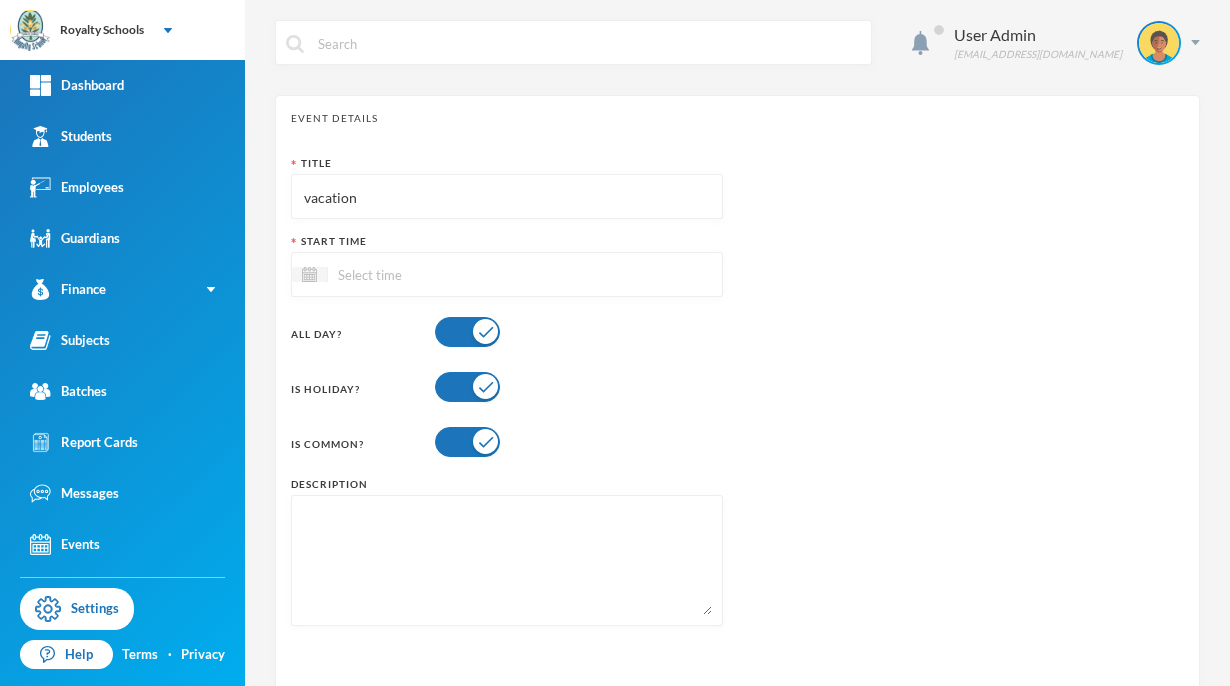 scroll, scrollTop: 0, scrollLeft: 0, axis: both 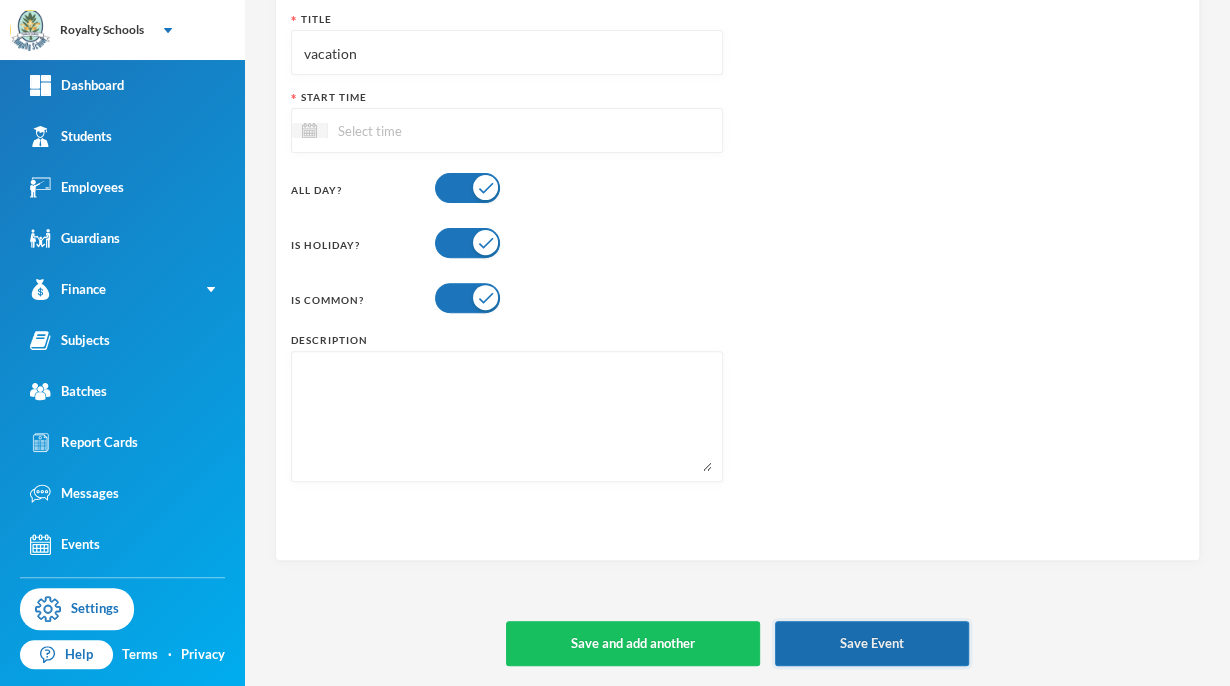 click on "Save Event" at bounding box center (872, 643) 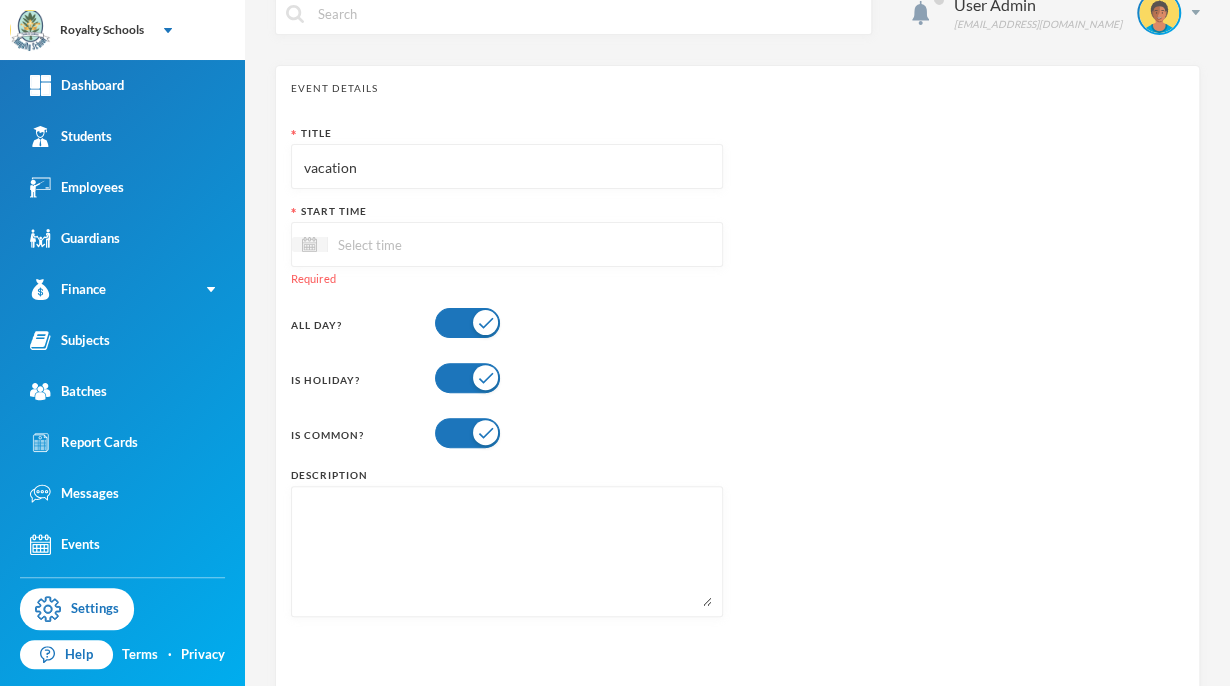 scroll, scrollTop: 0, scrollLeft: 0, axis: both 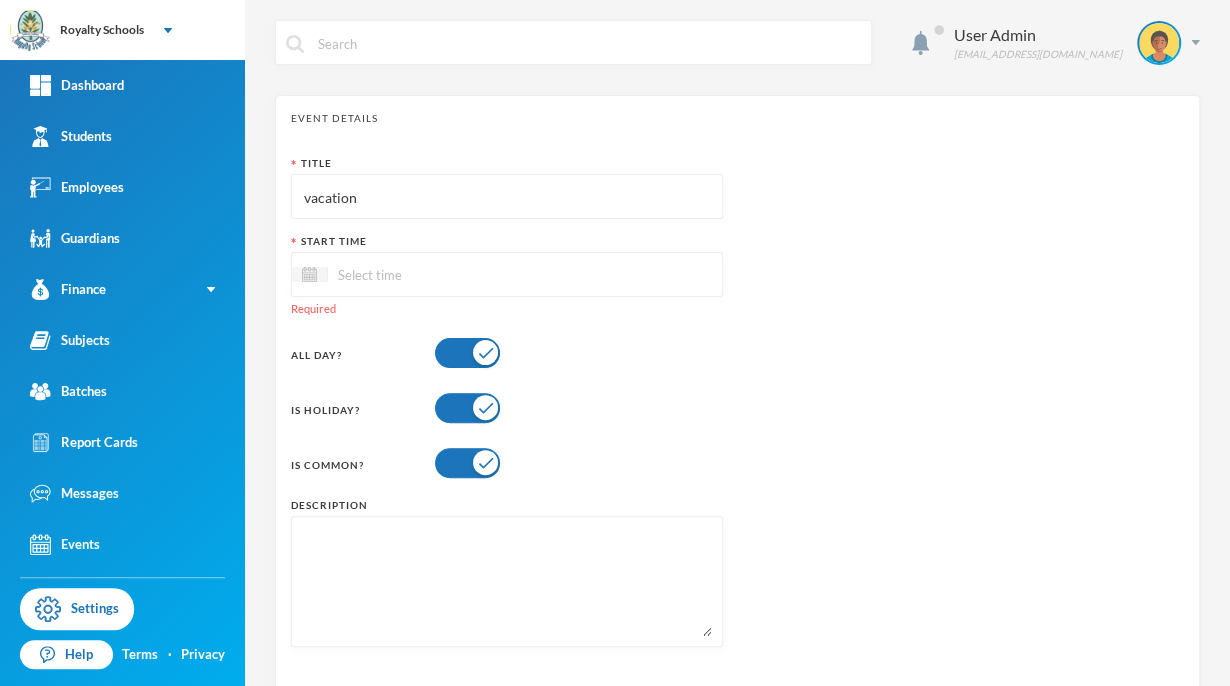 click at bounding box center (507, 274) 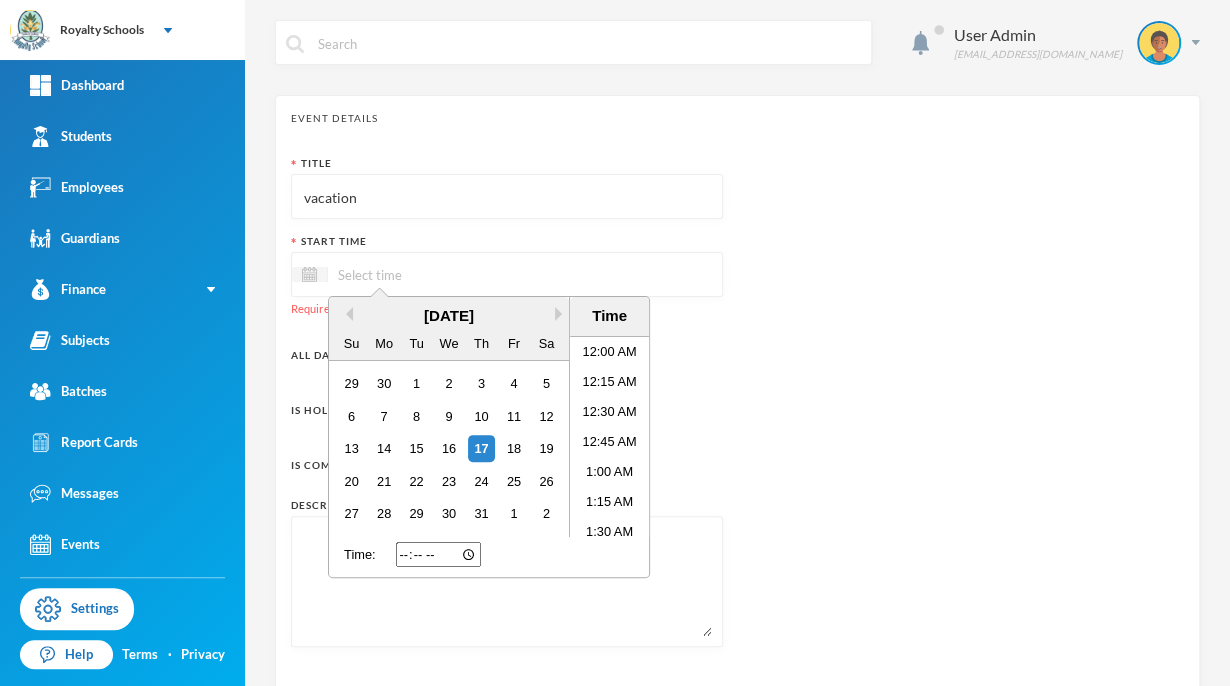 scroll, scrollTop: 1415, scrollLeft: 0, axis: vertical 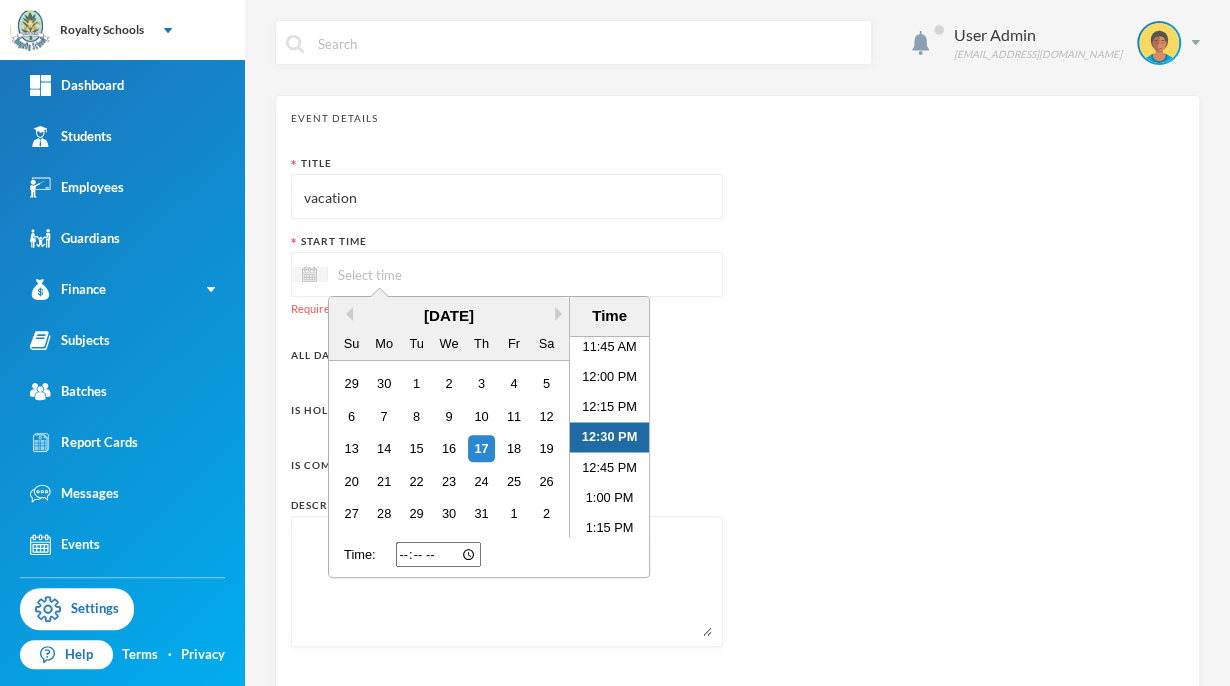 type 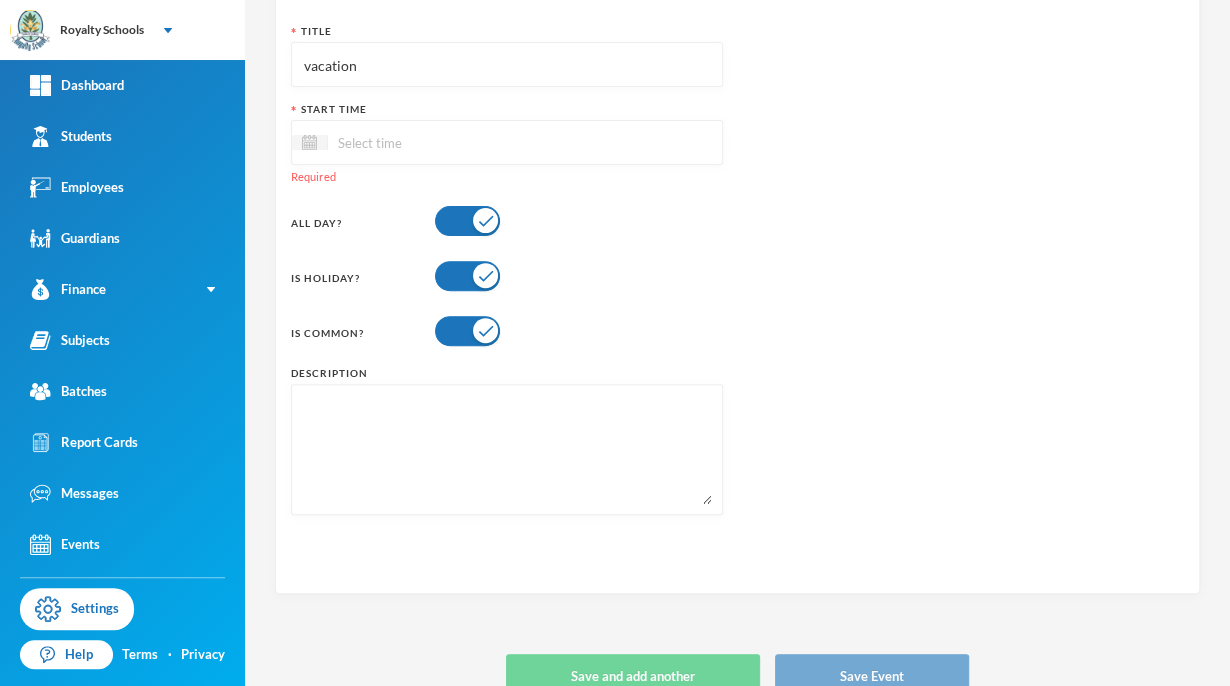 scroll, scrollTop: 132, scrollLeft: 0, axis: vertical 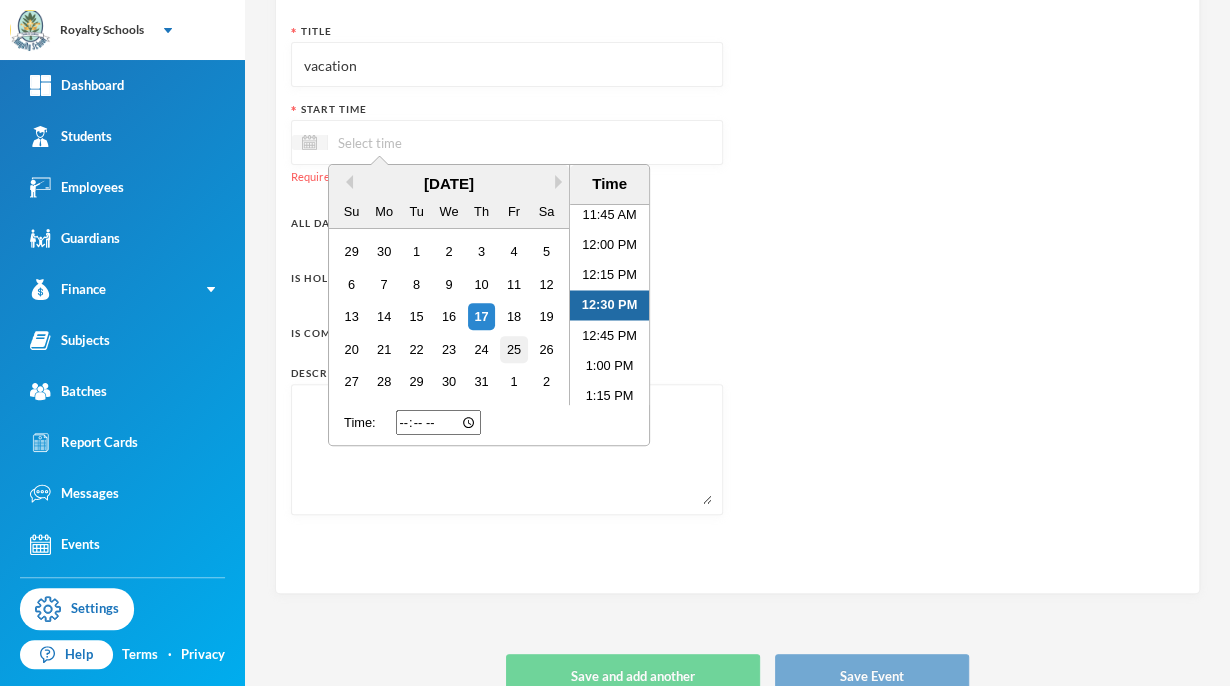 click on "25" at bounding box center (513, 349) 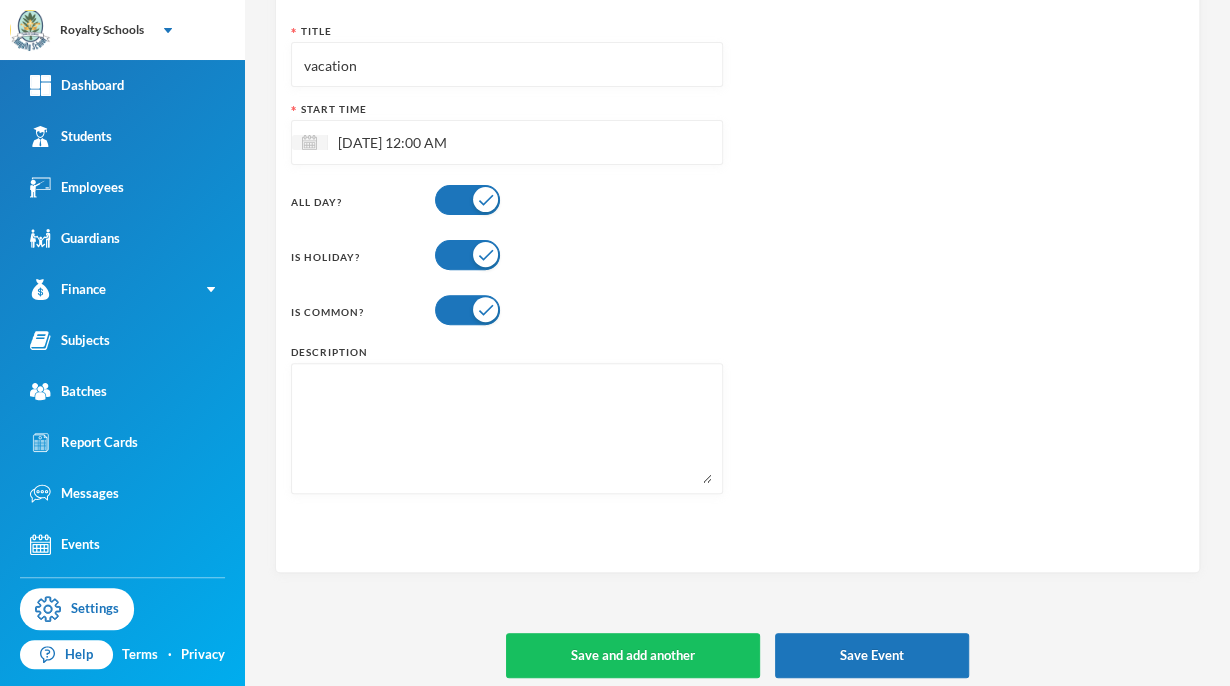 click on "Title vacation Start Time [DATE] 12:00 AM All Day? Is Holiday? Is Common? Description" at bounding box center (737, 266) 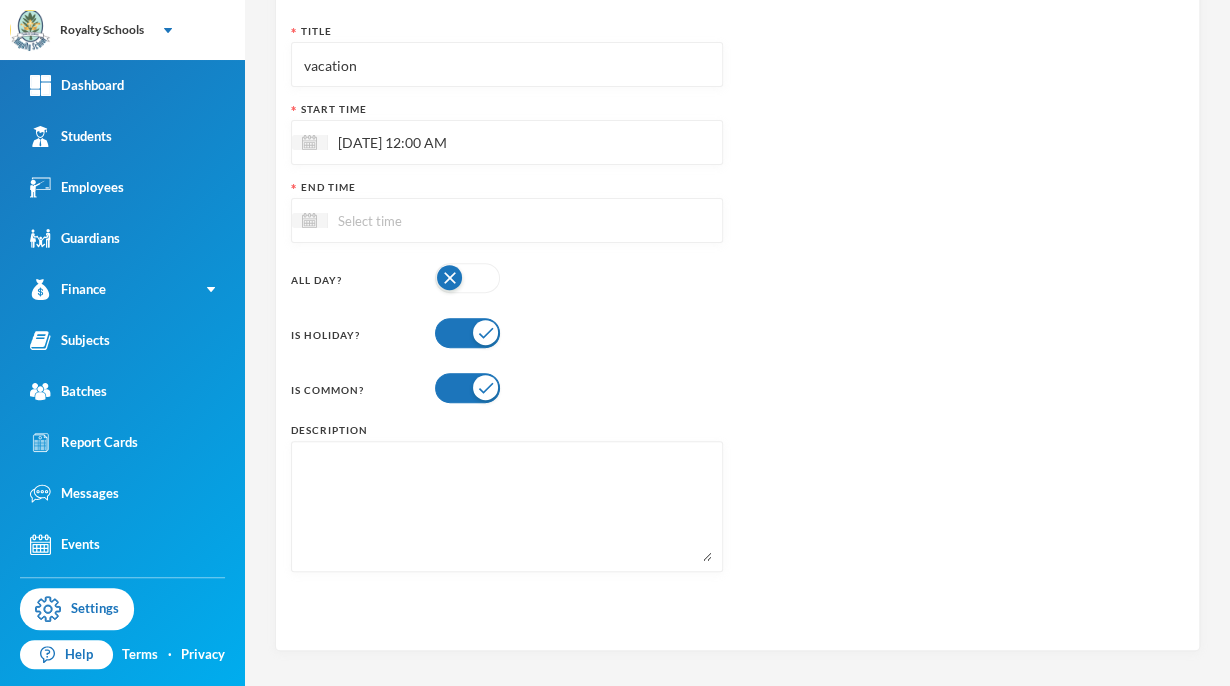 click at bounding box center (467, 278) 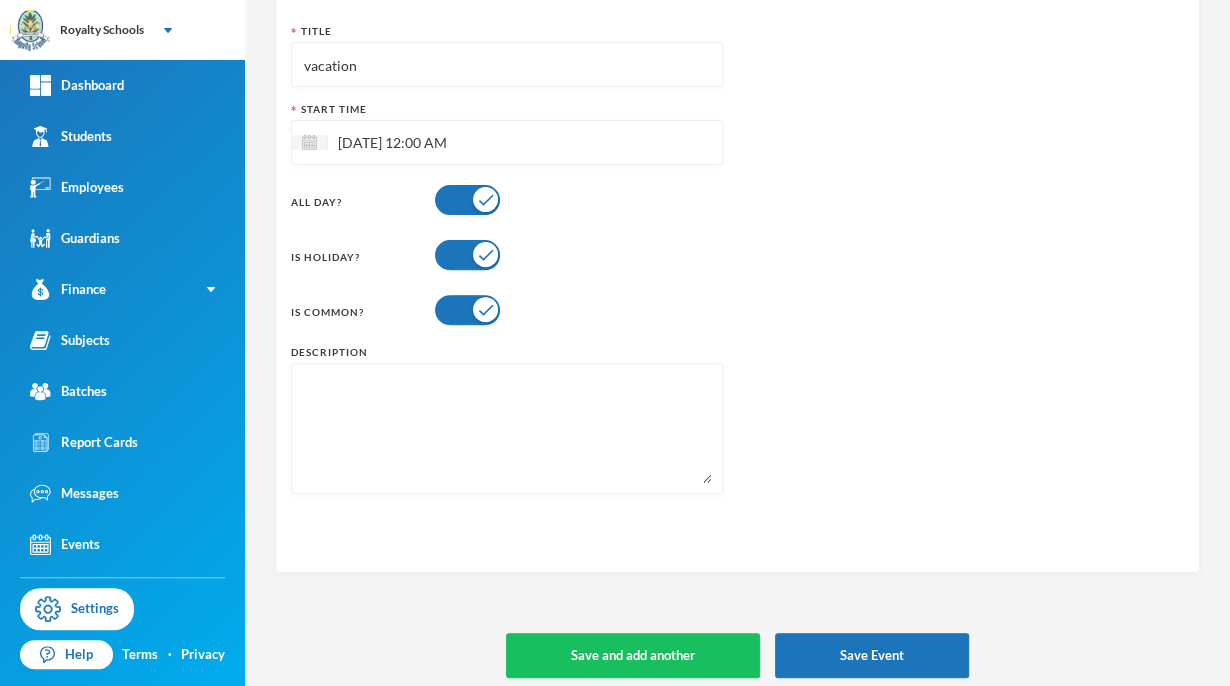 click at bounding box center [467, 200] 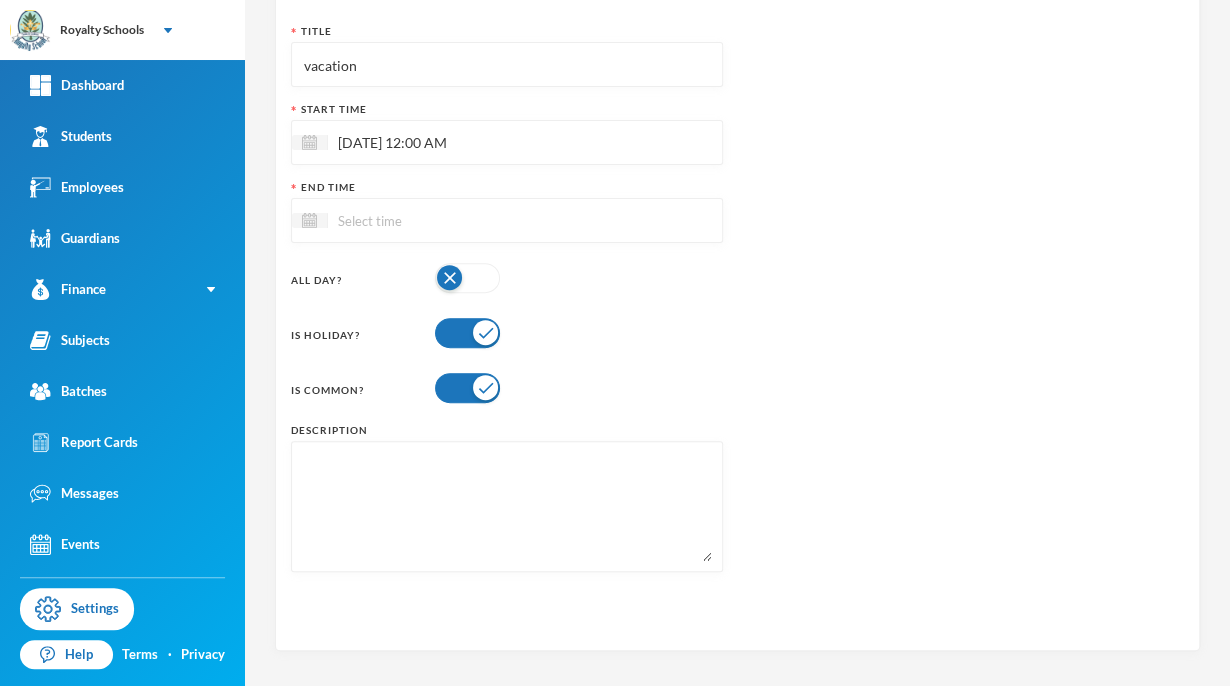 click at bounding box center [467, 333] 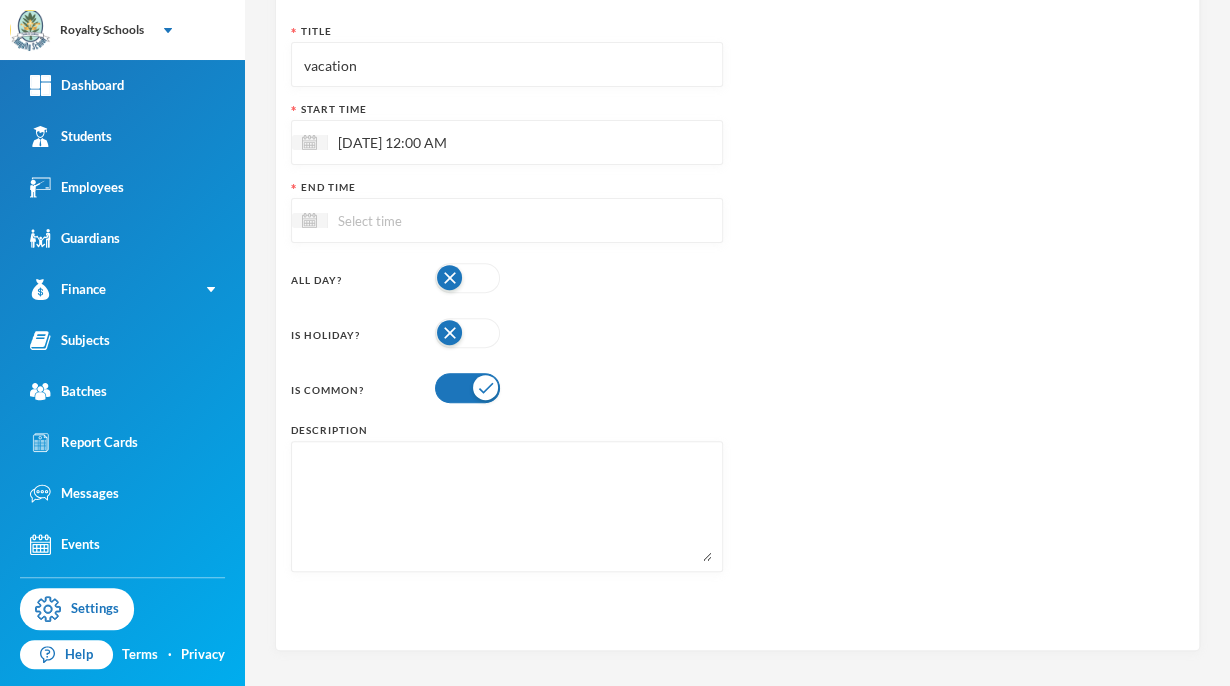 click at bounding box center (467, 388) 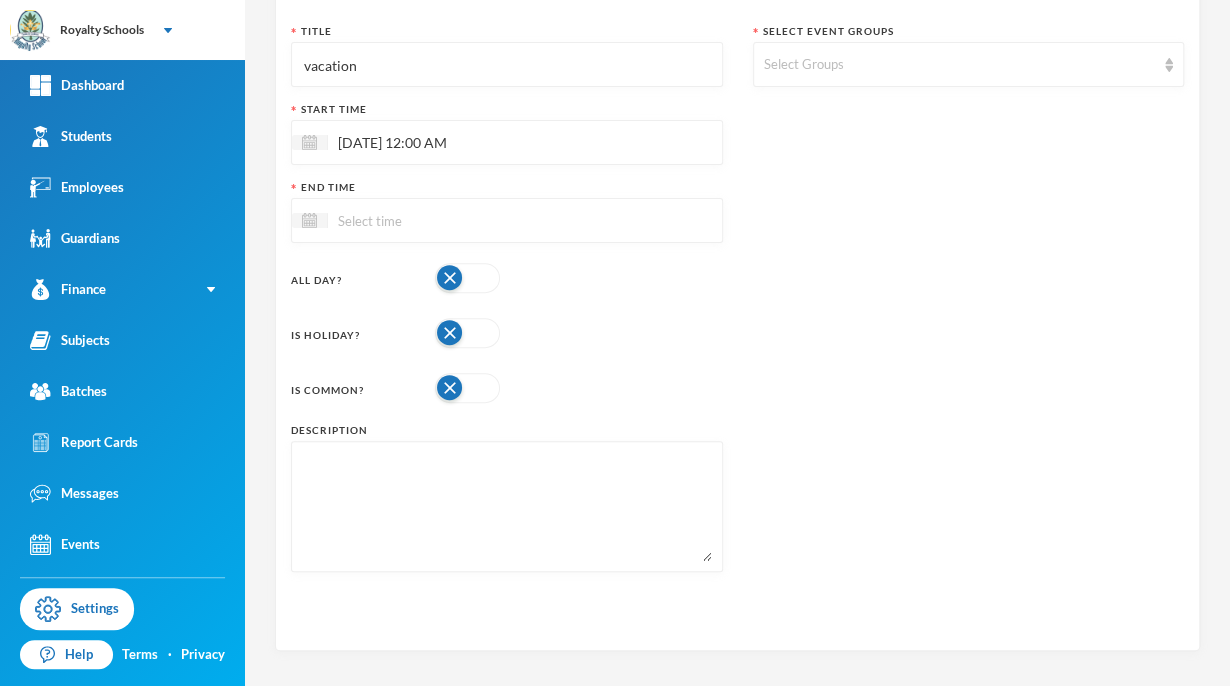 scroll, scrollTop: 221, scrollLeft: 0, axis: vertical 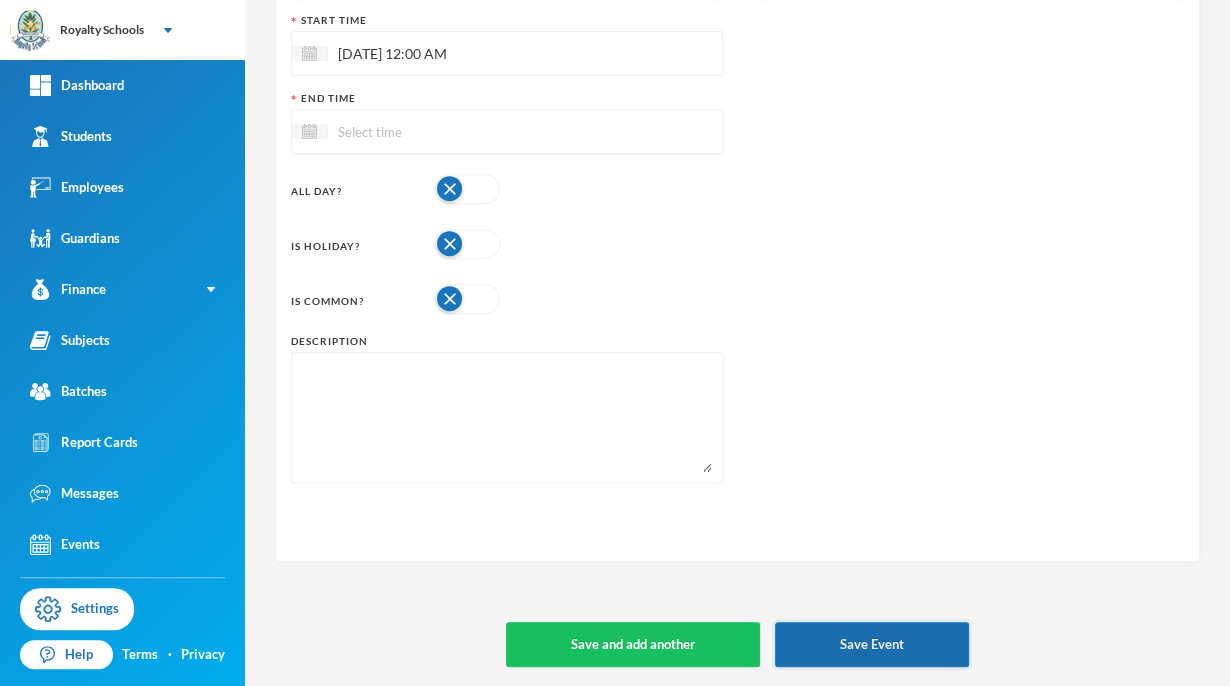 click on "Save Event" at bounding box center (872, 644) 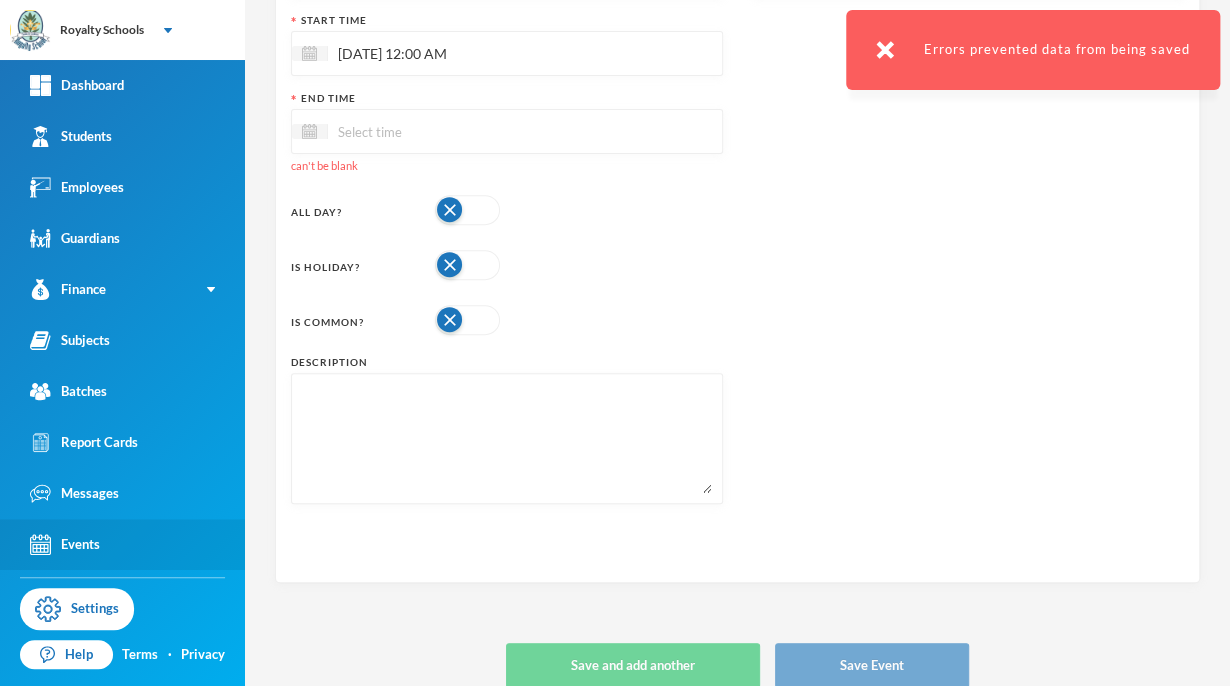 click on "Events" at bounding box center [122, 544] 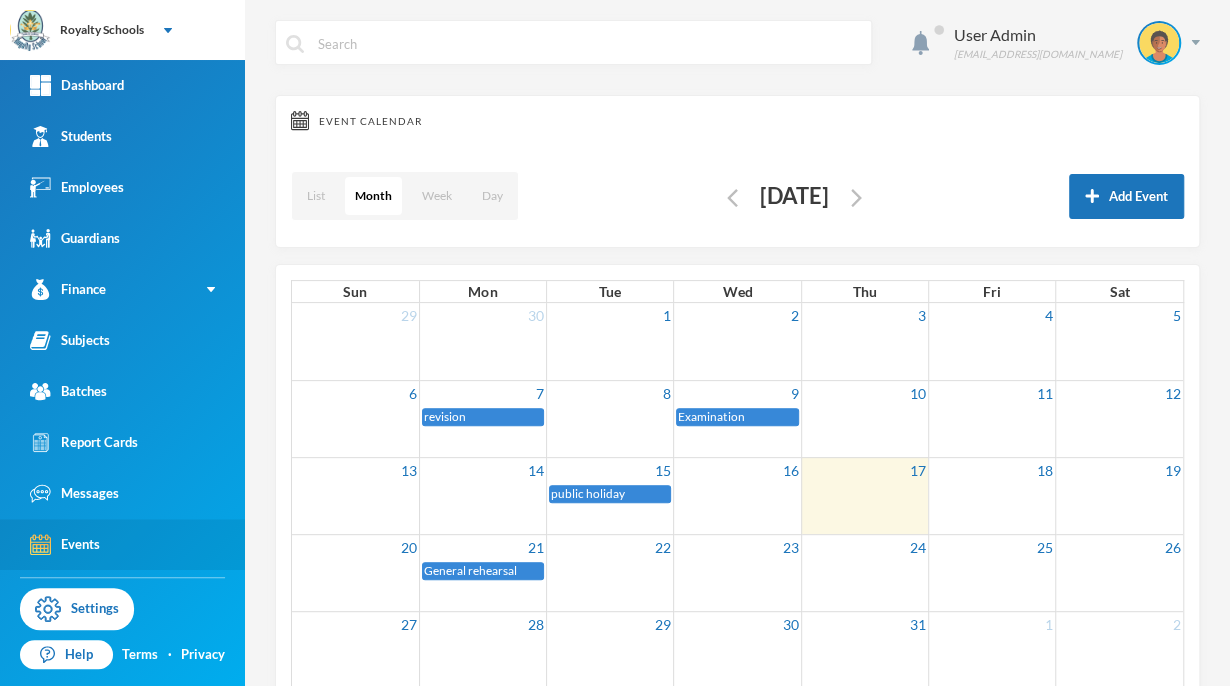 scroll, scrollTop: 116, scrollLeft: 0, axis: vertical 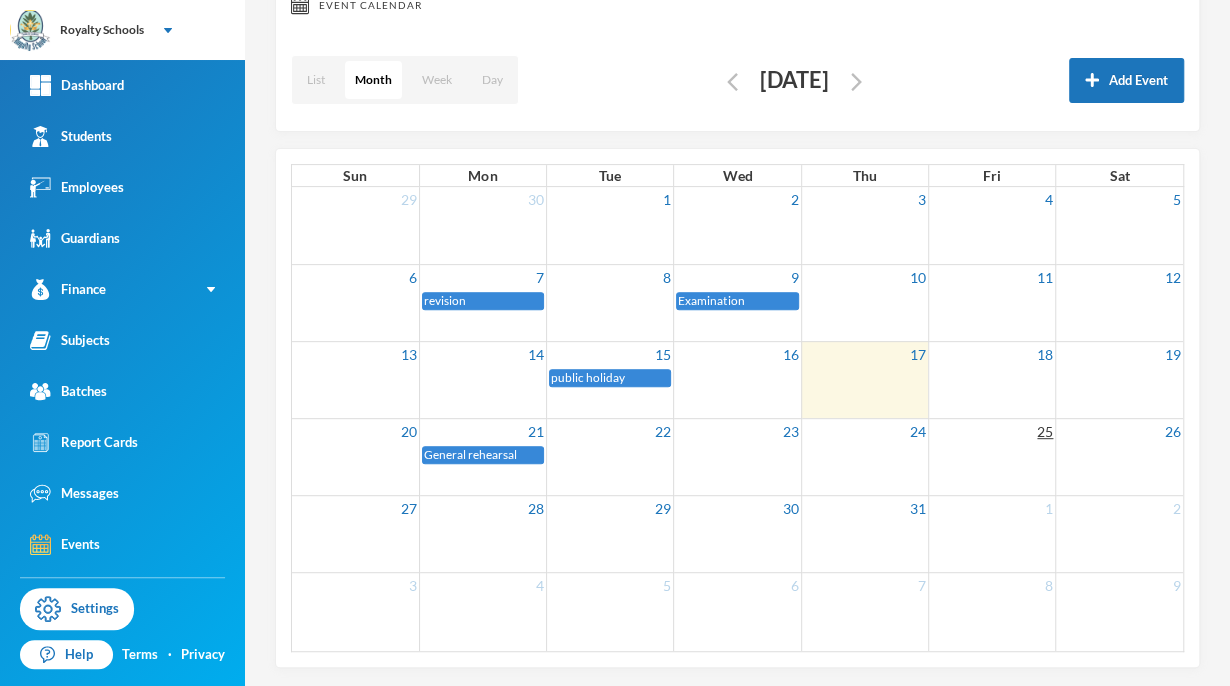click on "25" at bounding box center [1045, 431] 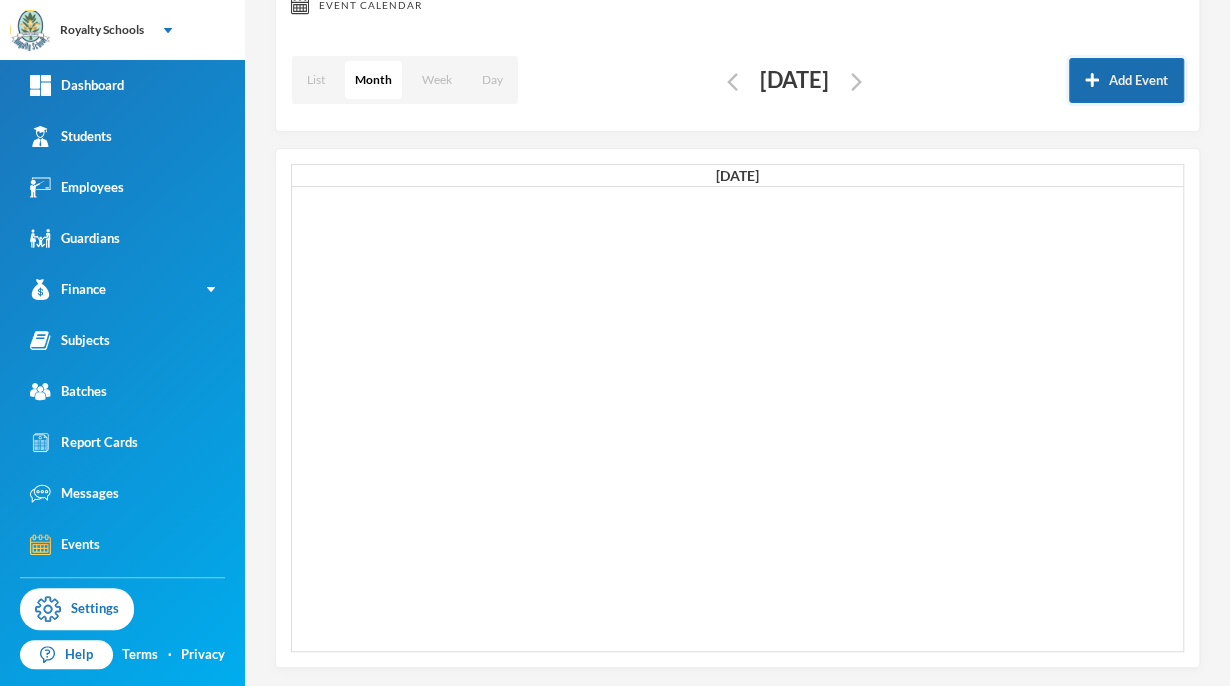 click on "Add Event" at bounding box center (1126, 80) 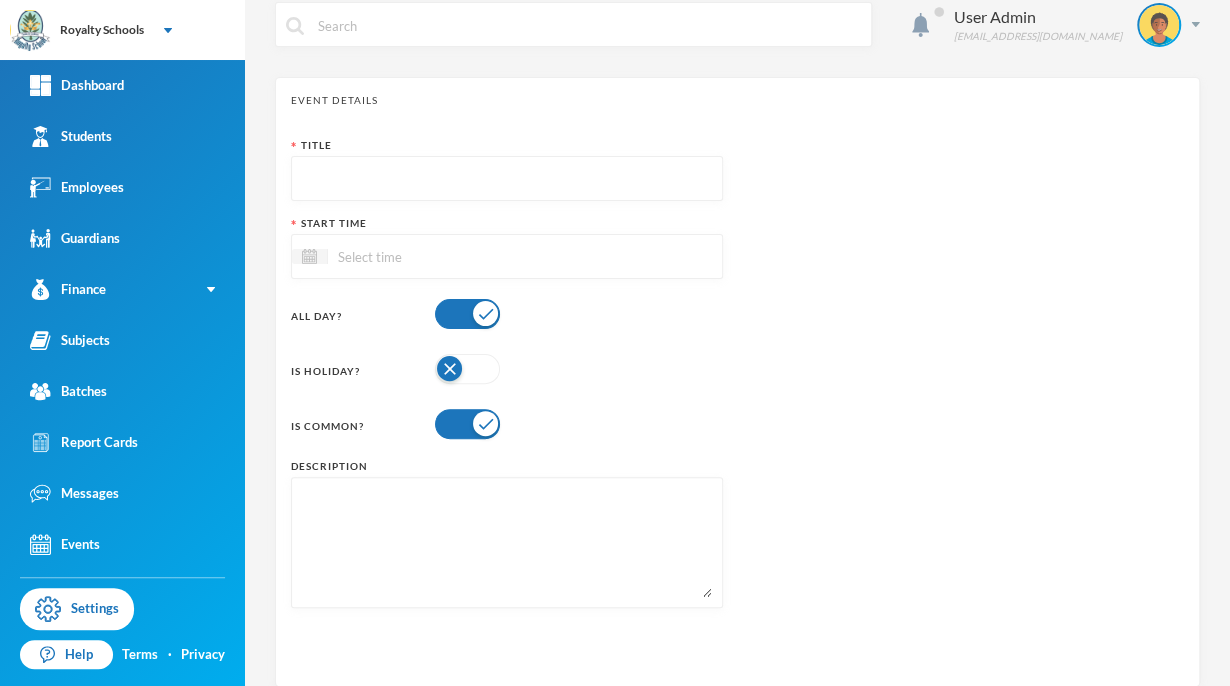 scroll, scrollTop: 0, scrollLeft: 0, axis: both 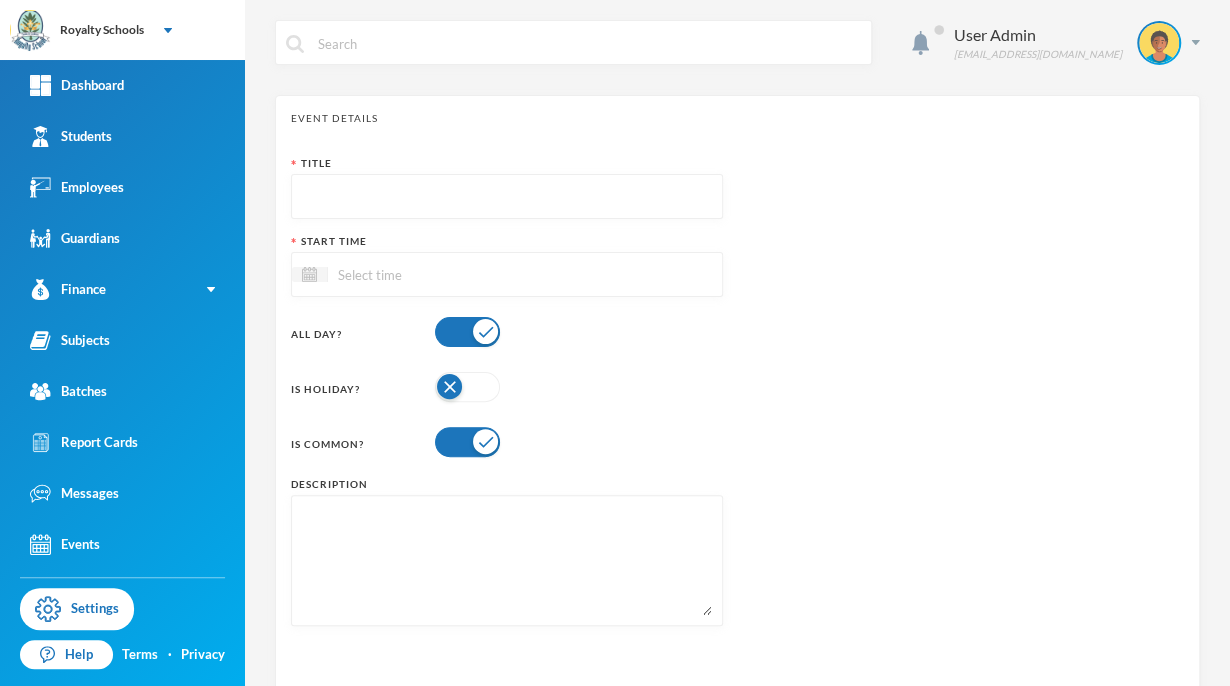 click at bounding box center (507, 197) 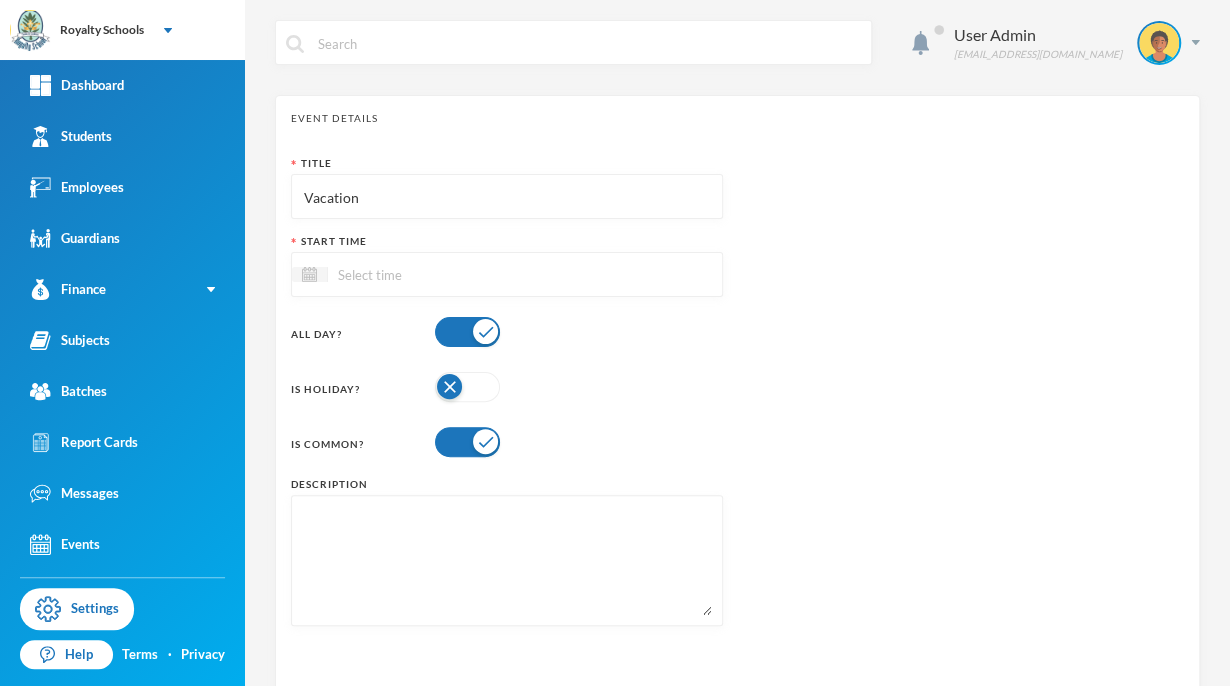 type on "Vacation" 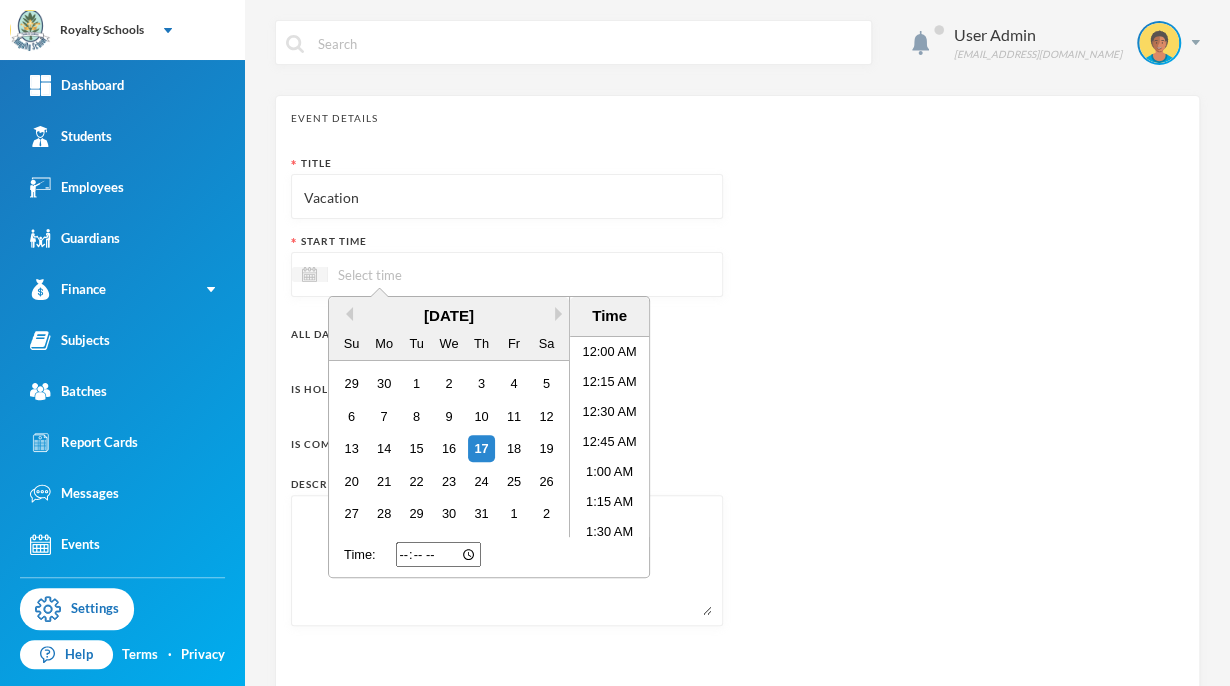 scroll, scrollTop: 1355, scrollLeft: 0, axis: vertical 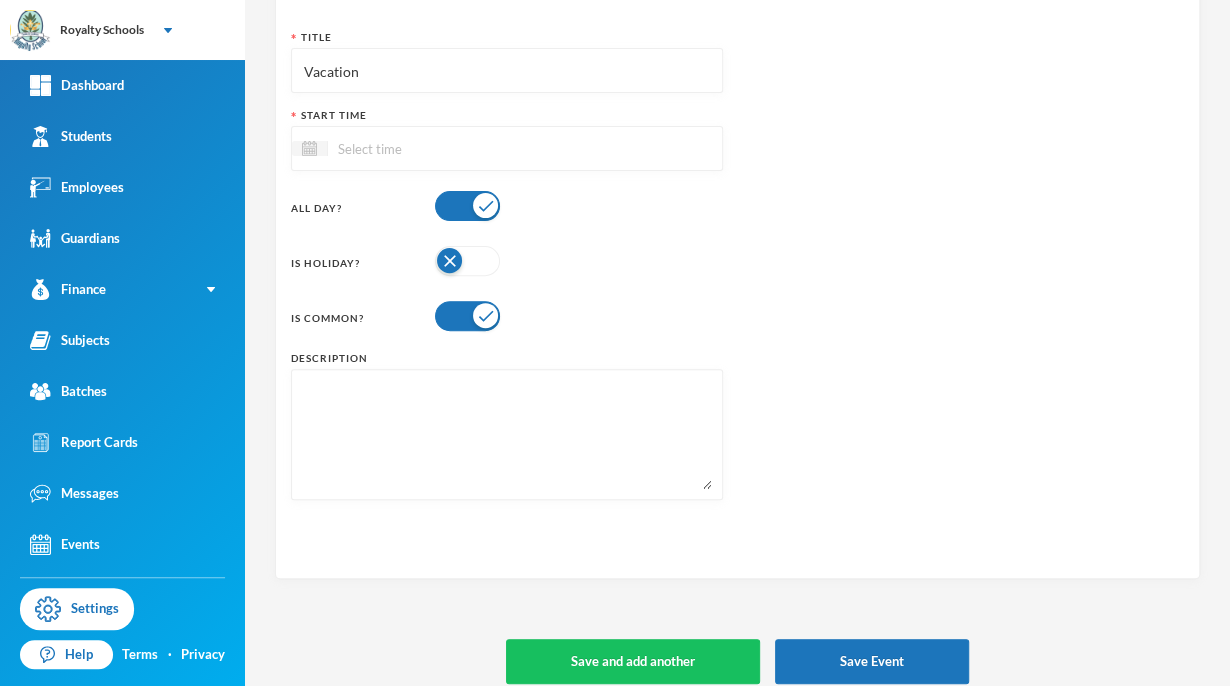 click at bounding box center (412, 148) 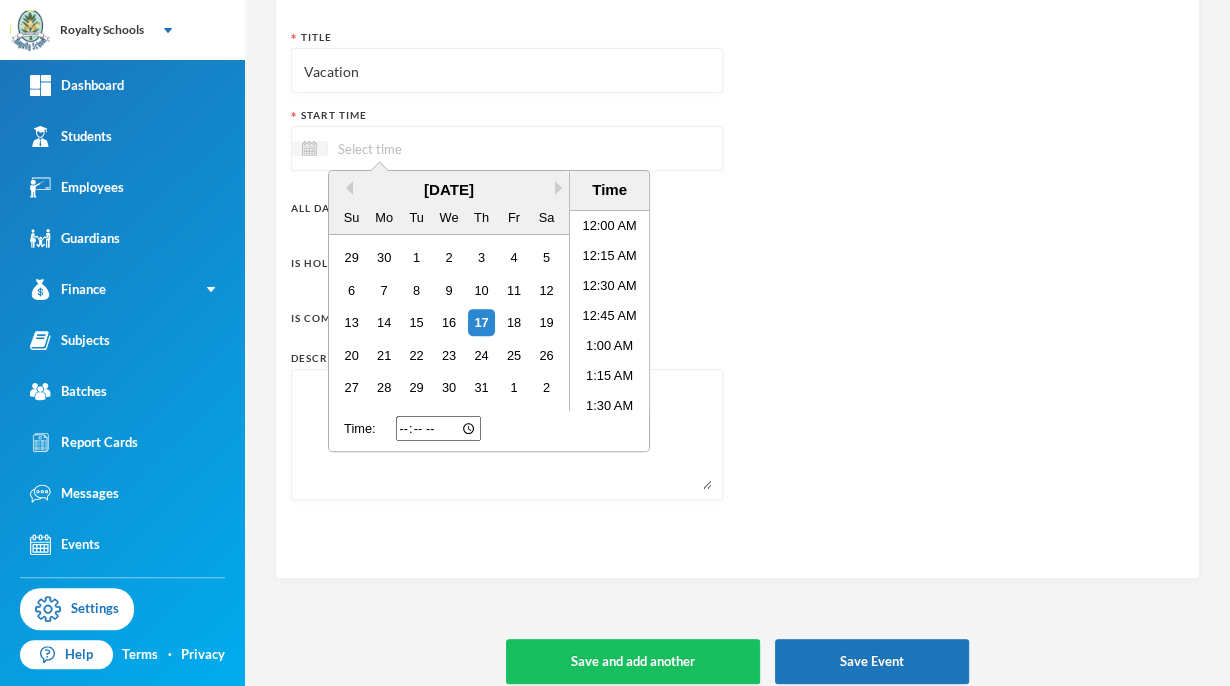scroll, scrollTop: 1355, scrollLeft: 0, axis: vertical 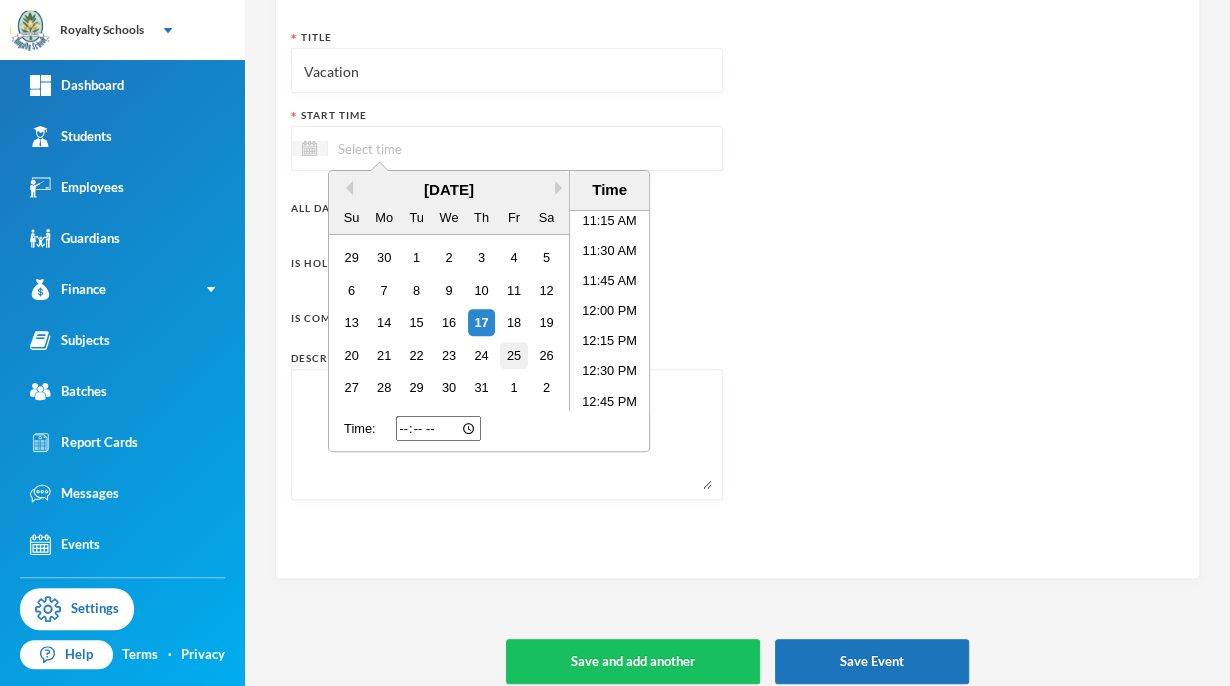 click on "25" at bounding box center [513, 355] 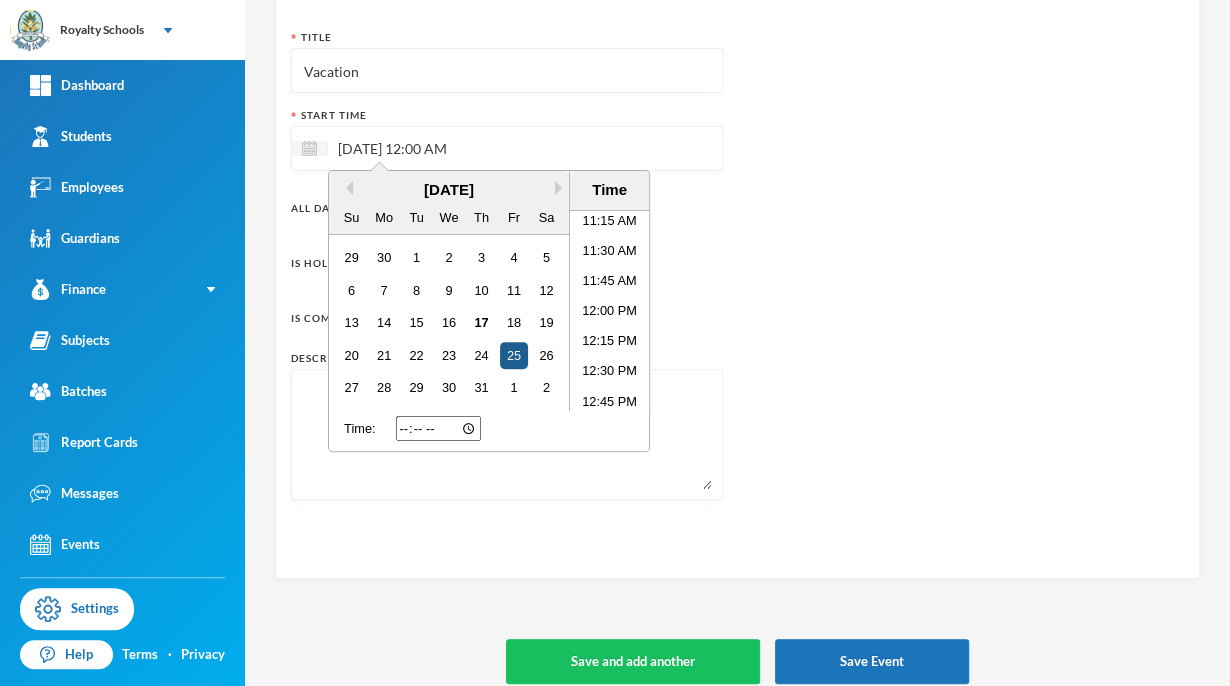 type 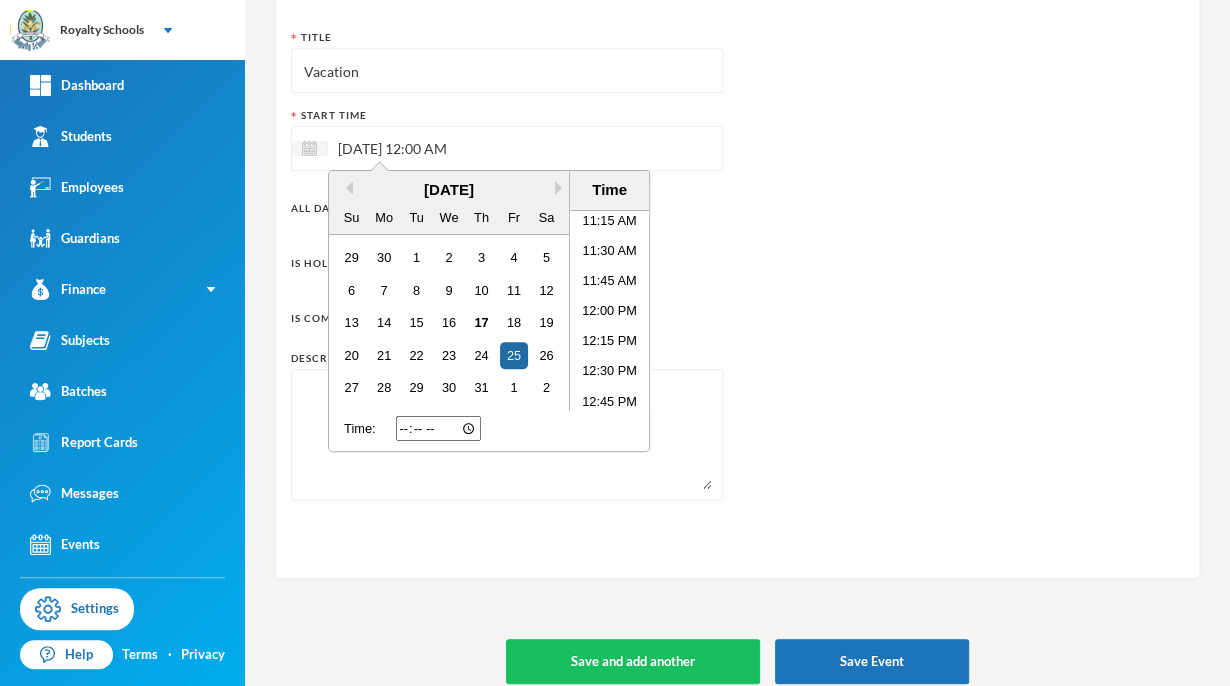 click on "Event Details Title Vacation Start Time [DATE] 12:00 AM Previous Month Next Month [DATE] Su Mo Tu We Th Fr Sa 29 30 1 2 3 4 5 6 7 8 9 10 11 12 13 14 15 16 17 18 19 20 21 22 23 24 25 26 27 28 29 30 31 1 2 Time 12:00 AM 12:15 AM 12:30 AM 12:45 AM 1:00 AM 1:15 AM 1:30 AM 1:45 AM 2:00 AM 2:15 AM 2:30 AM 2:45 AM 3:00 AM 3:15 AM 3:30 AM 3:45 AM 4:00 AM 4:15 AM 4:30 AM 4:45 AM 5:00 AM 5:15 AM 5:30 AM 5:45 AM 6:00 AM 6:15 AM 6:30 AM 6:45 AM 7:00 AM 7:15 AM 7:30 AM 7:45 AM 8:00 AM 8:15 AM 8:30 AM 8:45 AM 9:00 AM 9:15 AM 9:30 AM 9:45 AM 10:00 AM 10:15 AM 10:30 AM 10:45 AM 11:00 AM 11:15 AM 11:30 AM 11:45 AM 12:00 PM 12:15 PM 12:30 PM 12:45 PM 1:00 PM 1:15 PM 1:30 PM 1:45 PM 2:00 PM 2:15 PM 2:30 PM 2:45 PM 3:00 PM 3:15 PM 3:30 PM 3:45 PM 4:00 PM 4:15 PM 4:30 PM 4:45 PM 5:00 PM 5:15 PM 5:30 PM 5:45 PM 6:00 PM 6:15 PM 6:30 PM 6:45 PM 7:00 PM 7:15 PM 7:30 PM 7:45 PM 8:00 PM 8:15 PM 8:30 PM 8:45 PM 9:00 PM 9:15 PM 9:30 PM 9:45 PM 10:00 PM 10:15 PM 10:30 PM 10:45 PM 11:00 PM 11:15 PM 11:30 PM 11:45 PM Time: All Day?" at bounding box center [737, 274] 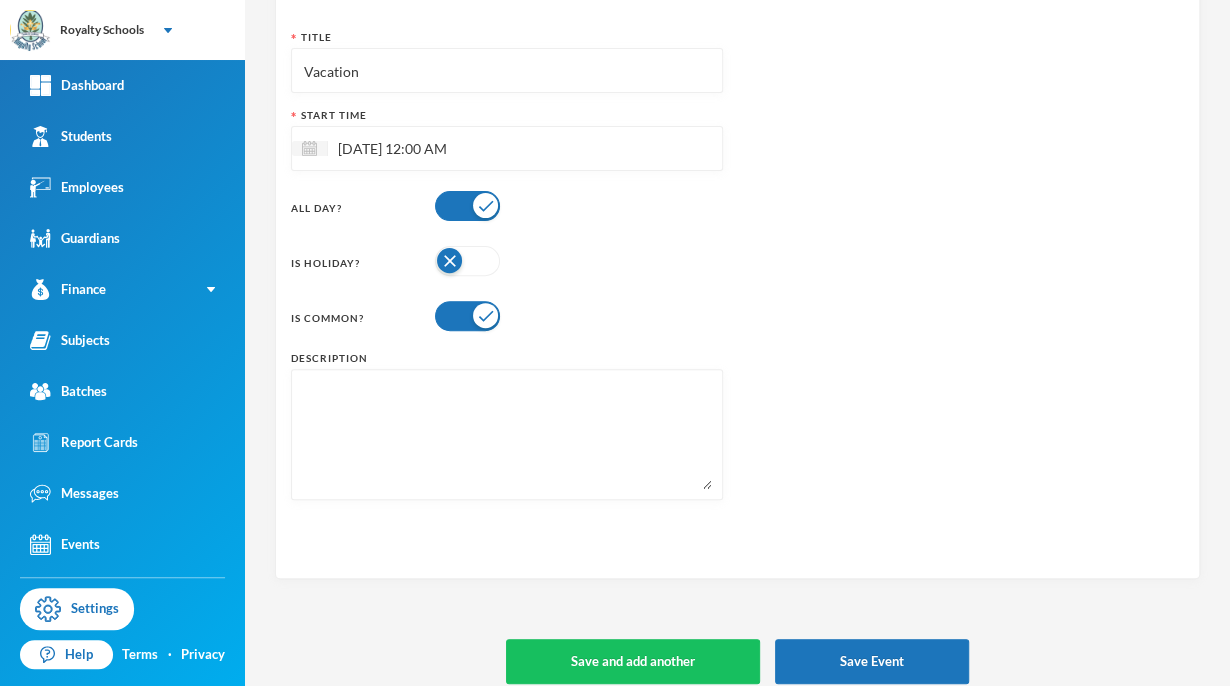 click at bounding box center (467, 261) 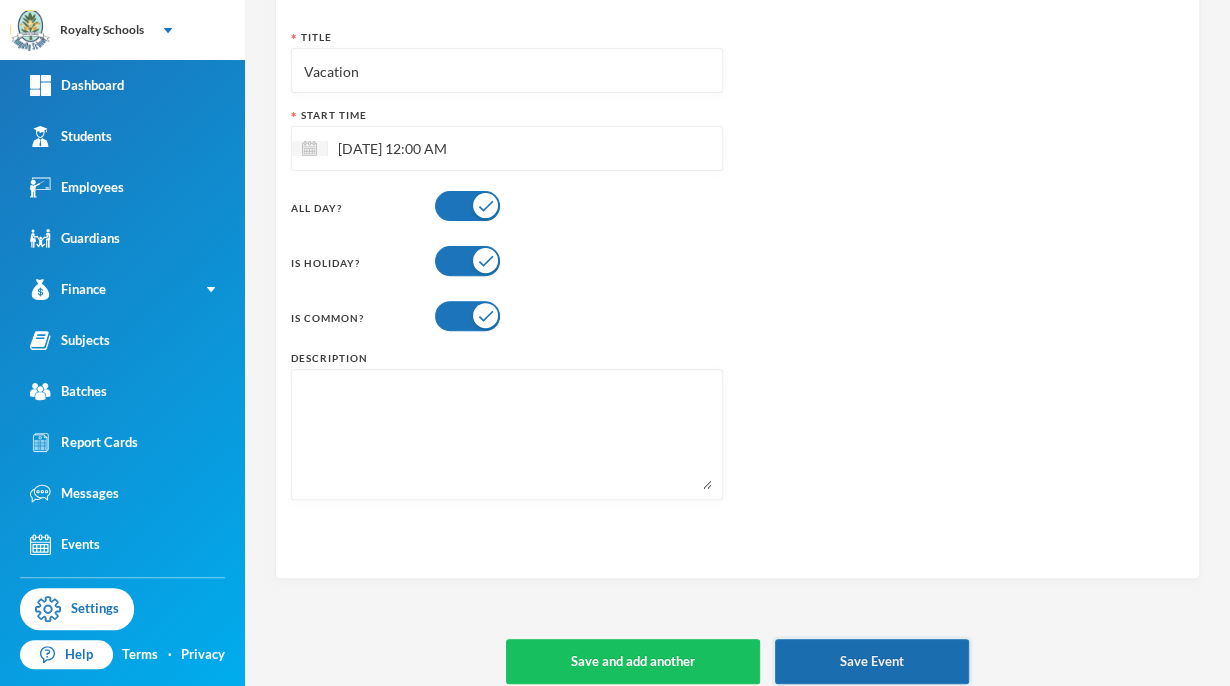 click on "Save Event" at bounding box center [872, 661] 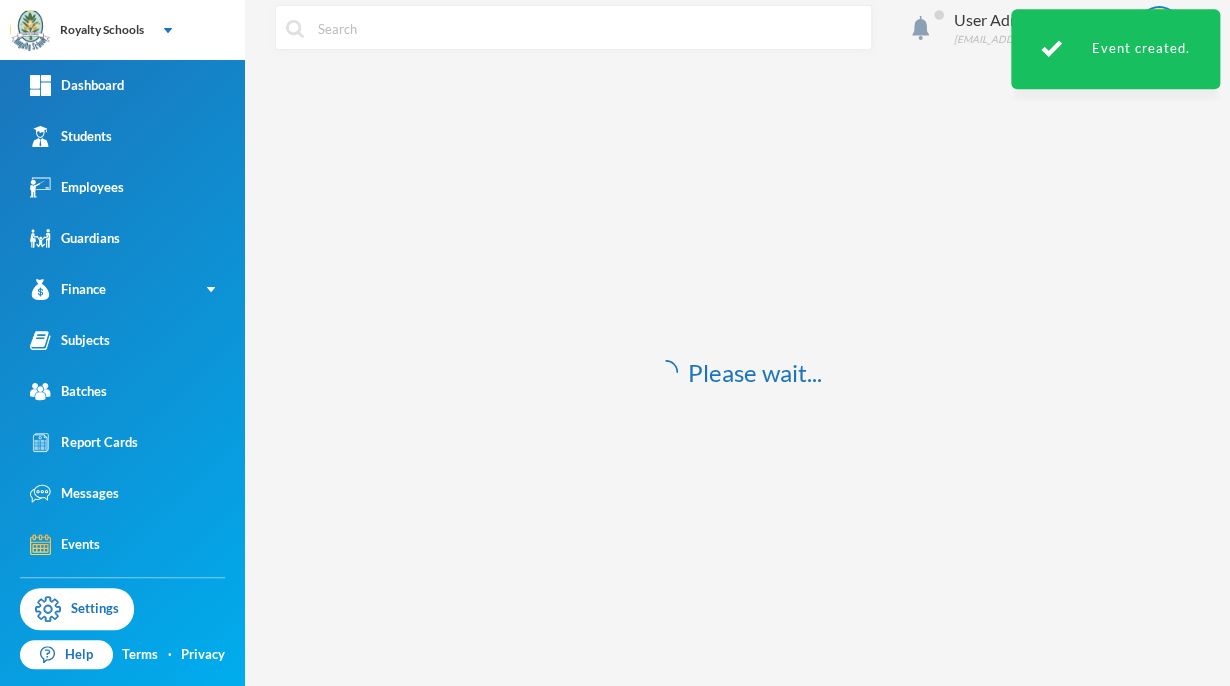 scroll, scrollTop: 0, scrollLeft: 0, axis: both 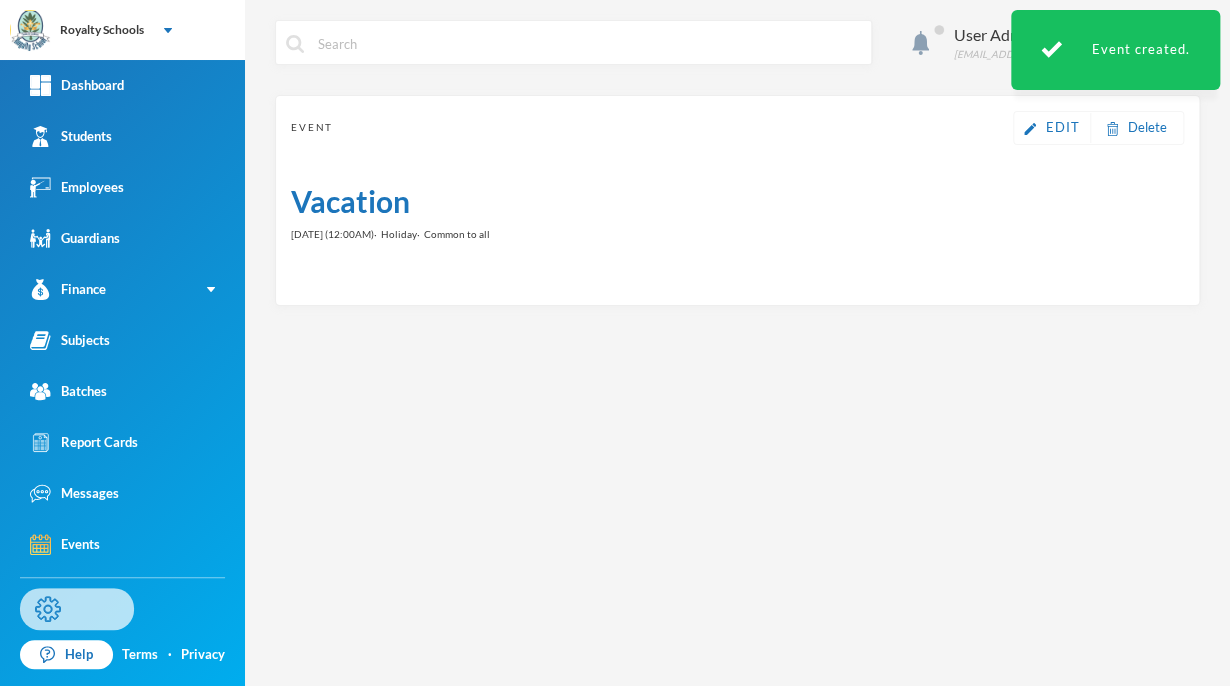 click on "Settings" at bounding box center [77, 609] 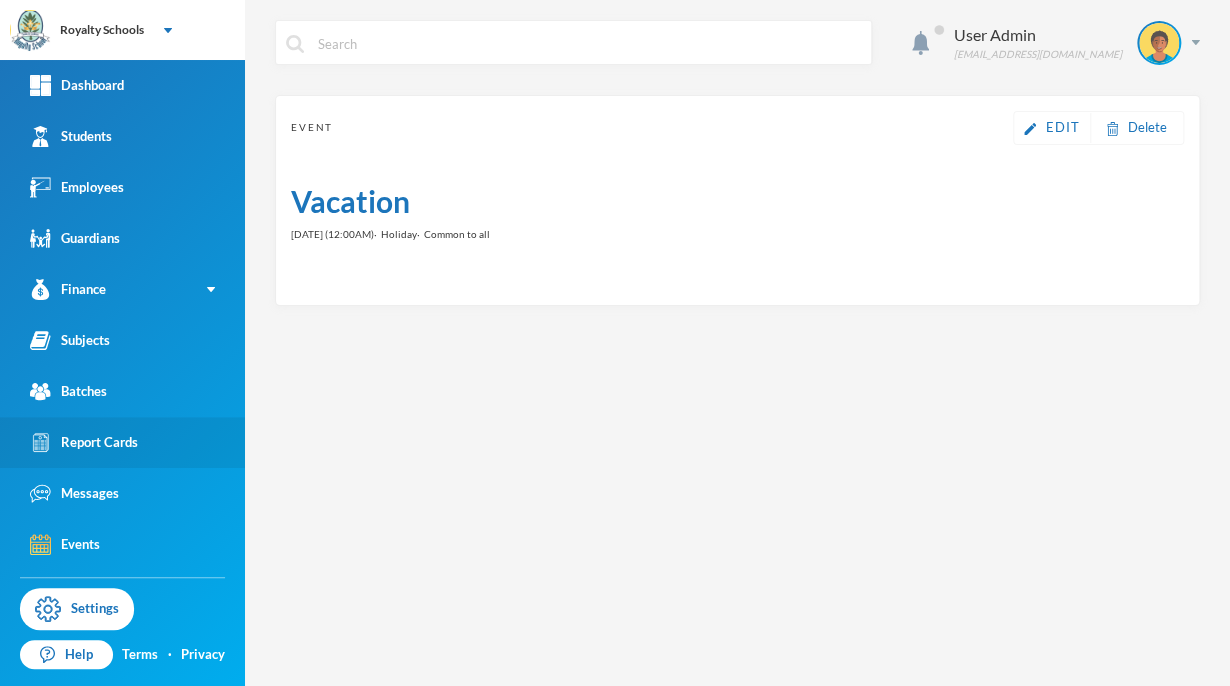 click on "Report Cards" at bounding box center (84, 442) 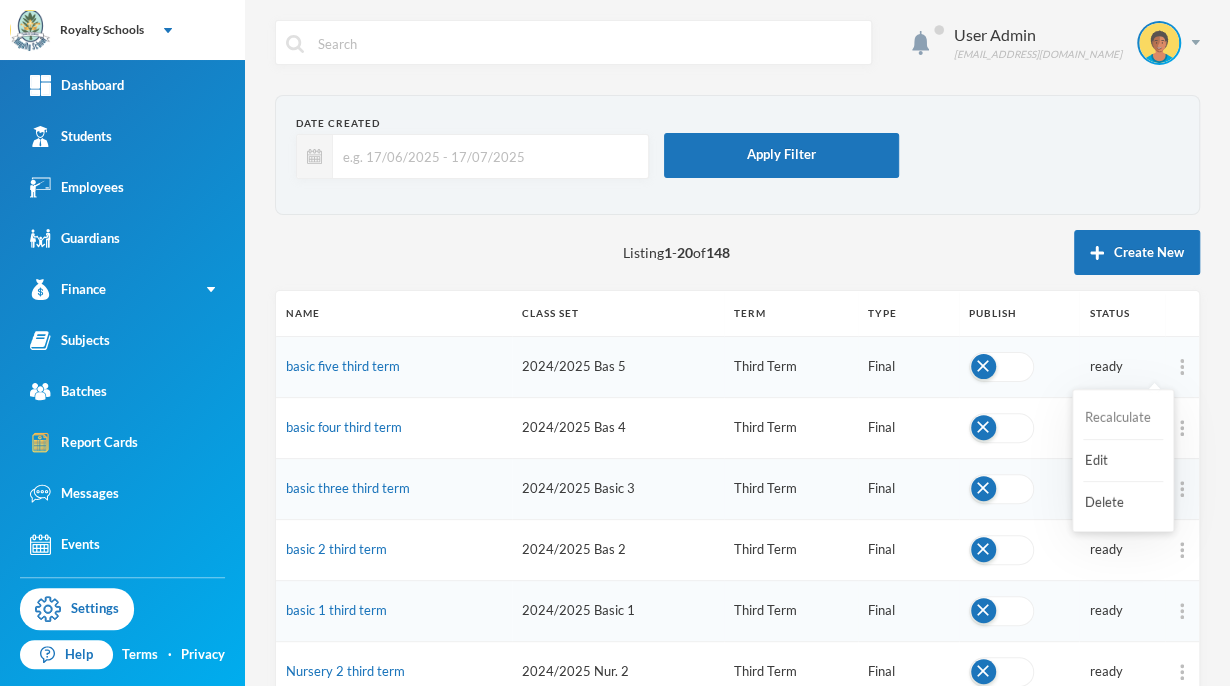 click on "Recalculate" at bounding box center (1123, 418) 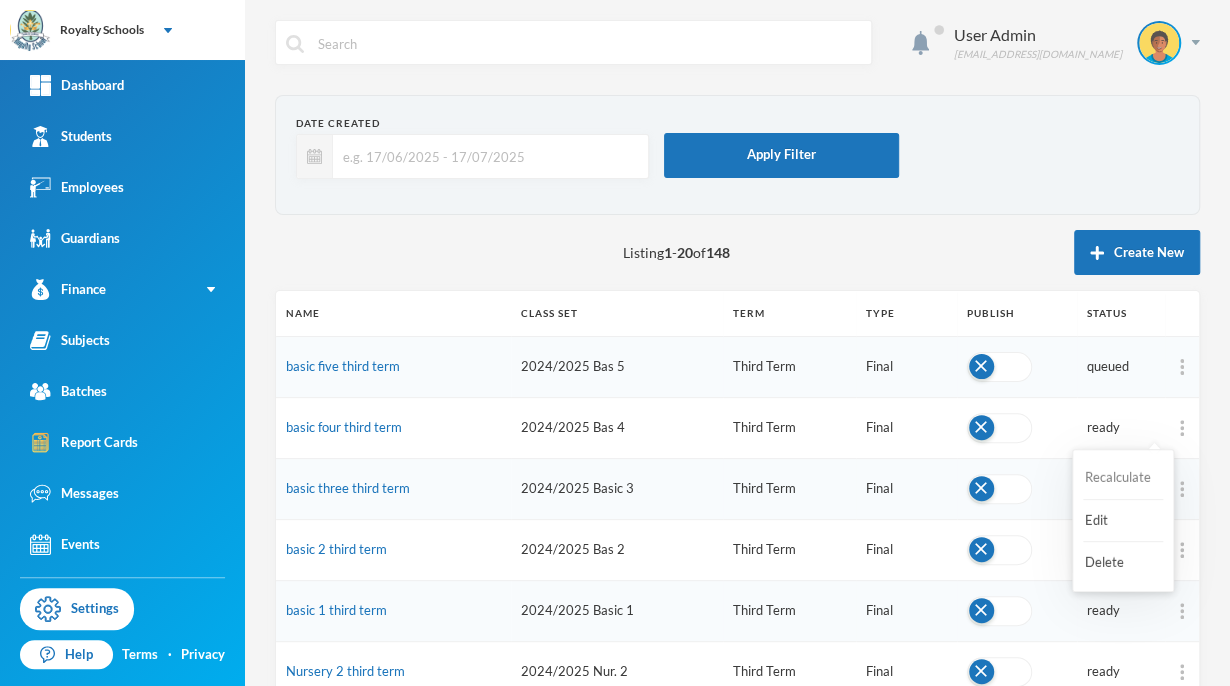 click on "Recalculate" at bounding box center (1123, 478) 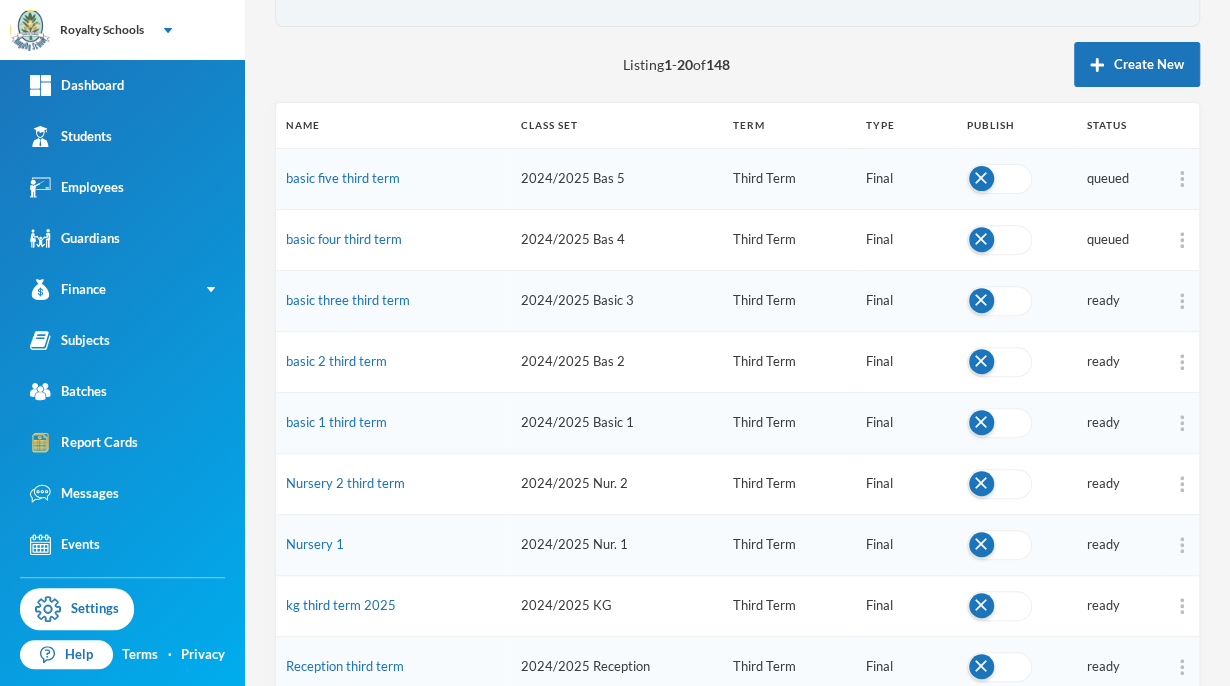 scroll, scrollTop: 196, scrollLeft: 0, axis: vertical 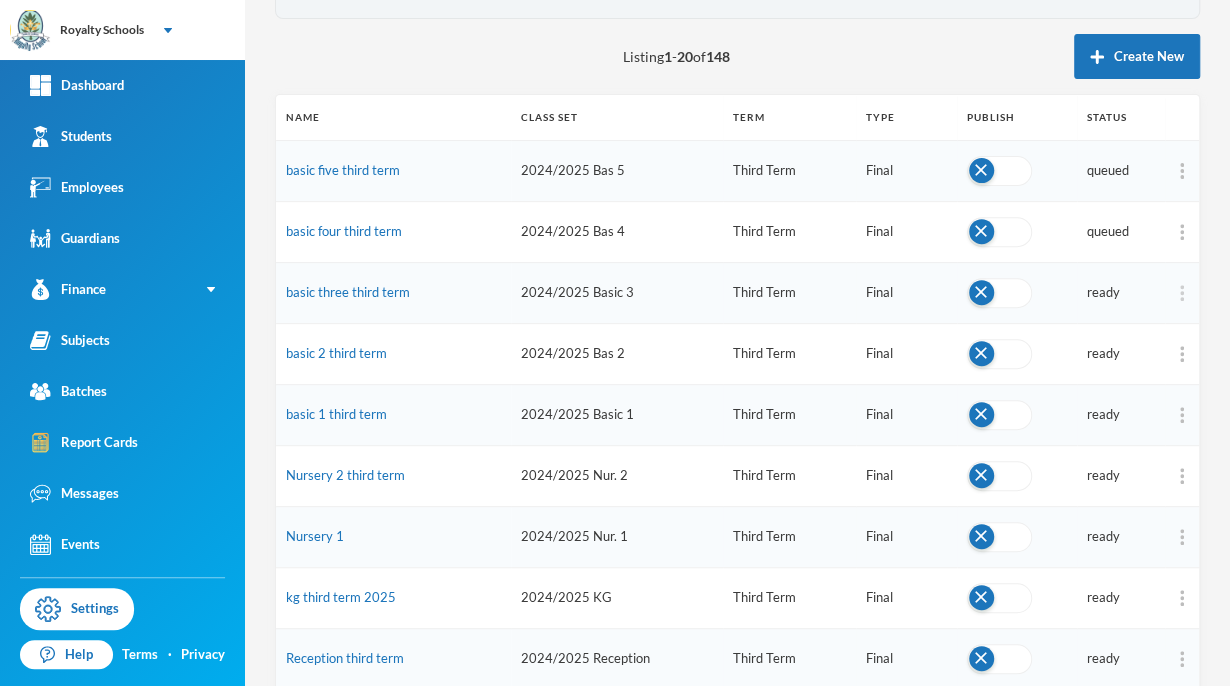 click at bounding box center [1182, 293] 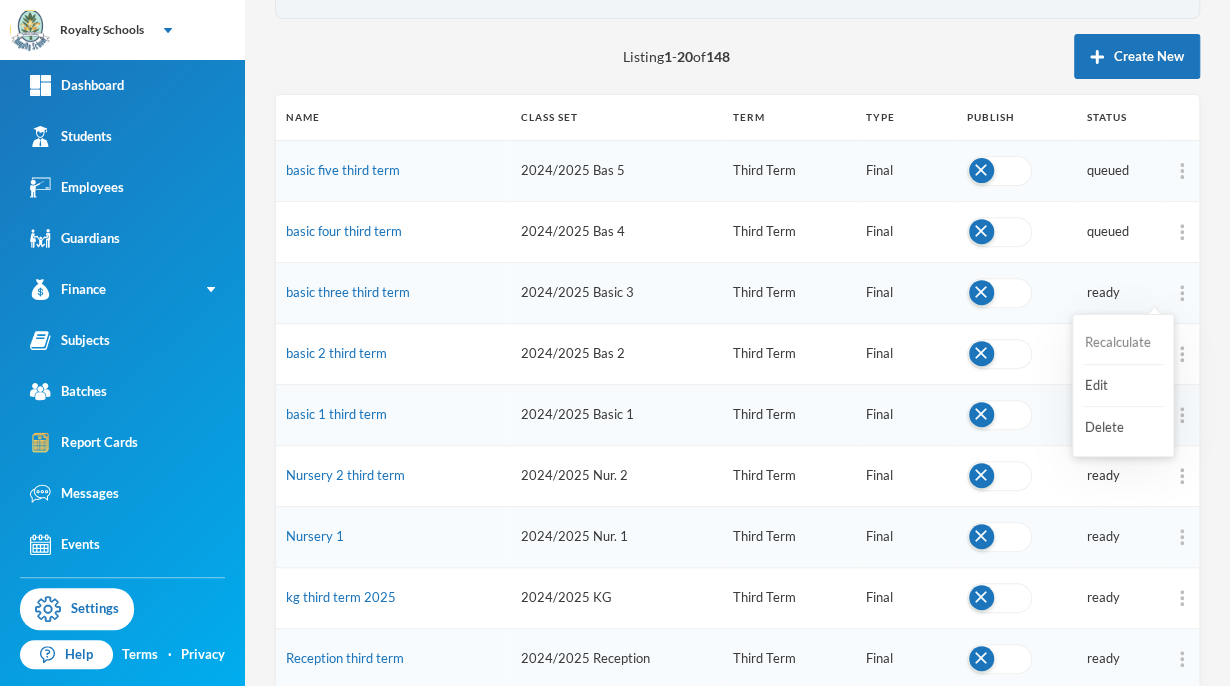 click on "Recalculate" at bounding box center (1123, 343) 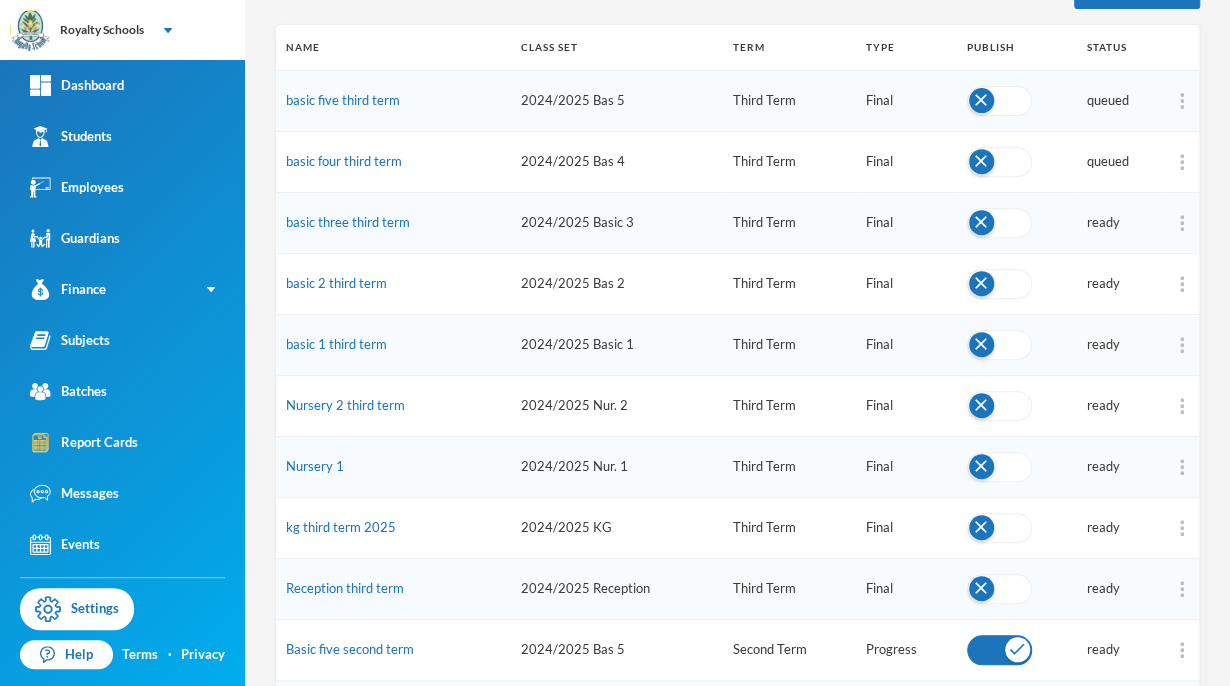 scroll, scrollTop: 273, scrollLeft: 0, axis: vertical 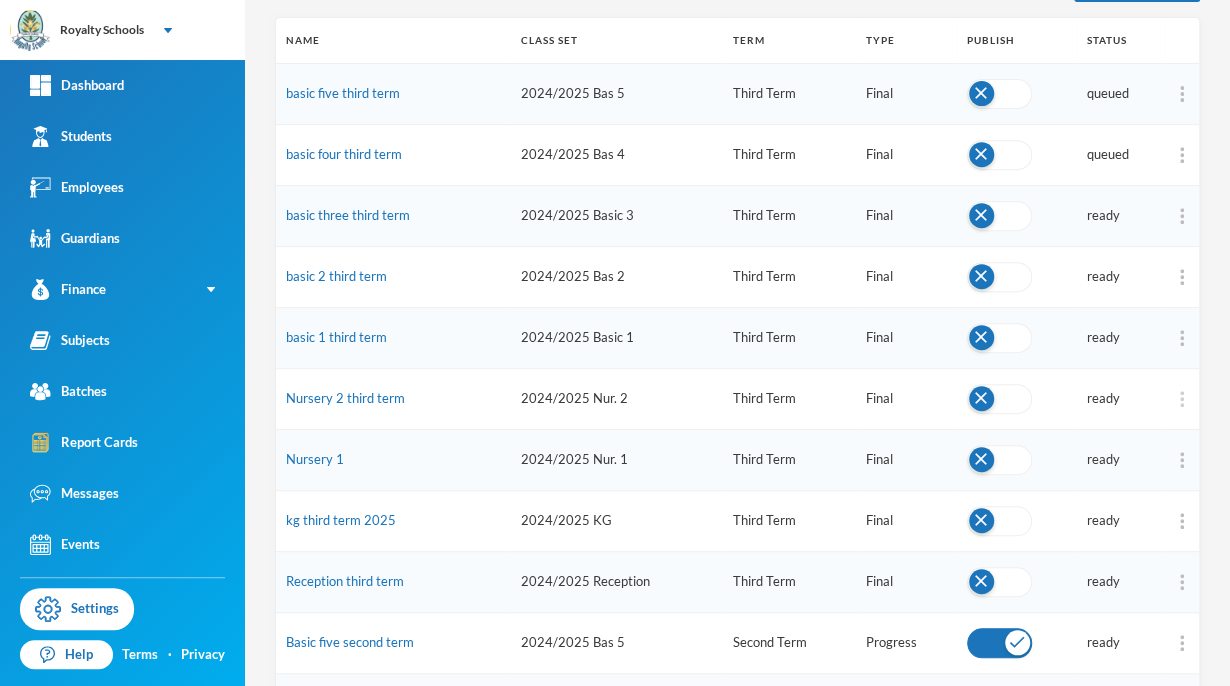 click at bounding box center (1182, 399) 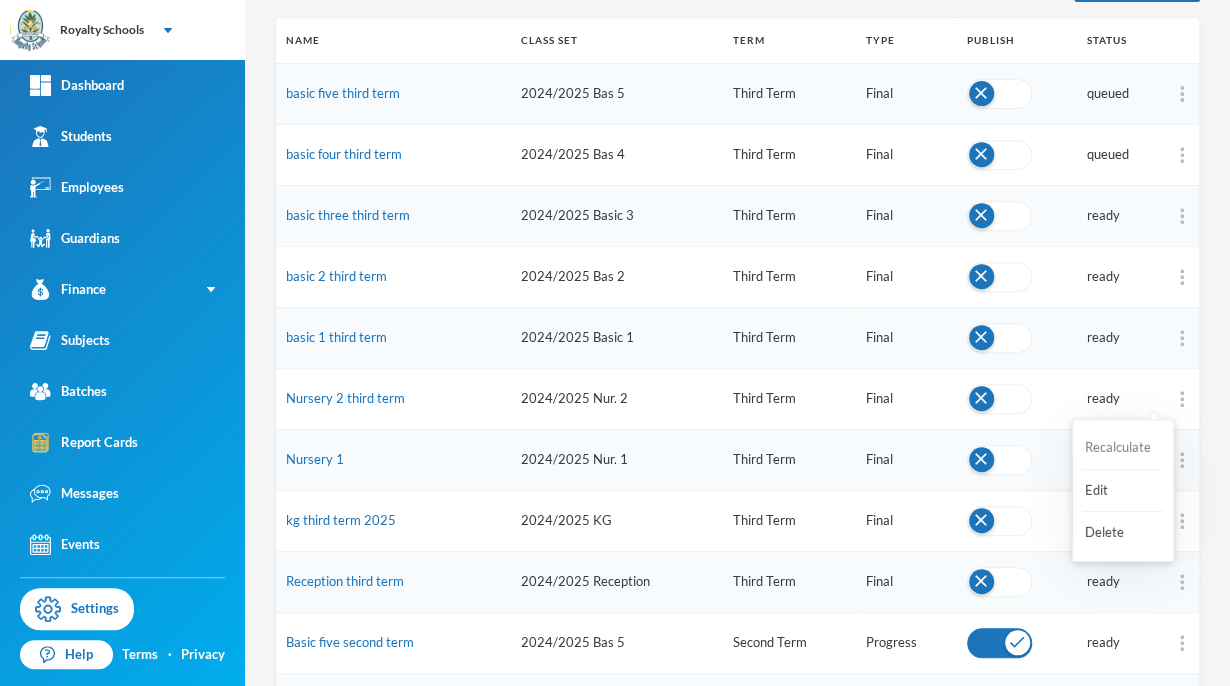 click on "Recalculate" at bounding box center (1123, 448) 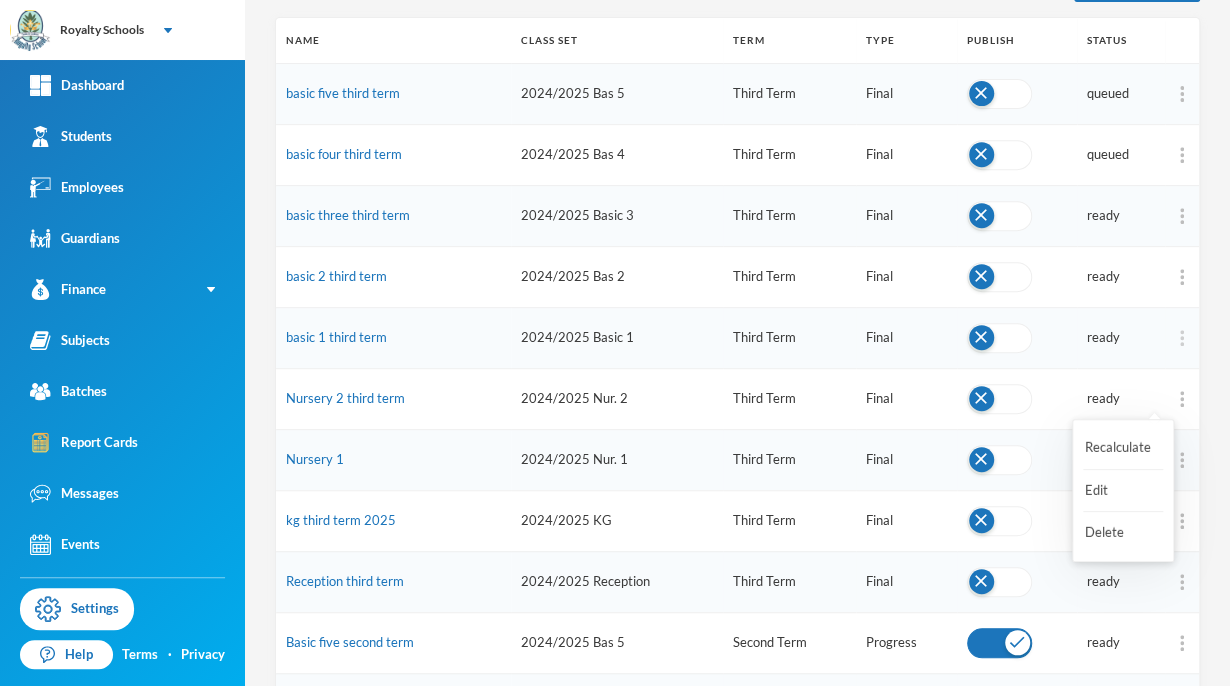 click at bounding box center [1182, 338] 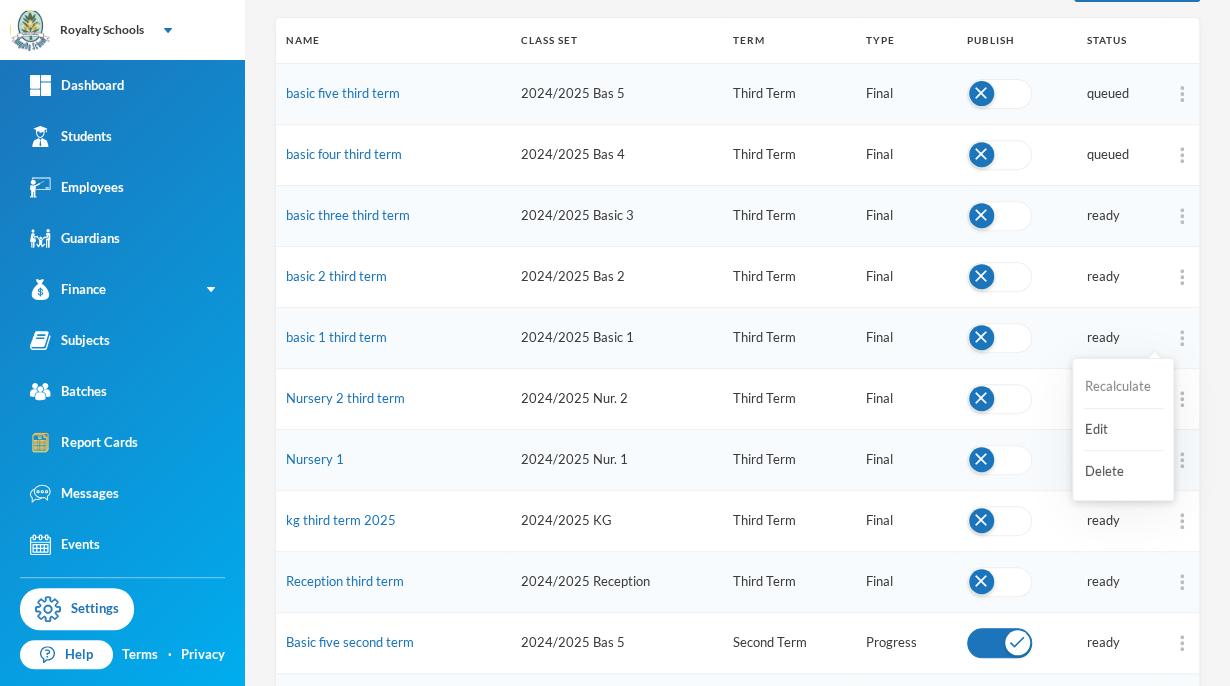 click on "Recalculate" at bounding box center [1123, 387] 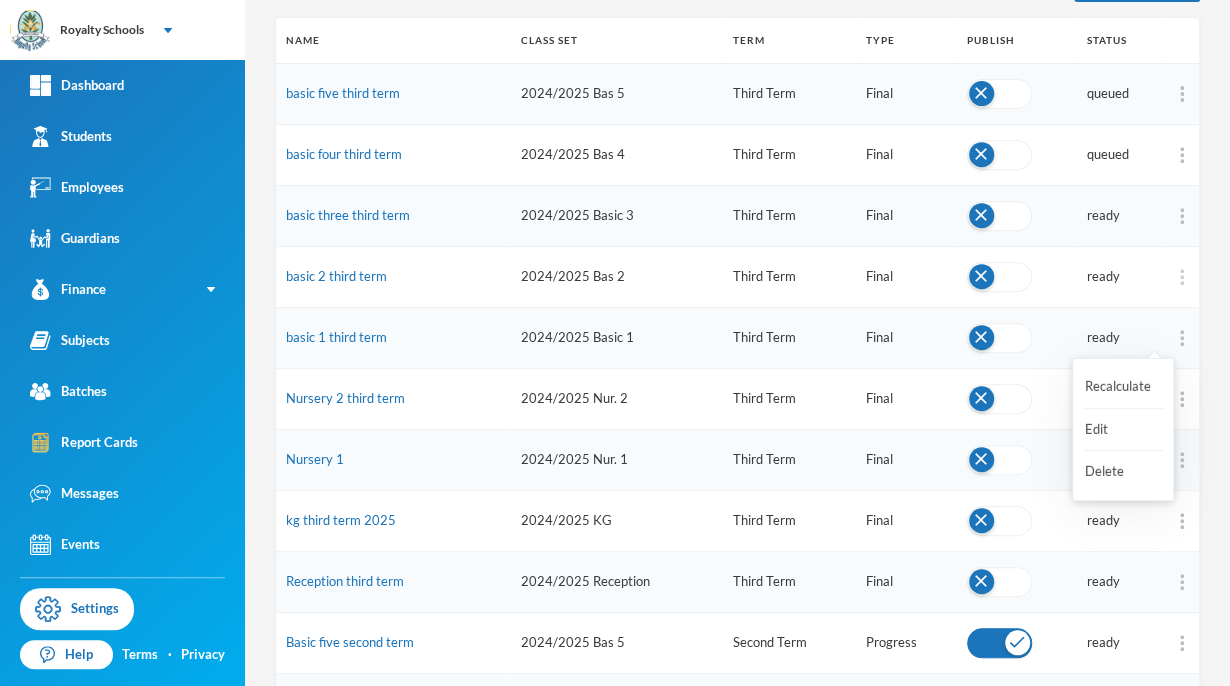 click at bounding box center (1182, 277) 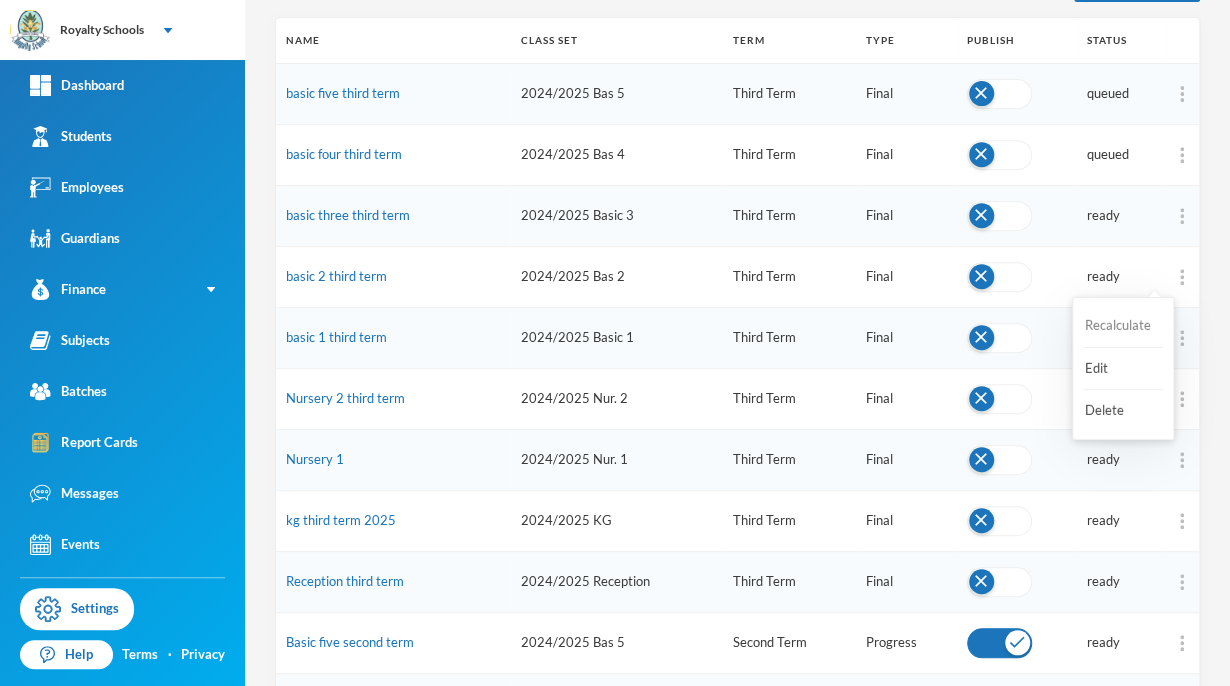 click on "Recalculate" at bounding box center [1123, 326] 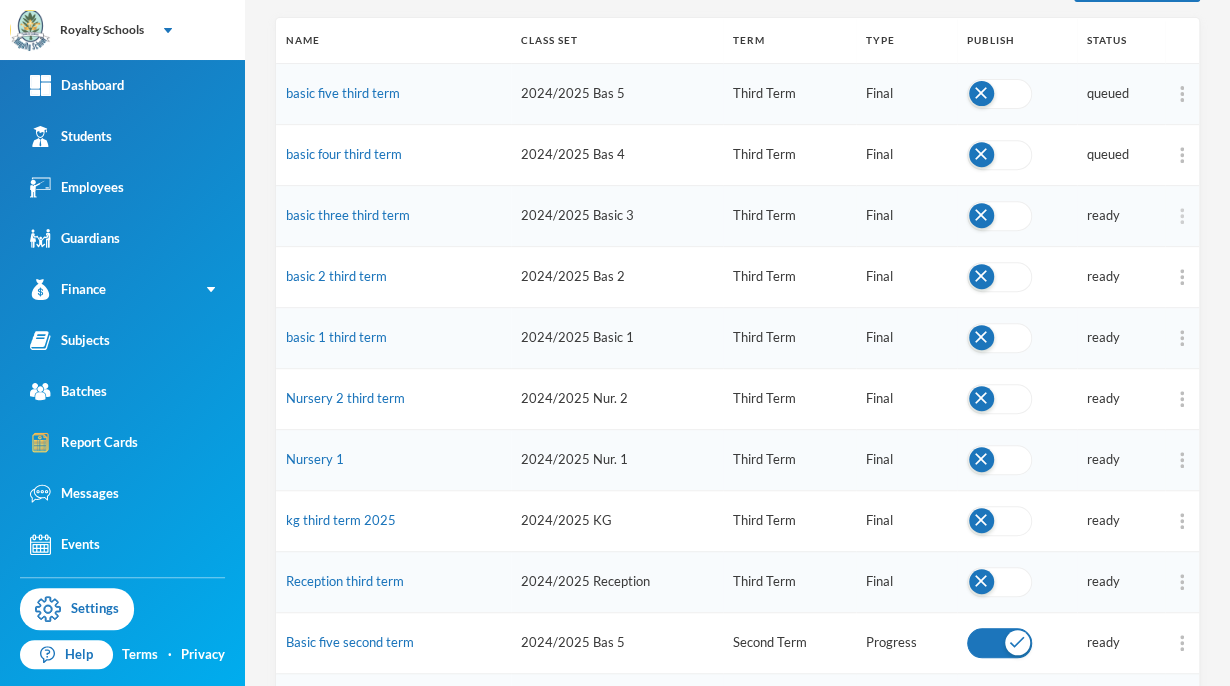 click at bounding box center [1182, 216] 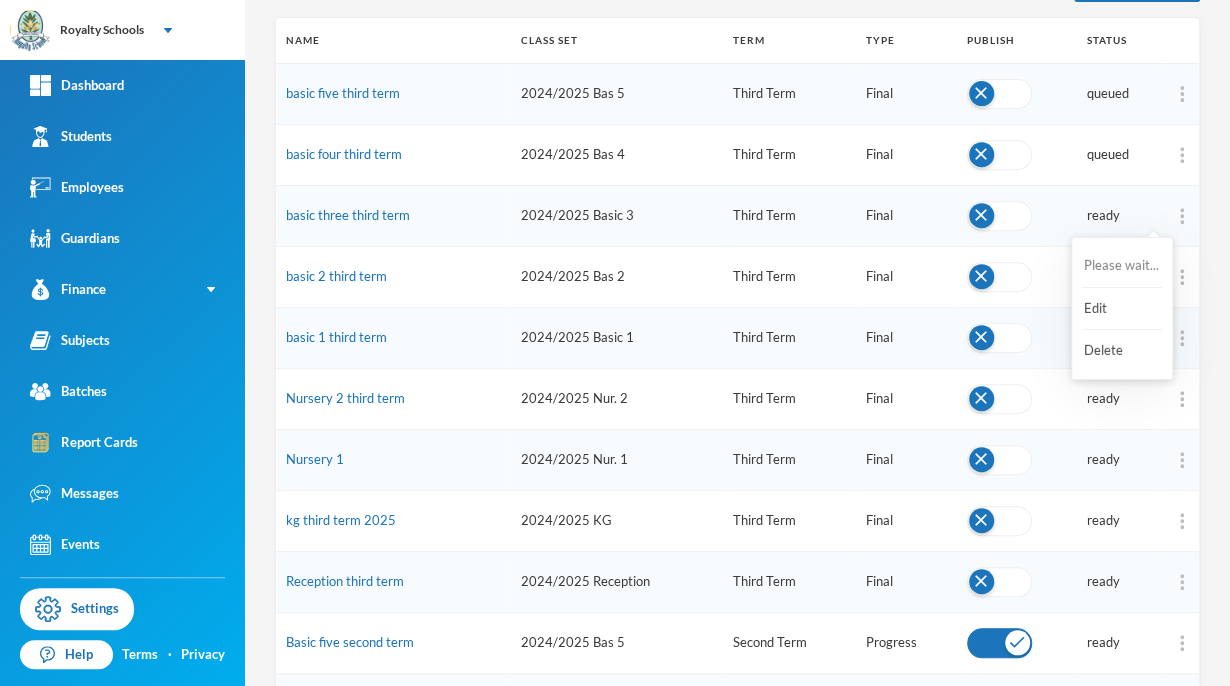 click on "Please wait..." at bounding box center (1122, 266) 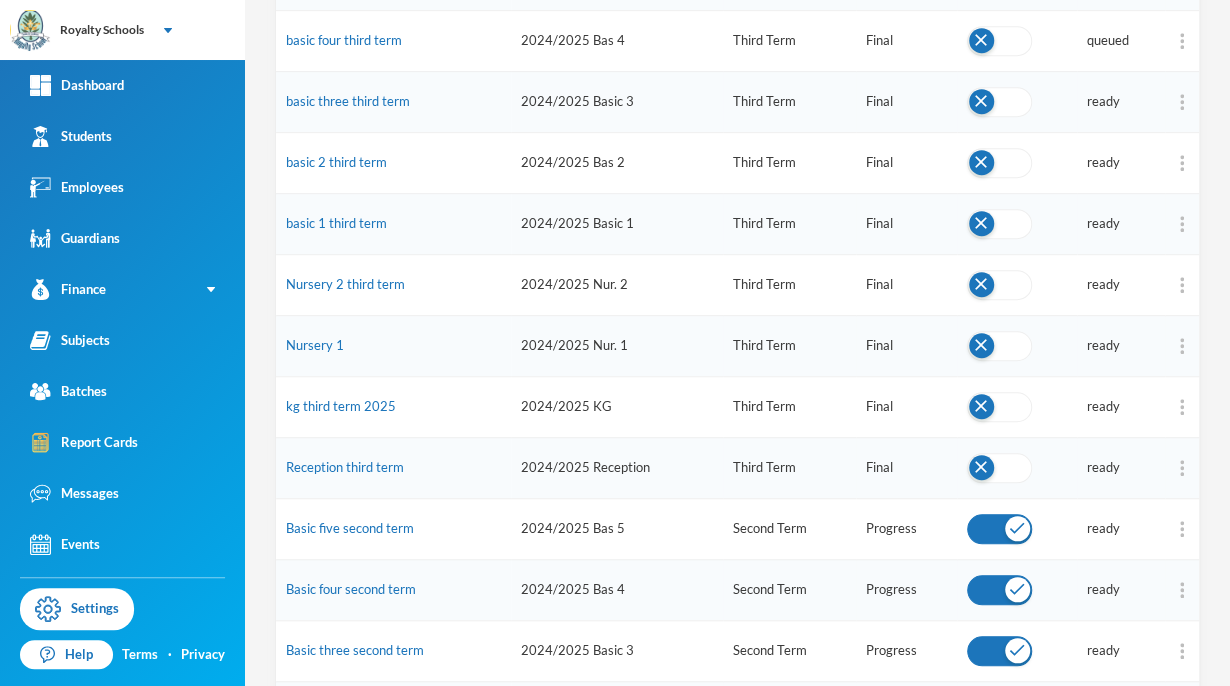 scroll, scrollTop: 389, scrollLeft: 0, axis: vertical 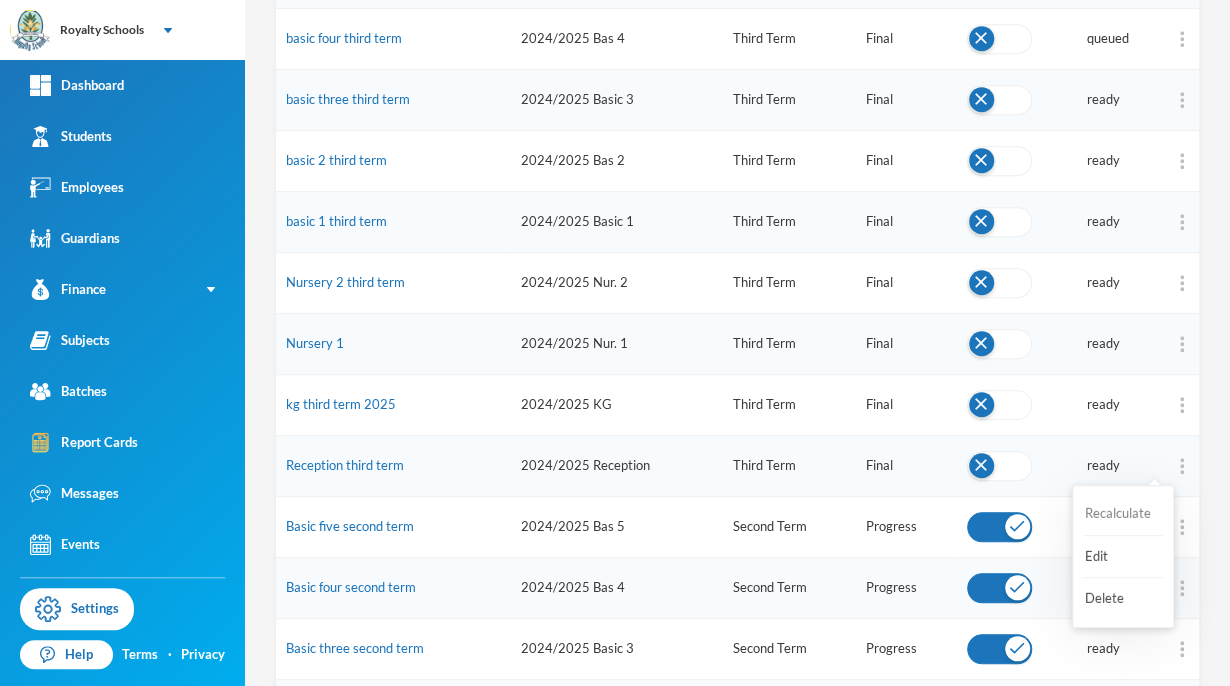 click on "Recalculate" at bounding box center (1123, 514) 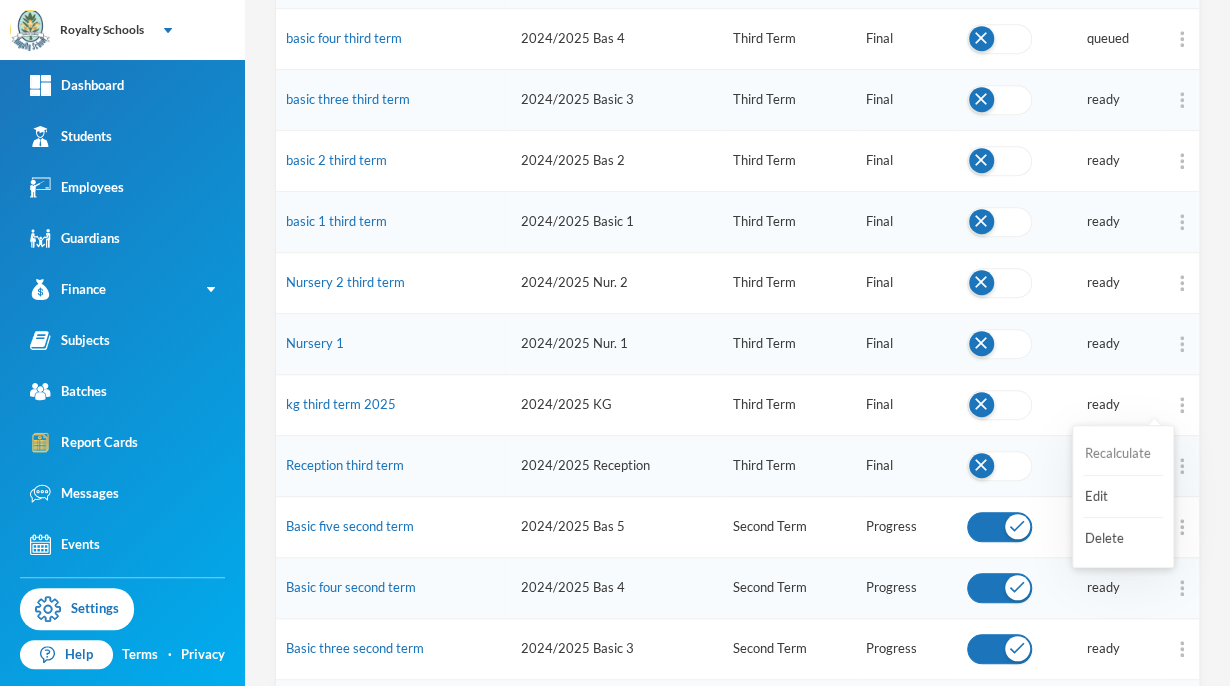 click on "Recalculate" at bounding box center (1123, 454) 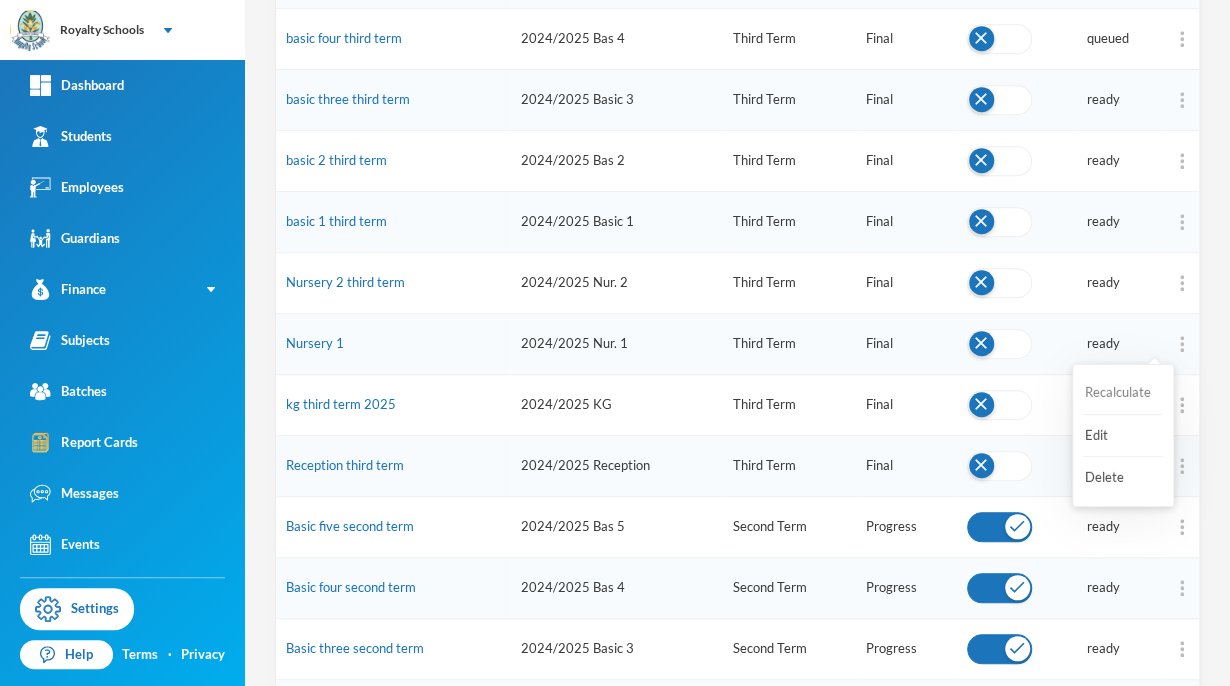 click on "Recalculate" at bounding box center [1123, 393] 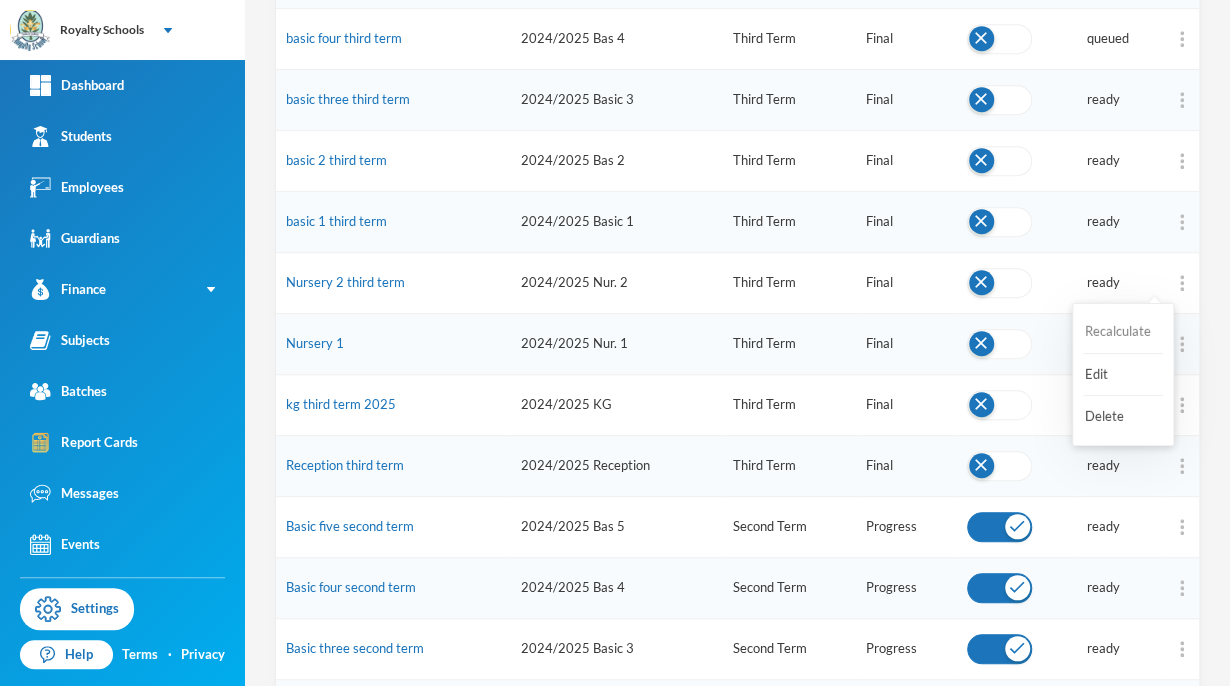 click on "Recalculate" at bounding box center [1123, 332] 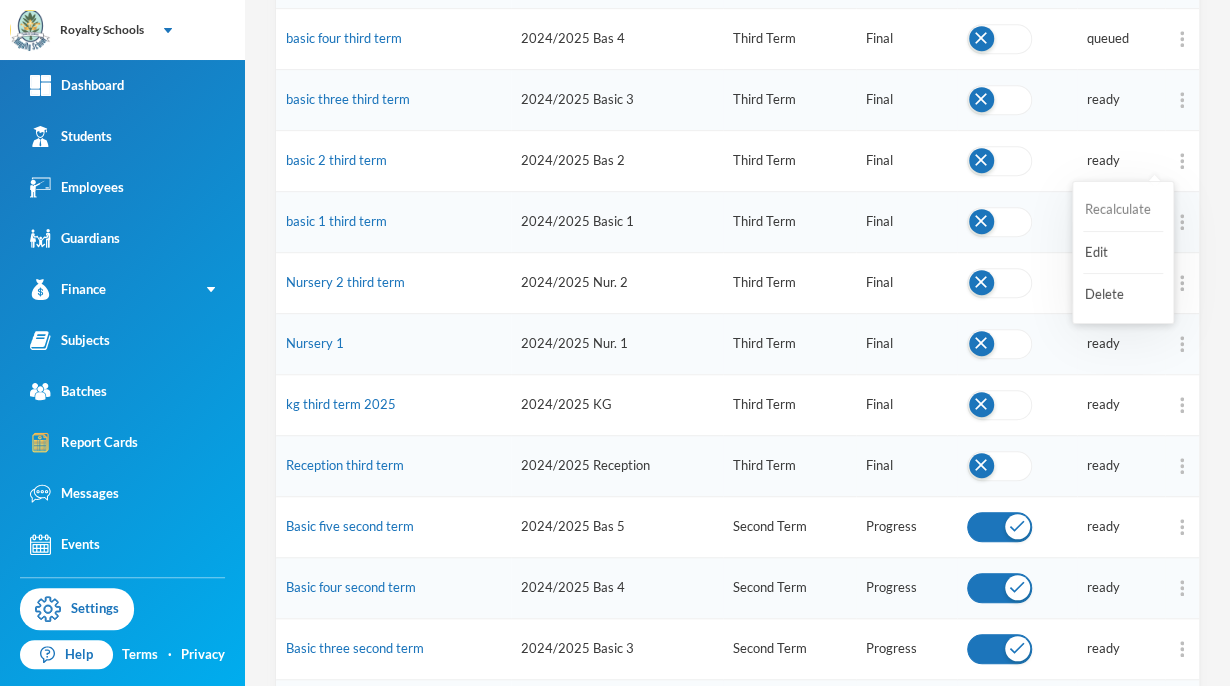 click on "Recalculate" at bounding box center [1123, 210] 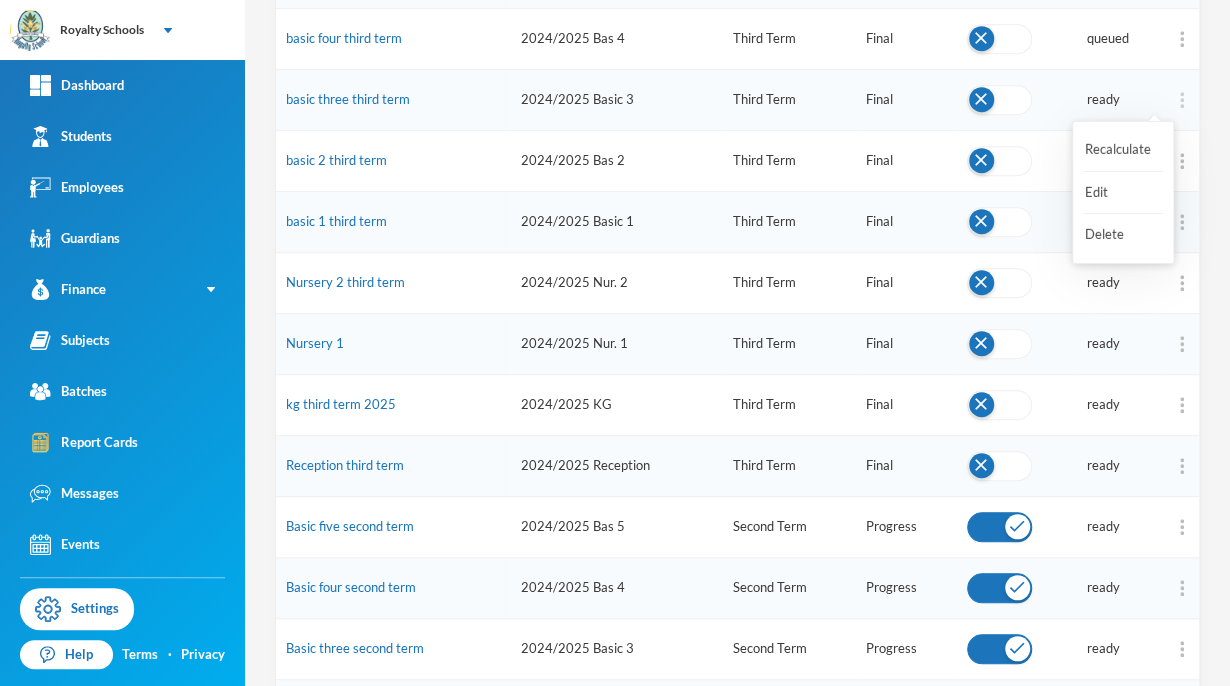 click at bounding box center [1182, 100] 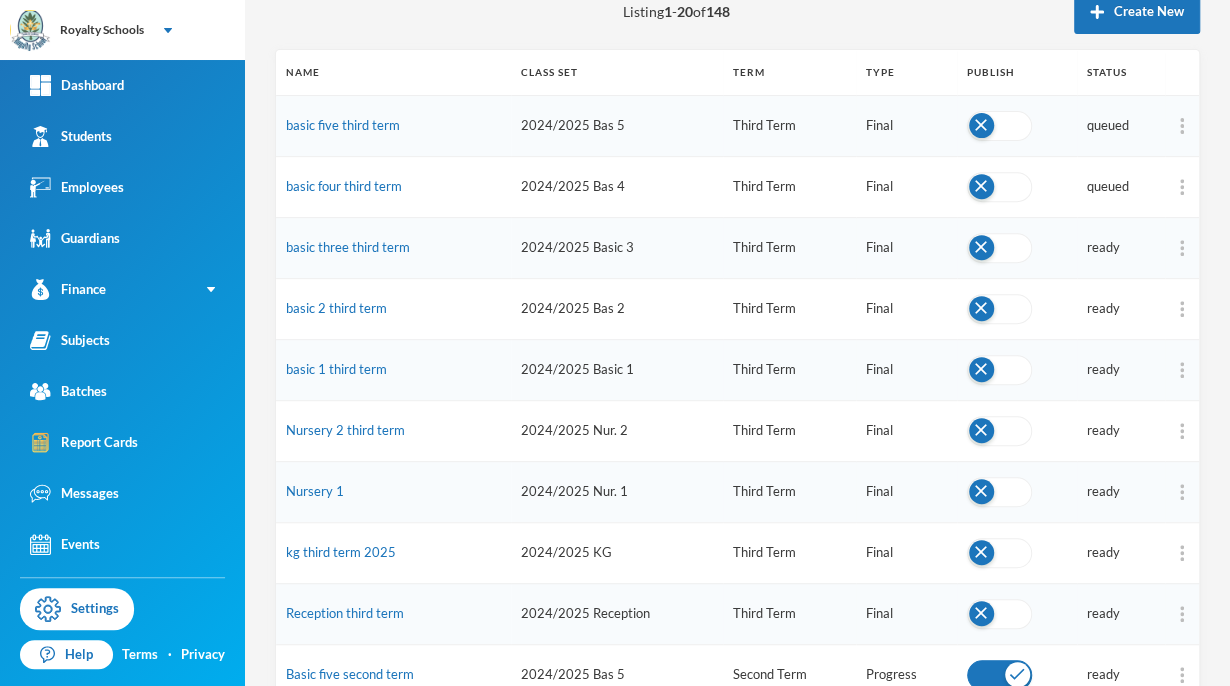 scroll, scrollTop: 237, scrollLeft: 0, axis: vertical 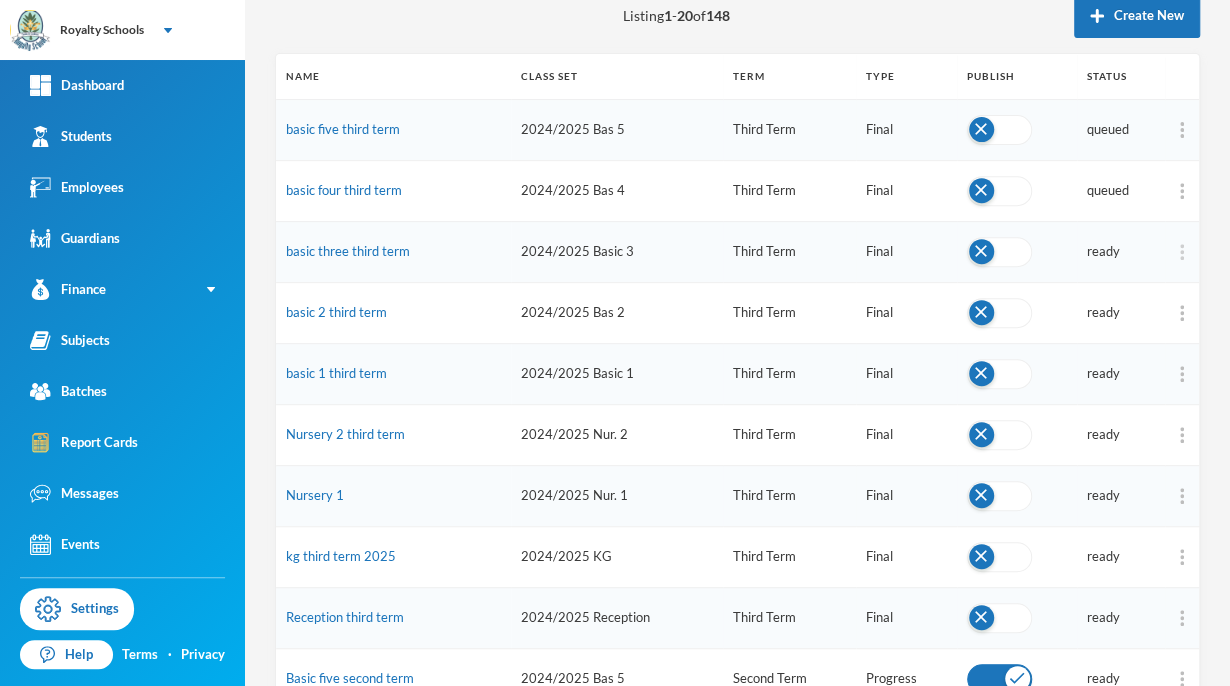 click at bounding box center [1182, 252] 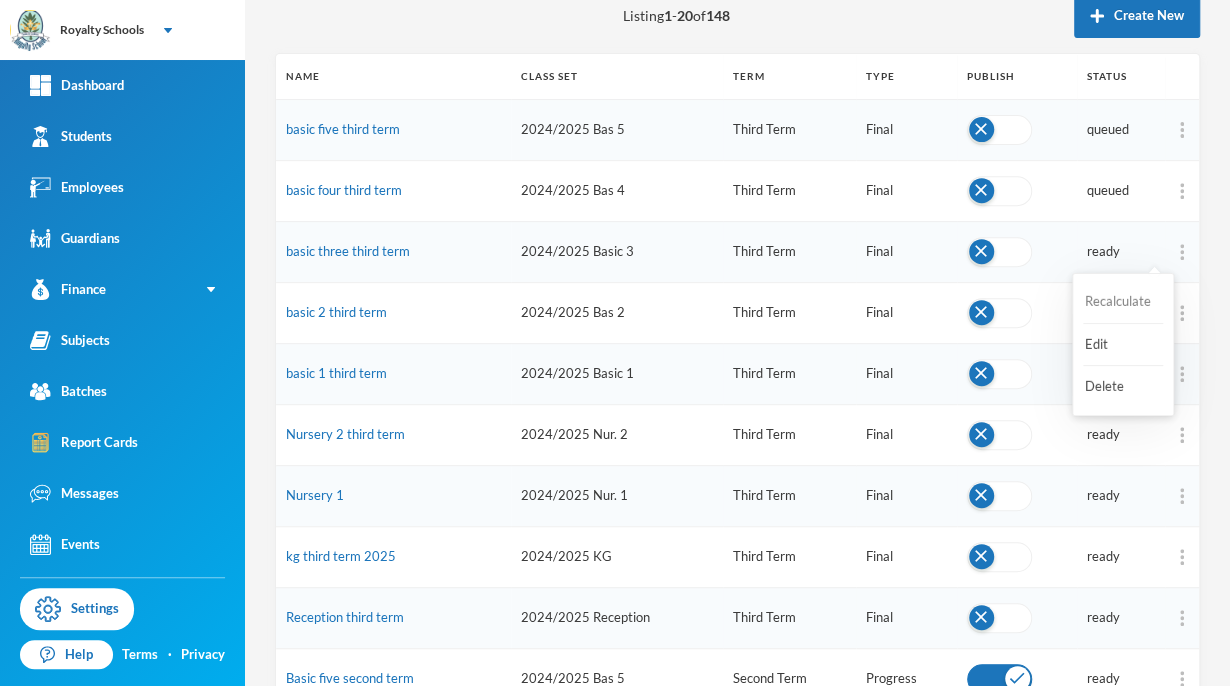 click on "Recalculate" at bounding box center (1123, 302) 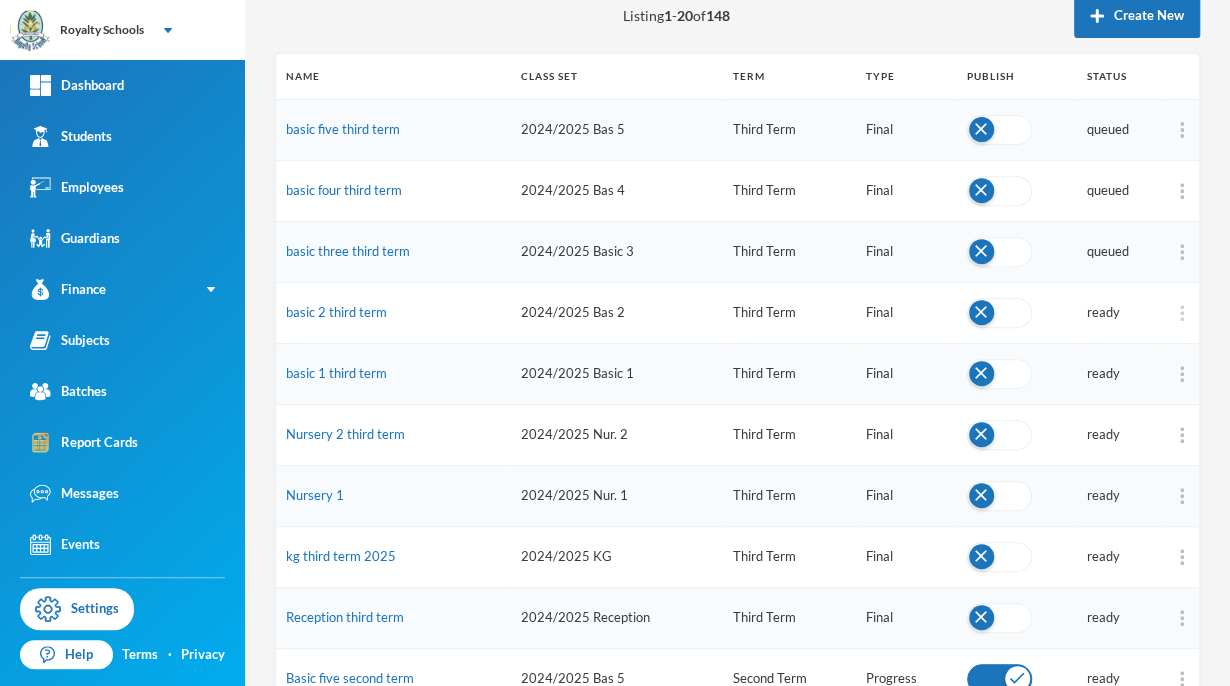 click at bounding box center [1182, 313] 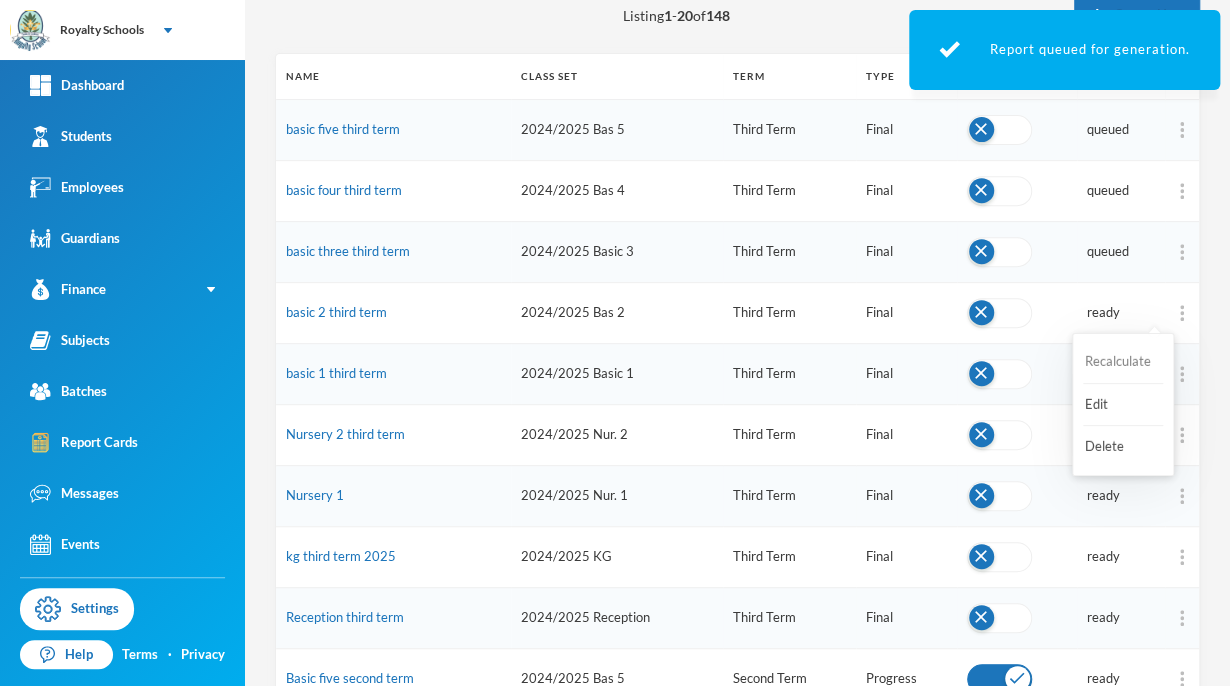 click on "Recalculate" at bounding box center (1123, 362) 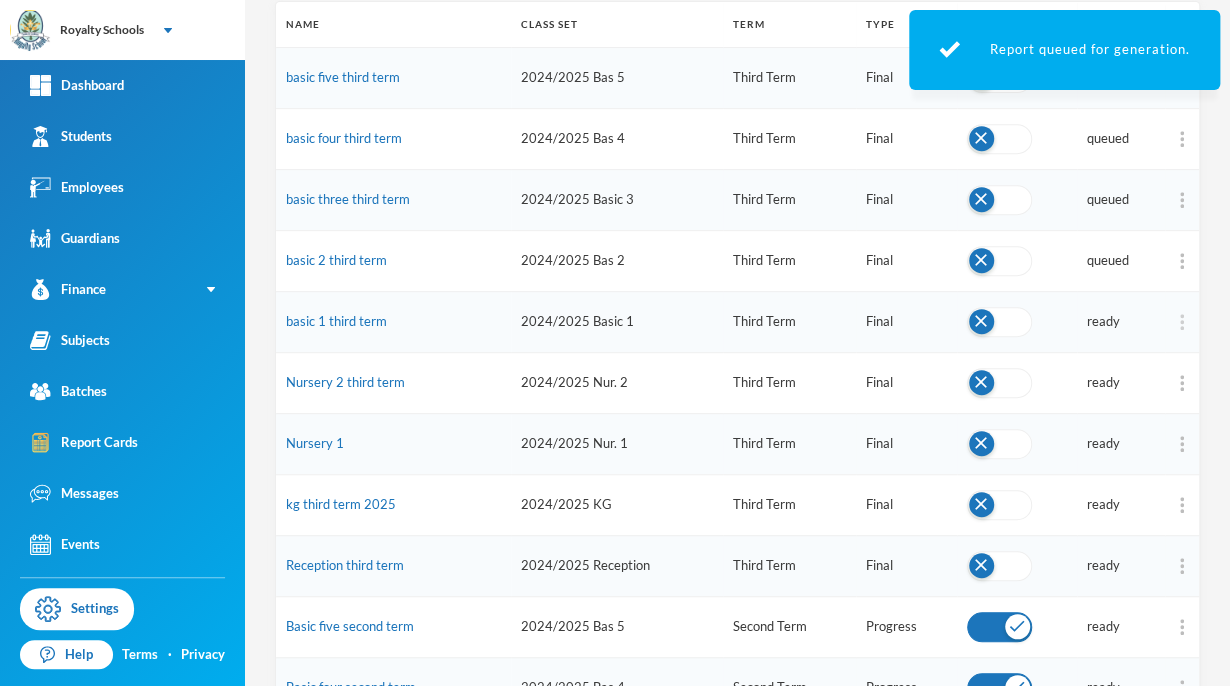 click at bounding box center [1182, 322] 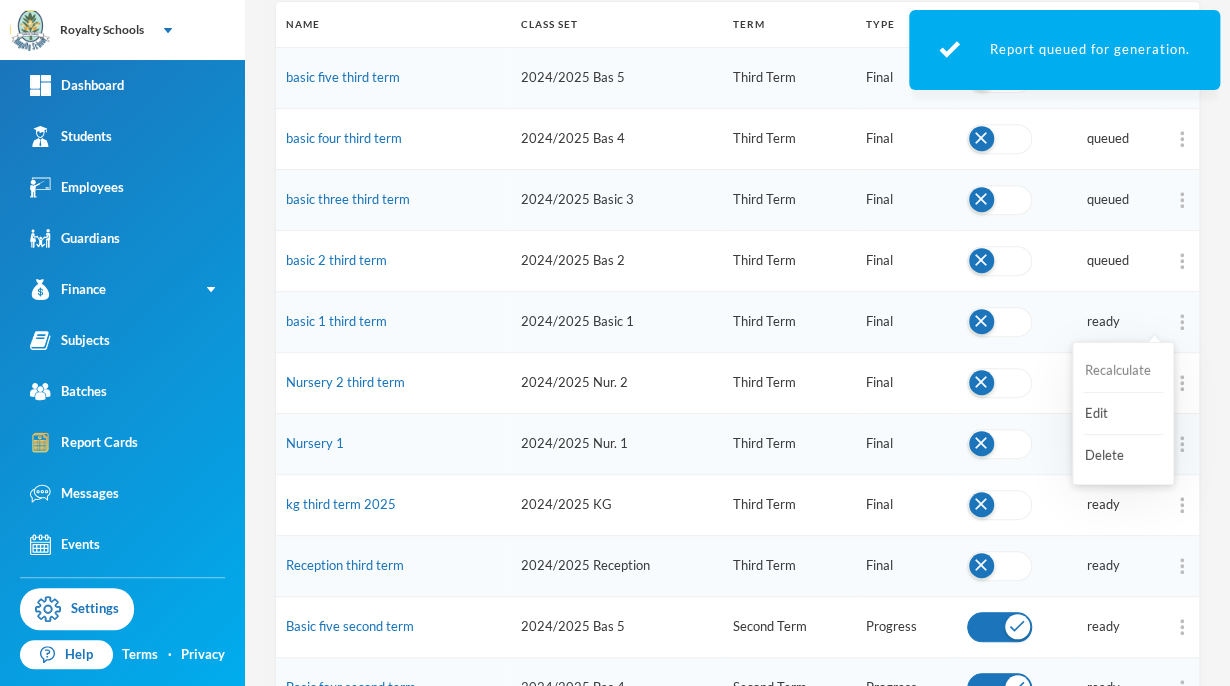 click on "Recalculate" at bounding box center (1123, 371) 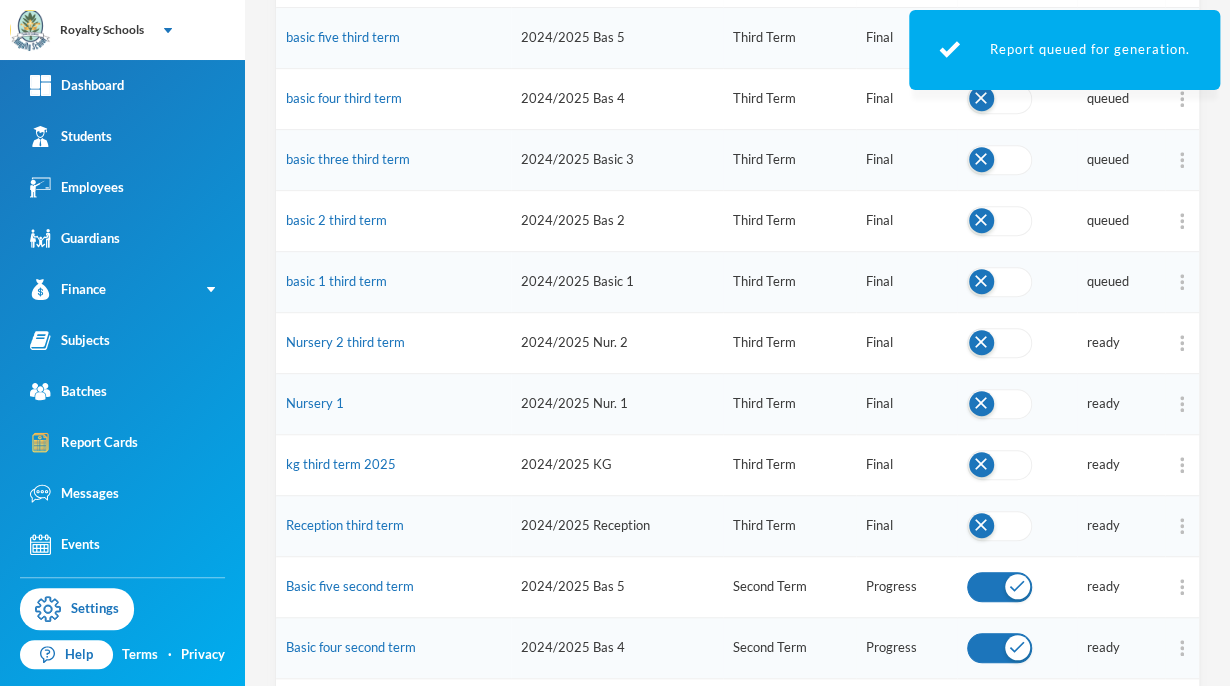 scroll, scrollTop: 365, scrollLeft: 0, axis: vertical 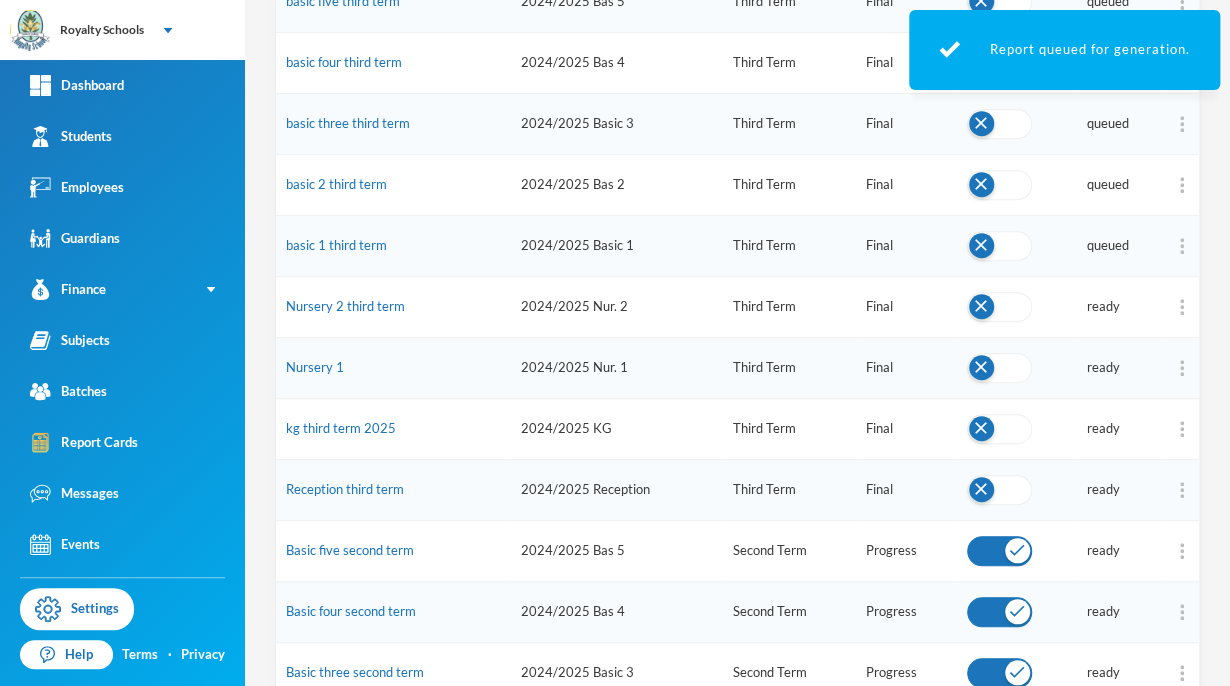 click at bounding box center (1182, 307) 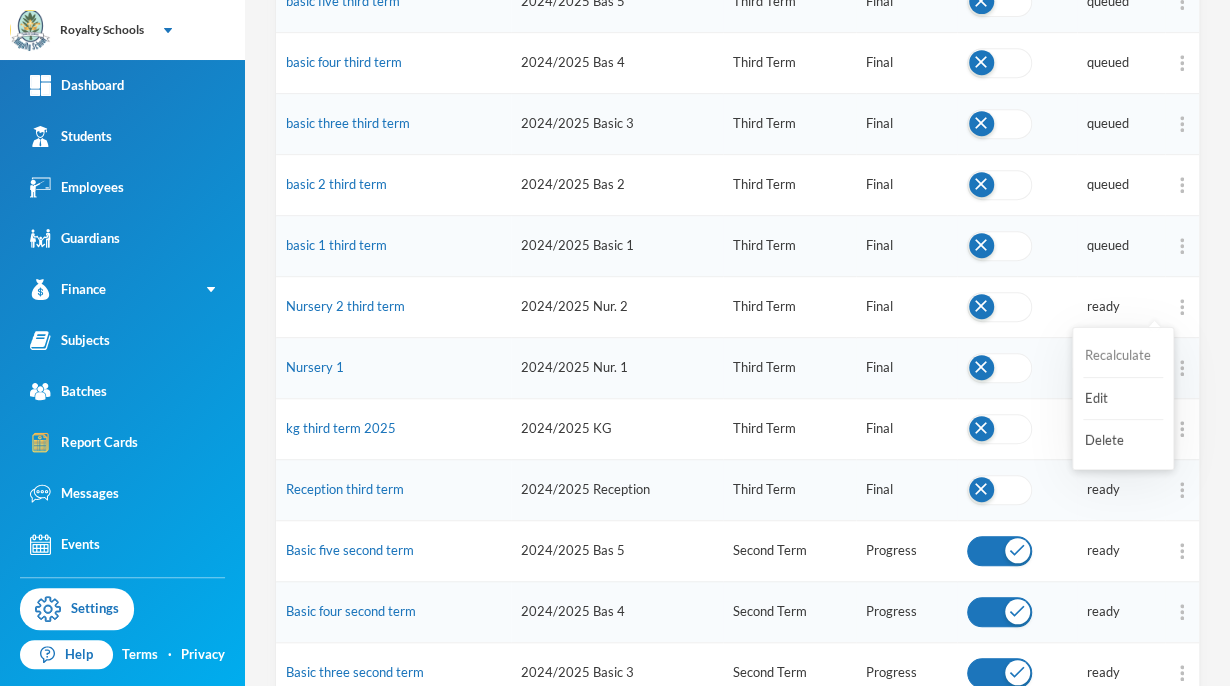 click on "Recalculate" at bounding box center (1123, 356) 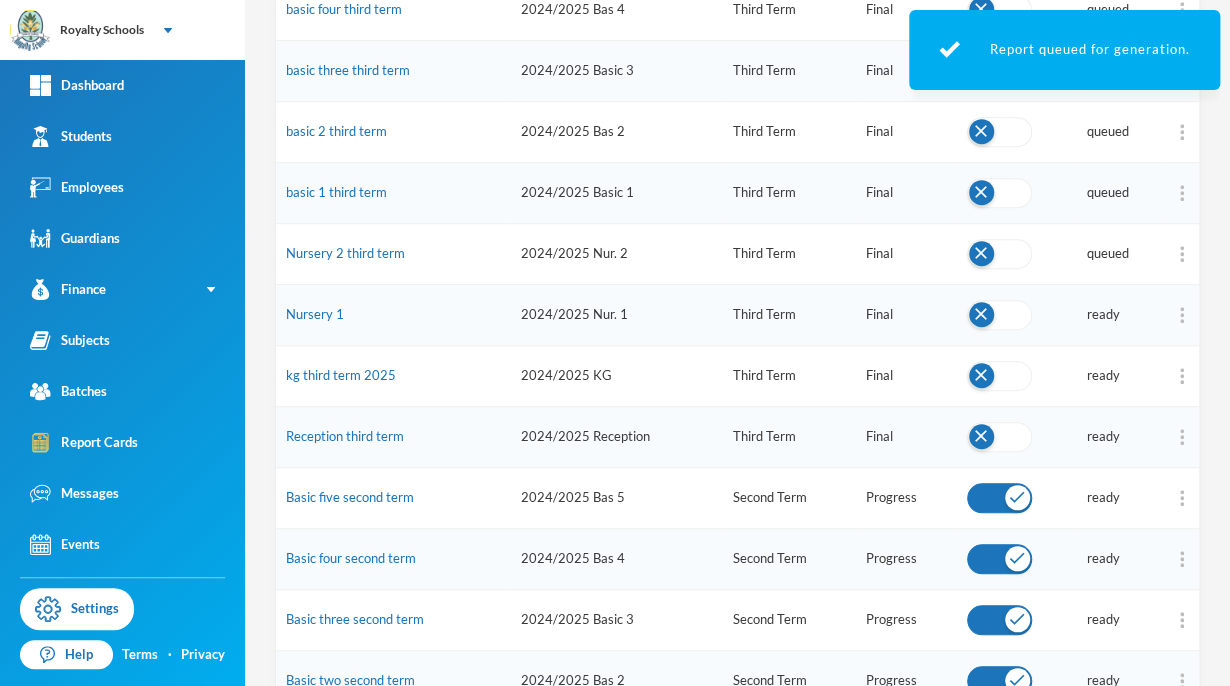 scroll, scrollTop: 423, scrollLeft: 0, axis: vertical 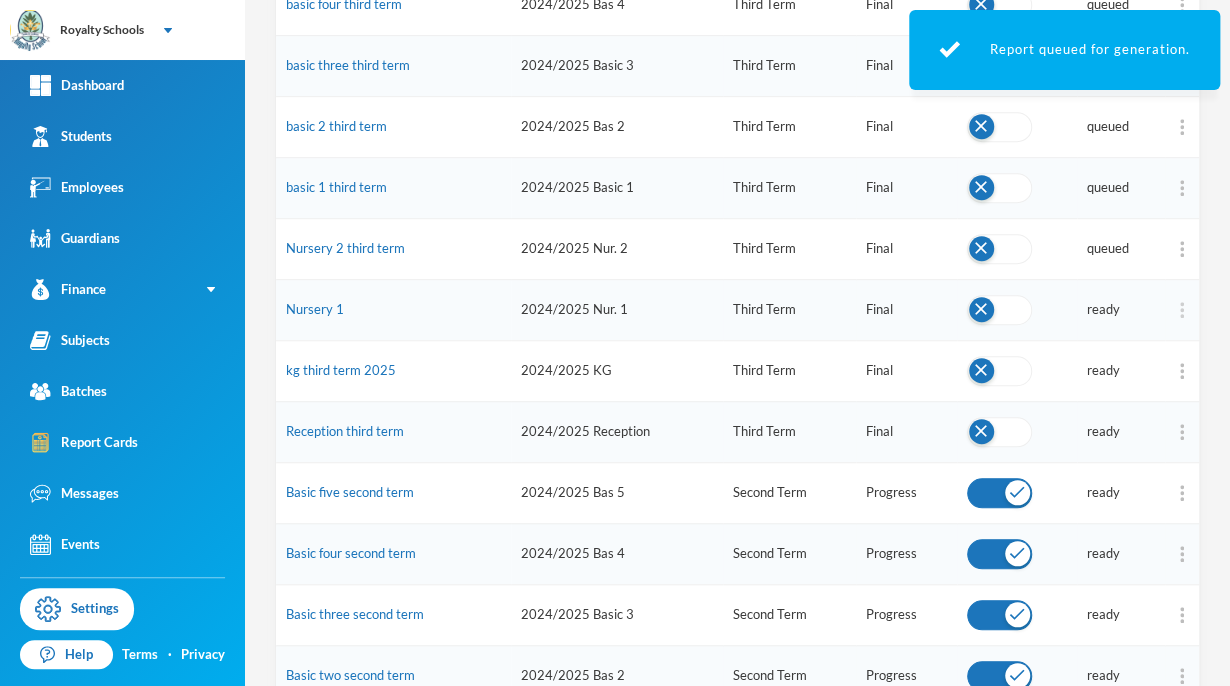 click at bounding box center [1182, 310] 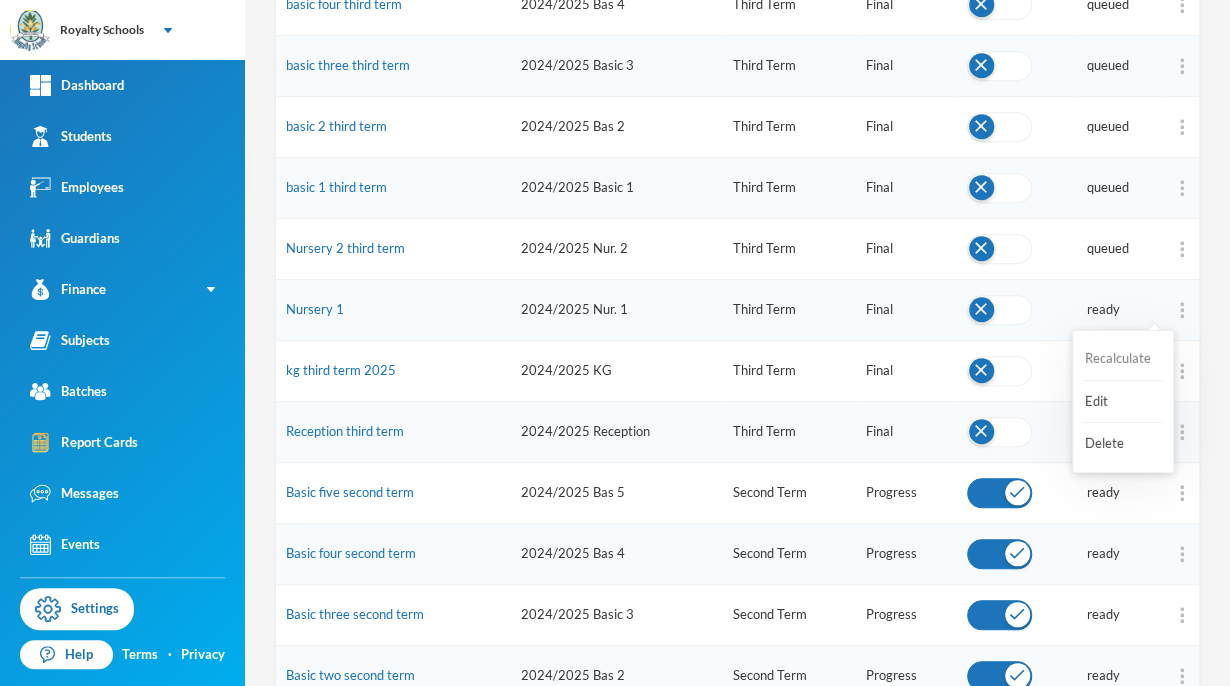click on "Recalculate" at bounding box center [1123, 359] 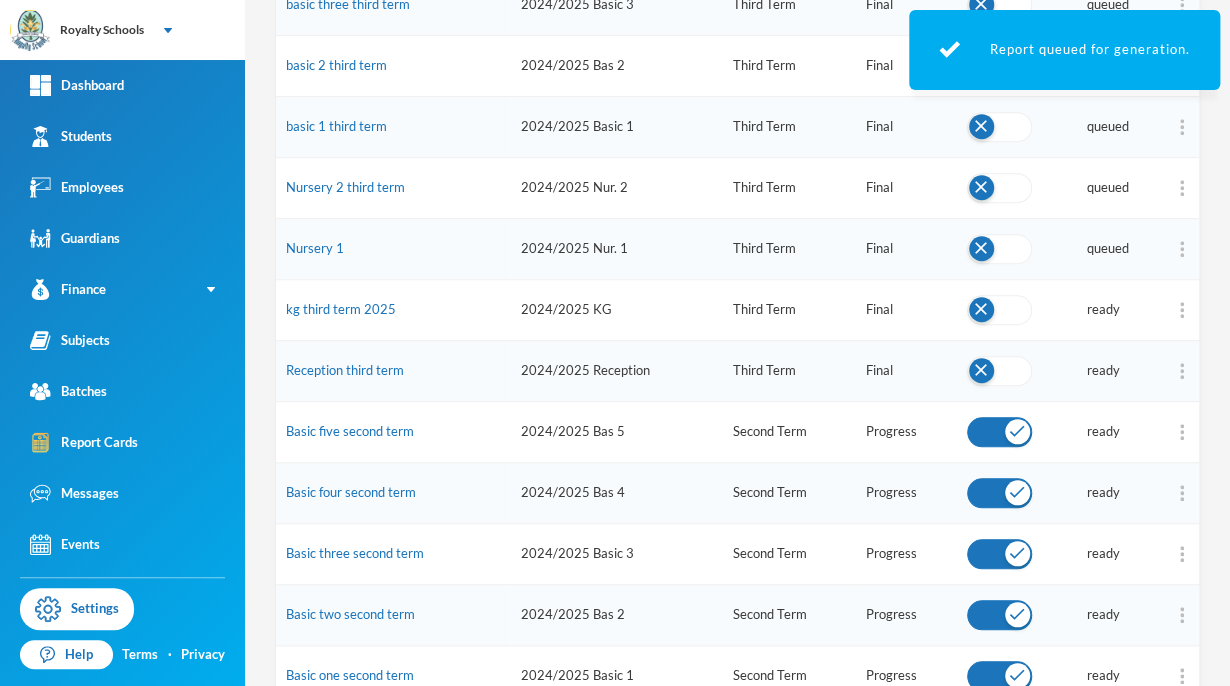 scroll, scrollTop: 487, scrollLeft: 0, axis: vertical 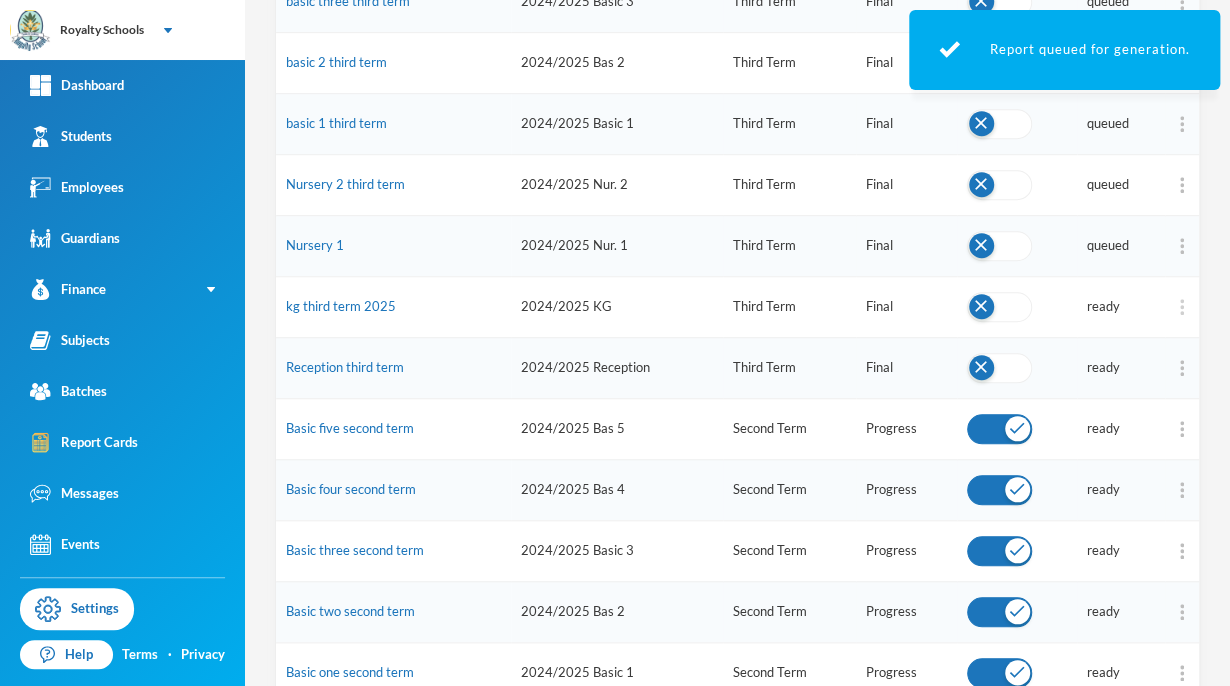 click at bounding box center (1182, 307) 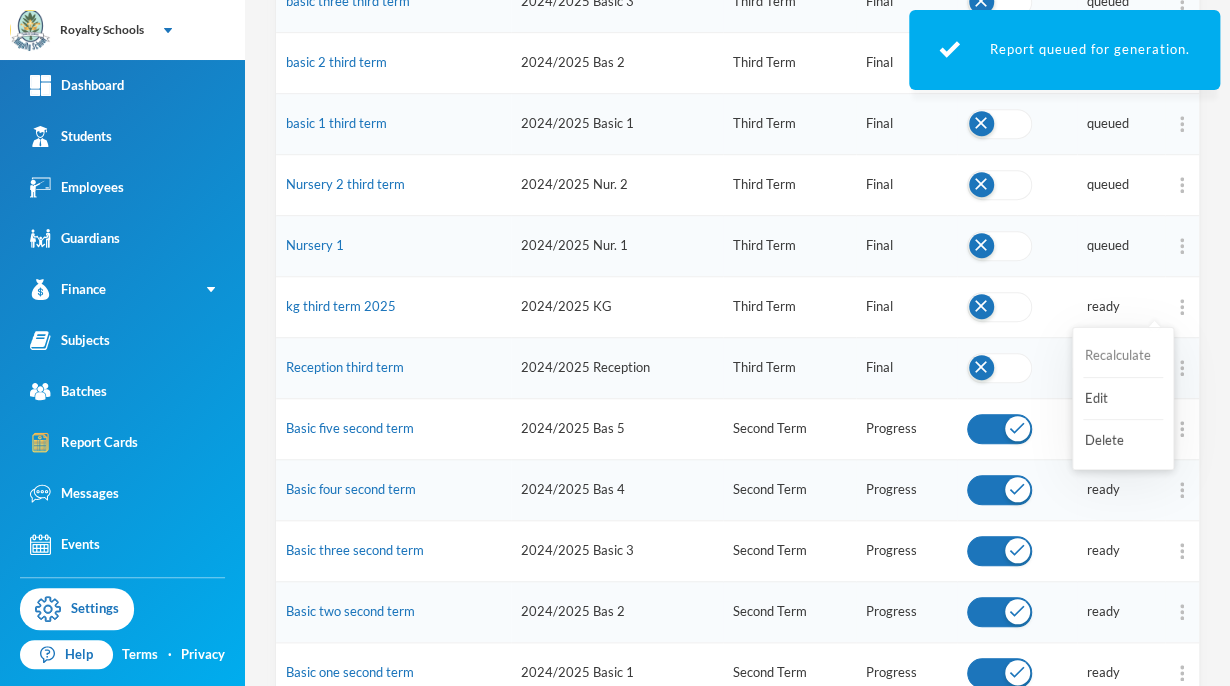 click on "Recalculate" at bounding box center [1123, 356] 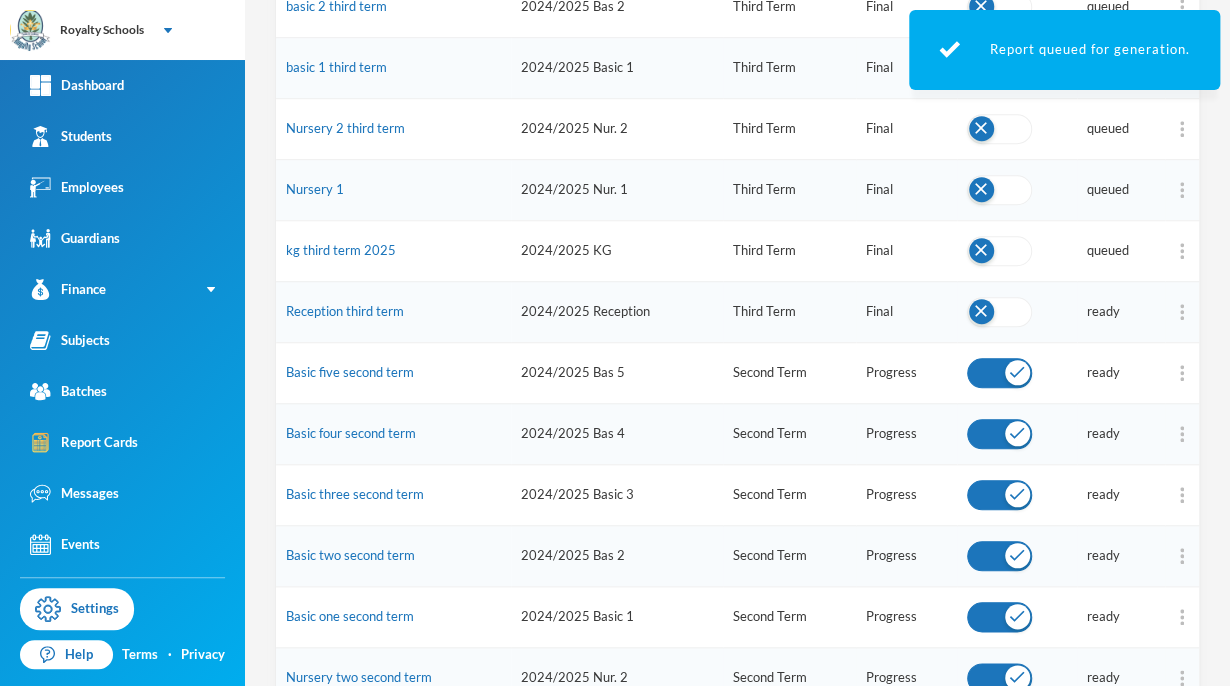scroll, scrollTop: 545, scrollLeft: 0, axis: vertical 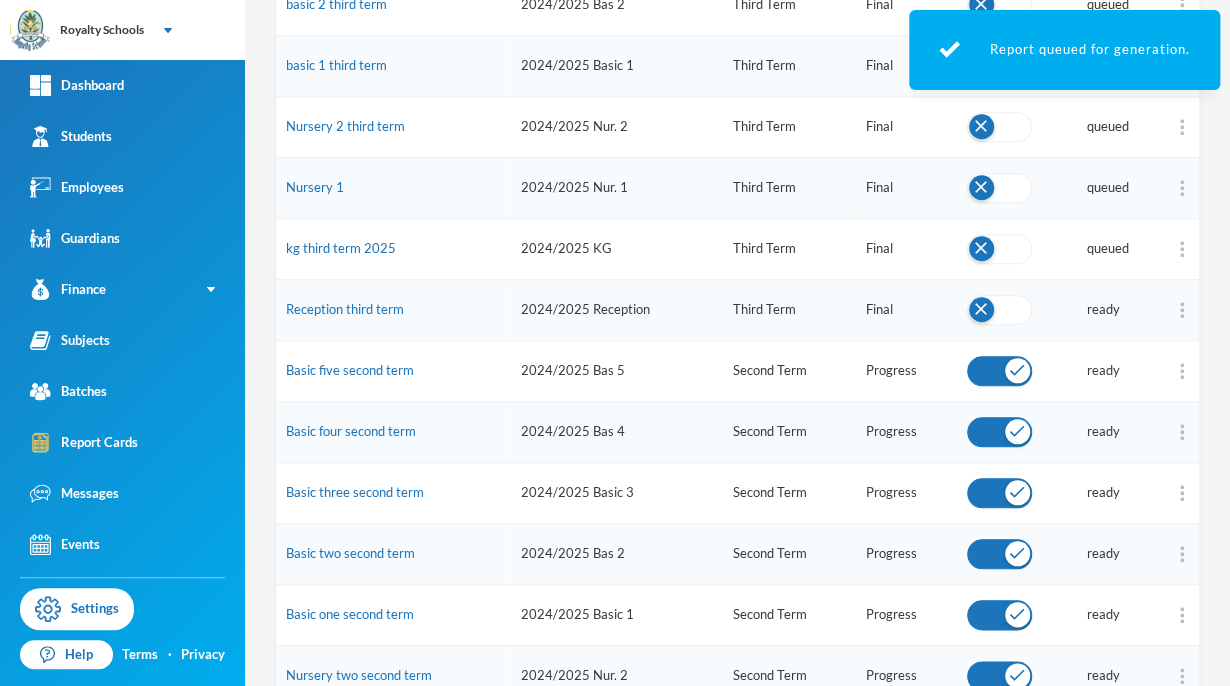 click at bounding box center (1182, 310) 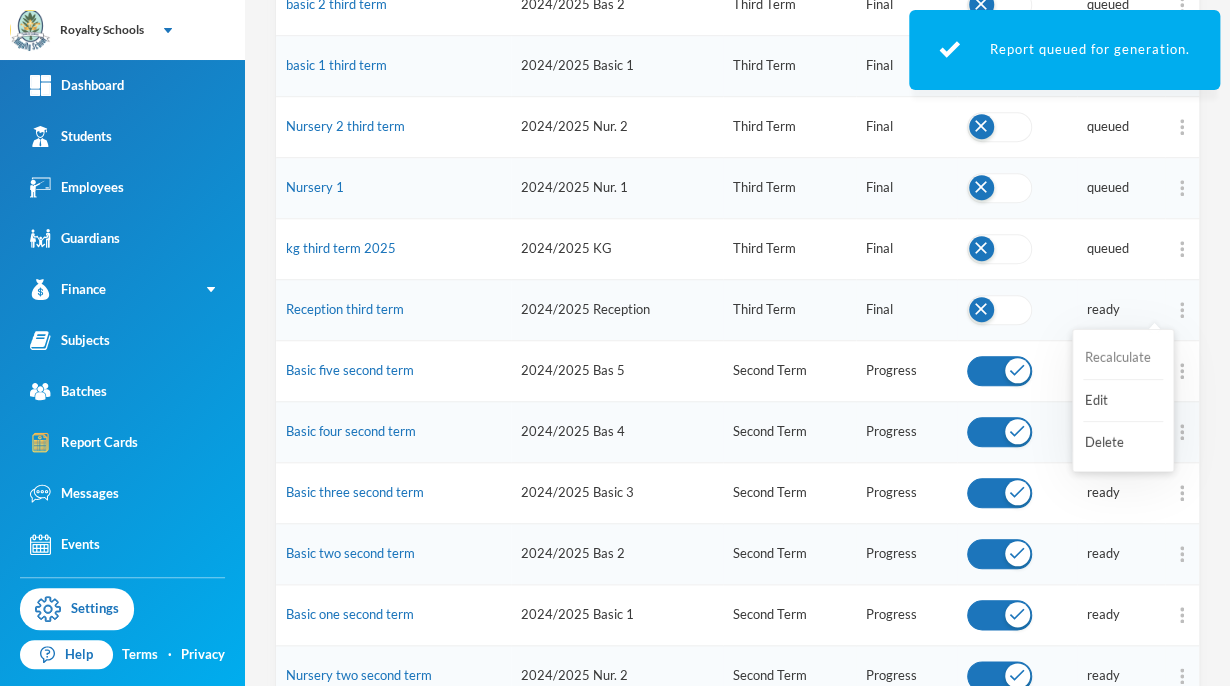 click on "Recalculate" at bounding box center [1123, 358] 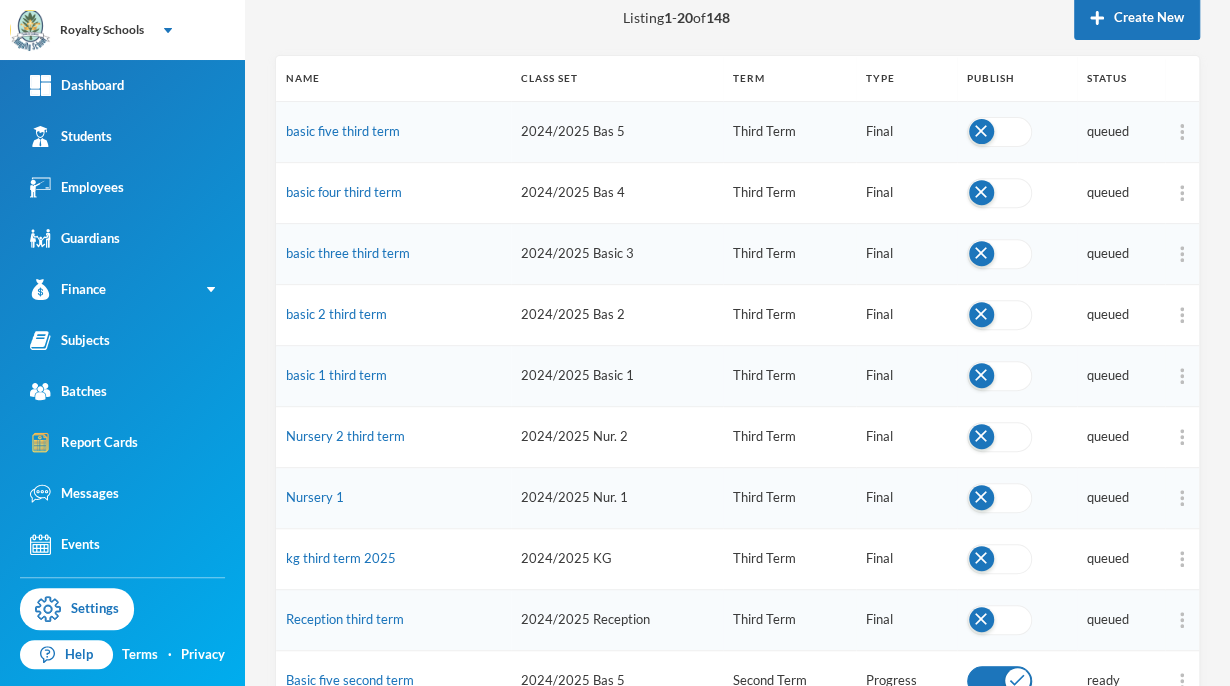 scroll, scrollTop: 228, scrollLeft: 0, axis: vertical 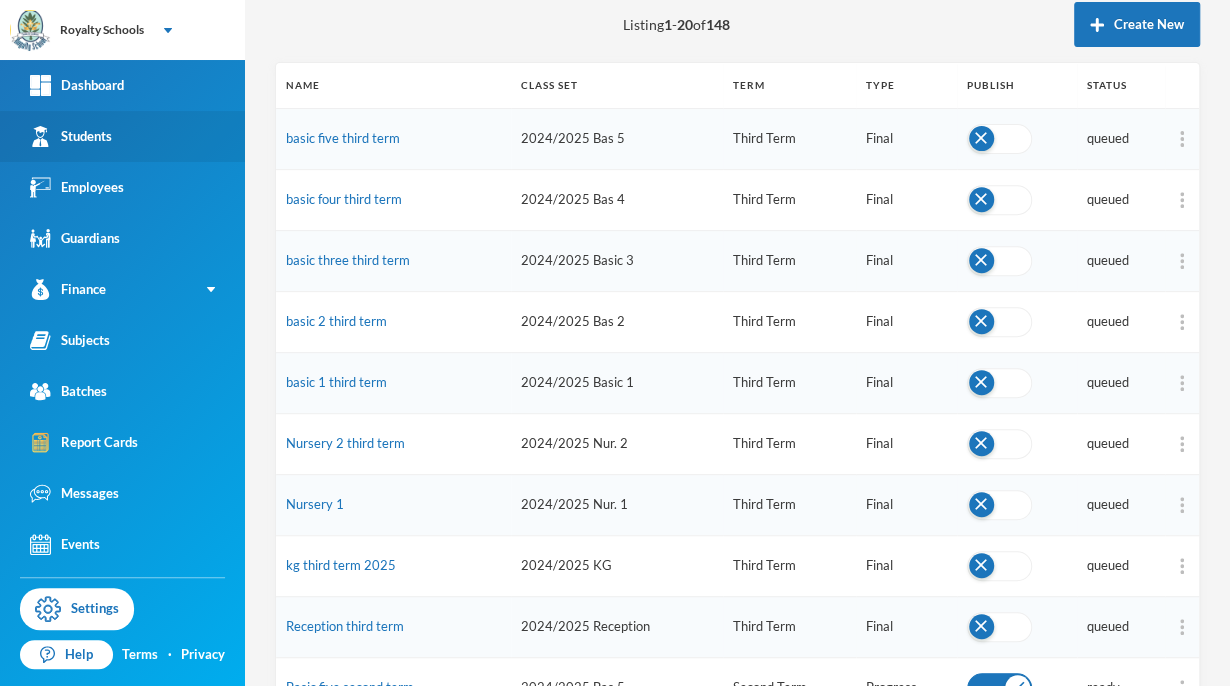 click on "Students" at bounding box center [122, 136] 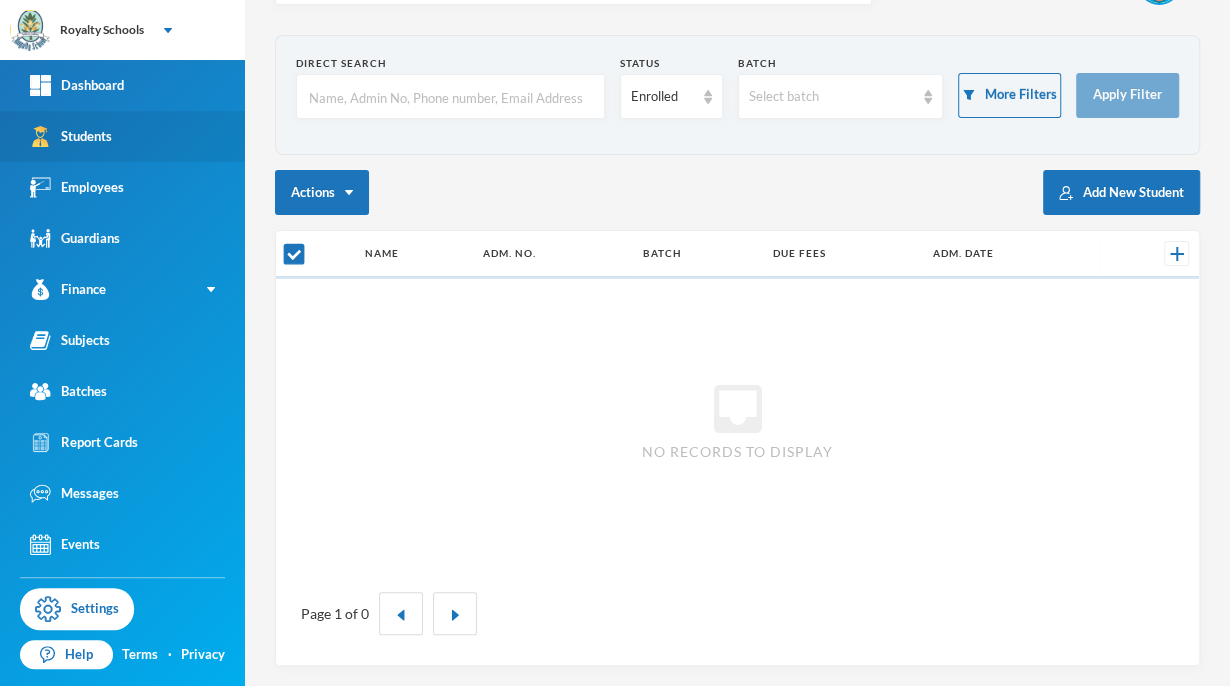 checkbox on "false" 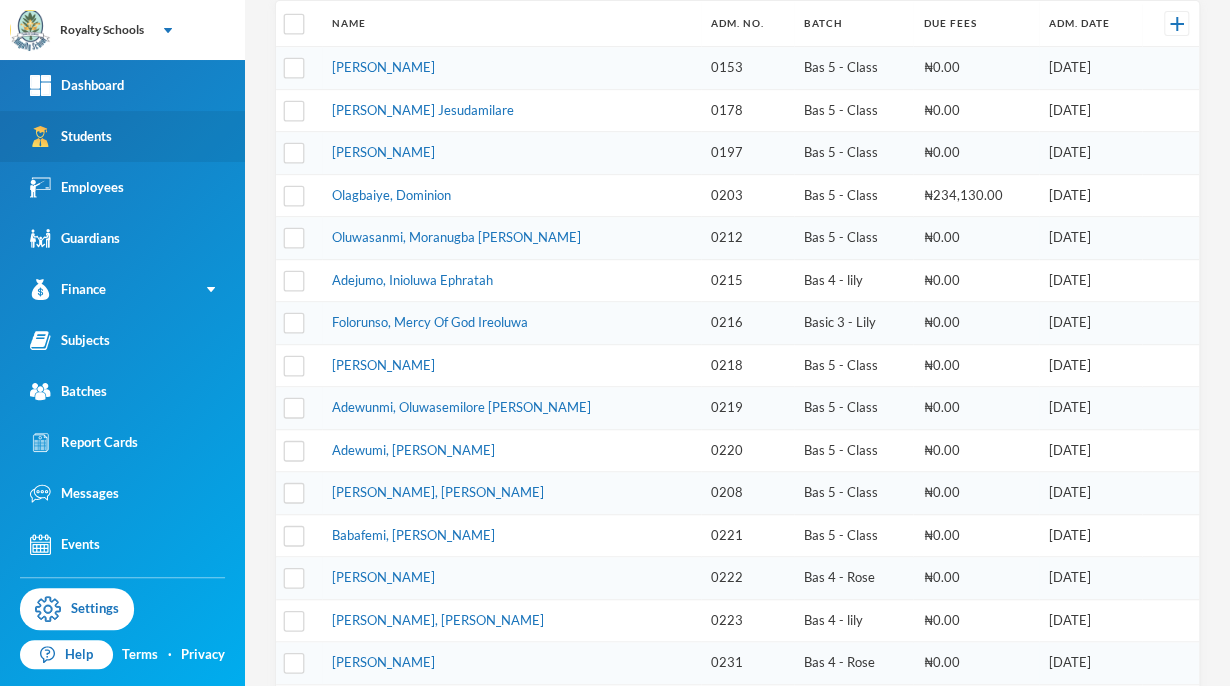 scroll, scrollTop: 289, scrollLeft: 0, axis: vertical 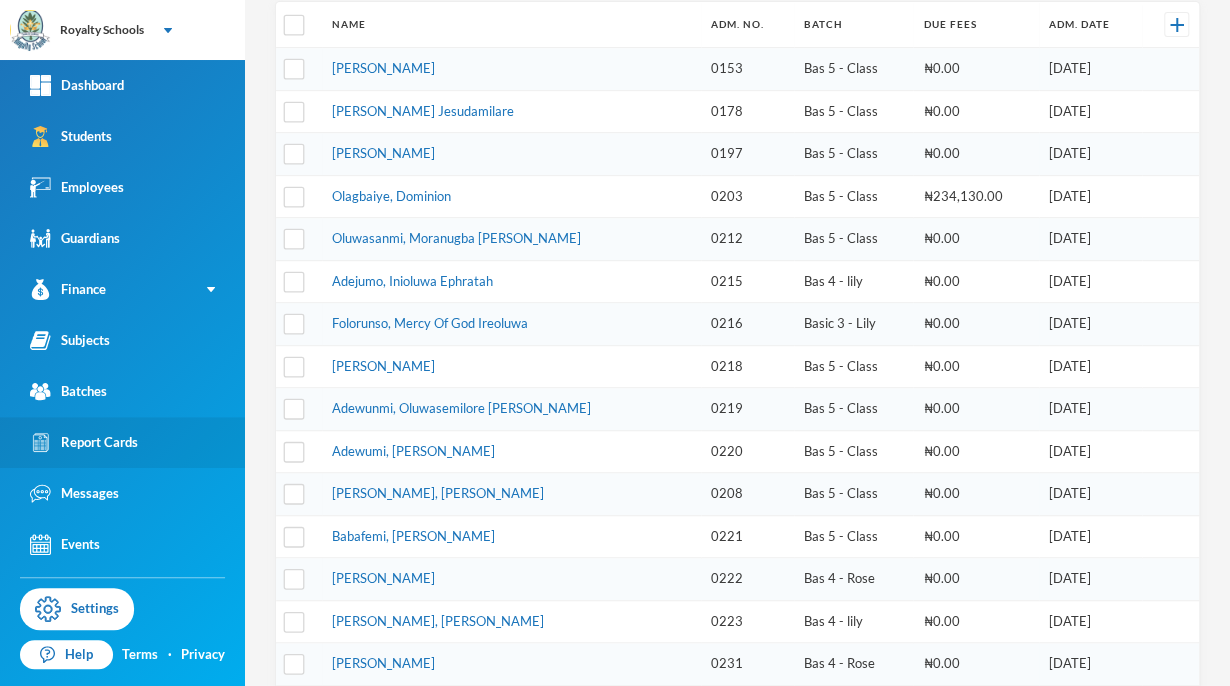 click on "Report Cards" at bounding box center [84, 442] 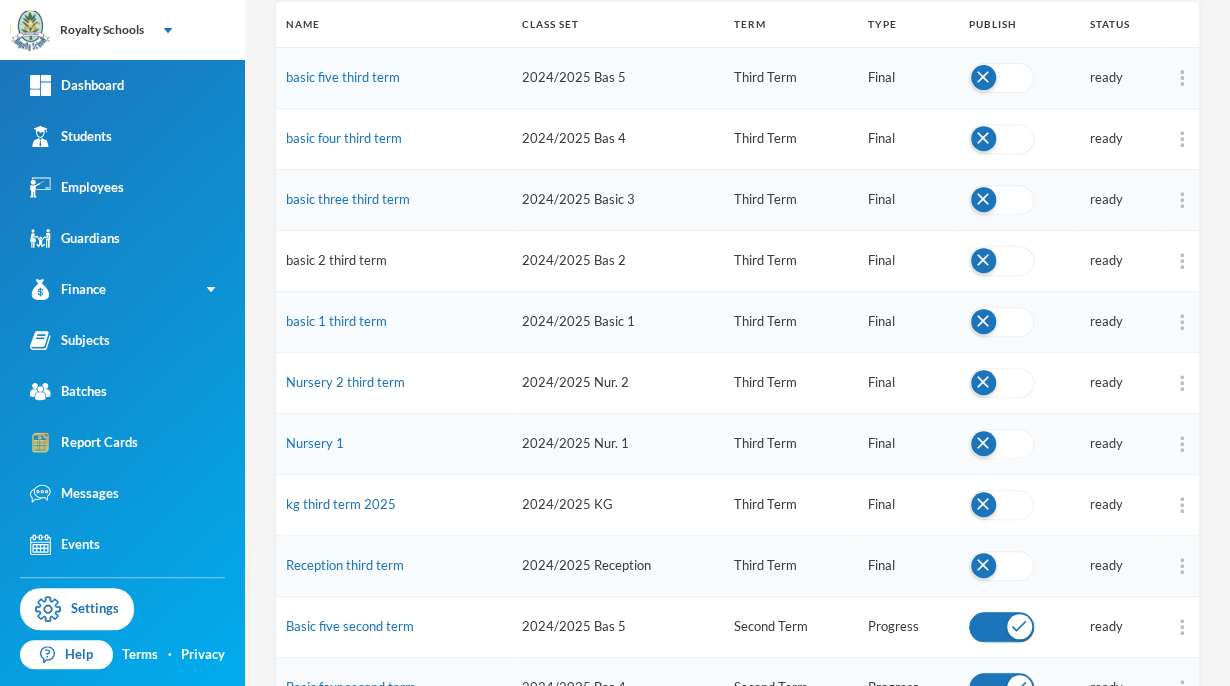 click on "basic 2 third term" at bounding box center [336, 260] 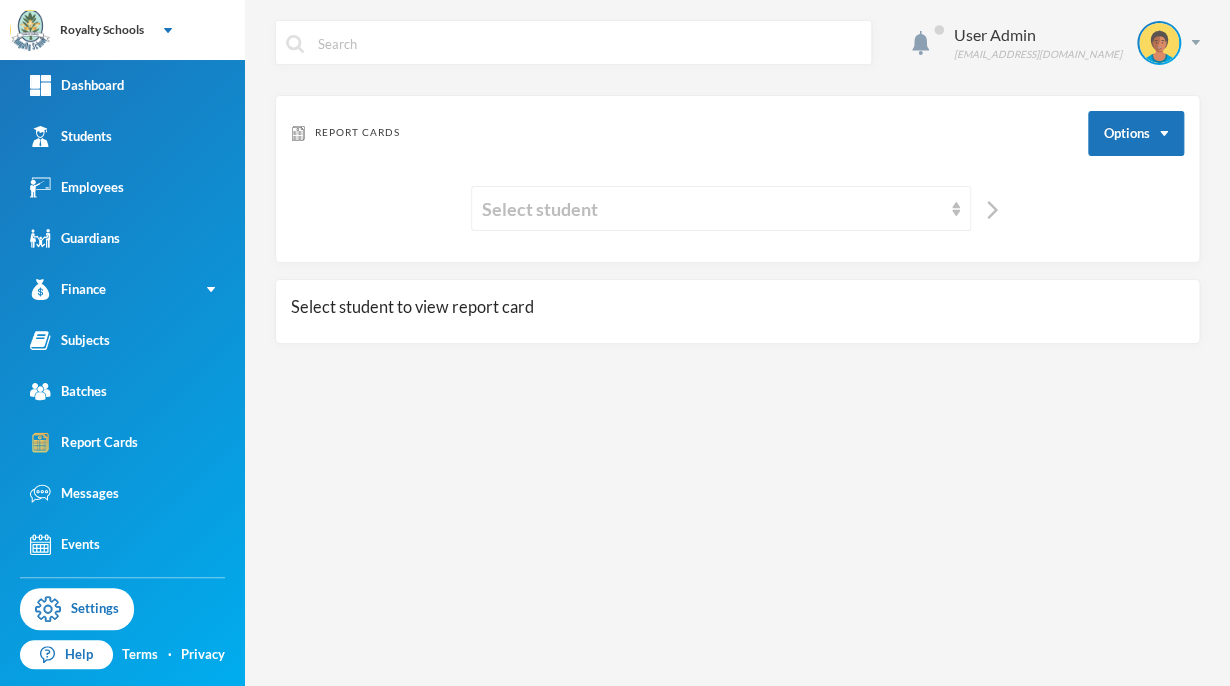 scroll, scrollTop: 0, scrollLeft: 0, axis: both 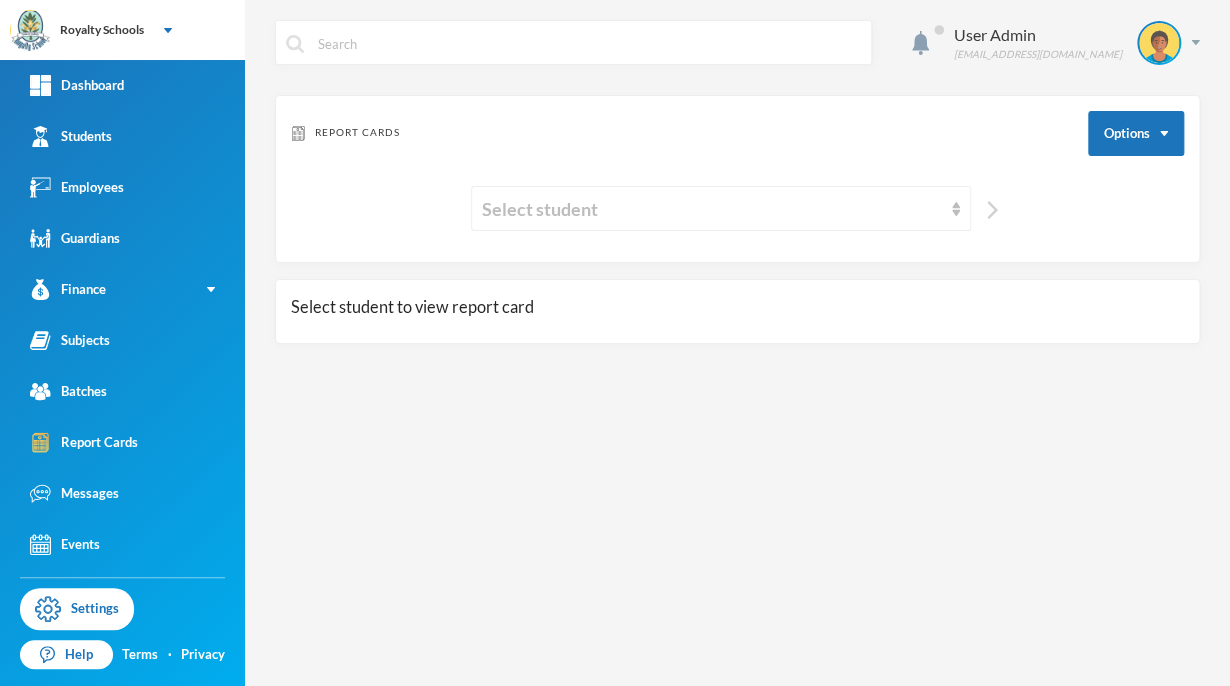 click at bounding box center [992, 210] 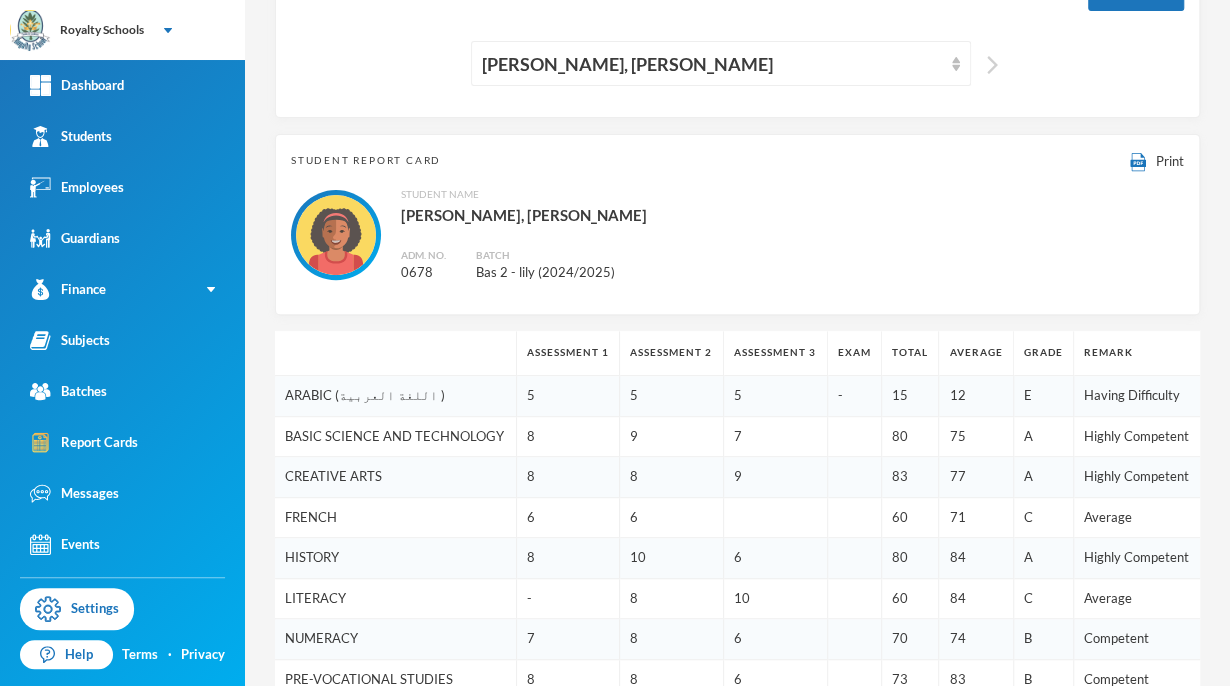 scroll, scrollTop: 129, scrollLeft: 0, axis: vertical 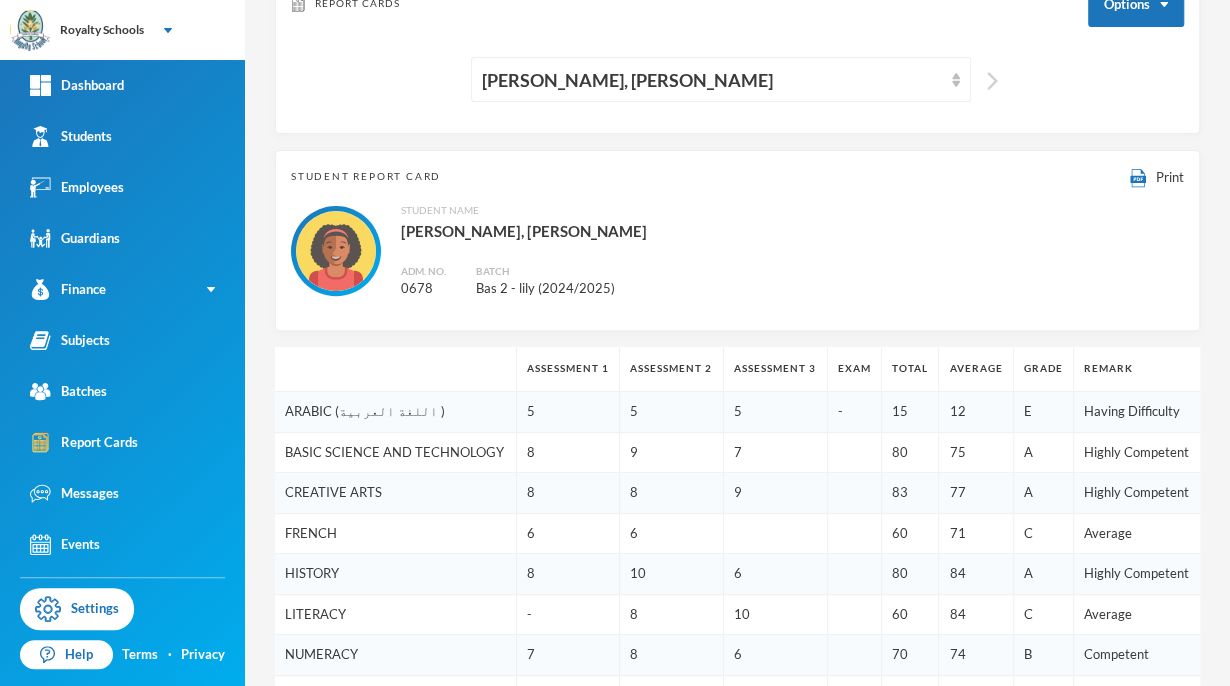 click at bounding box center [992, 81] 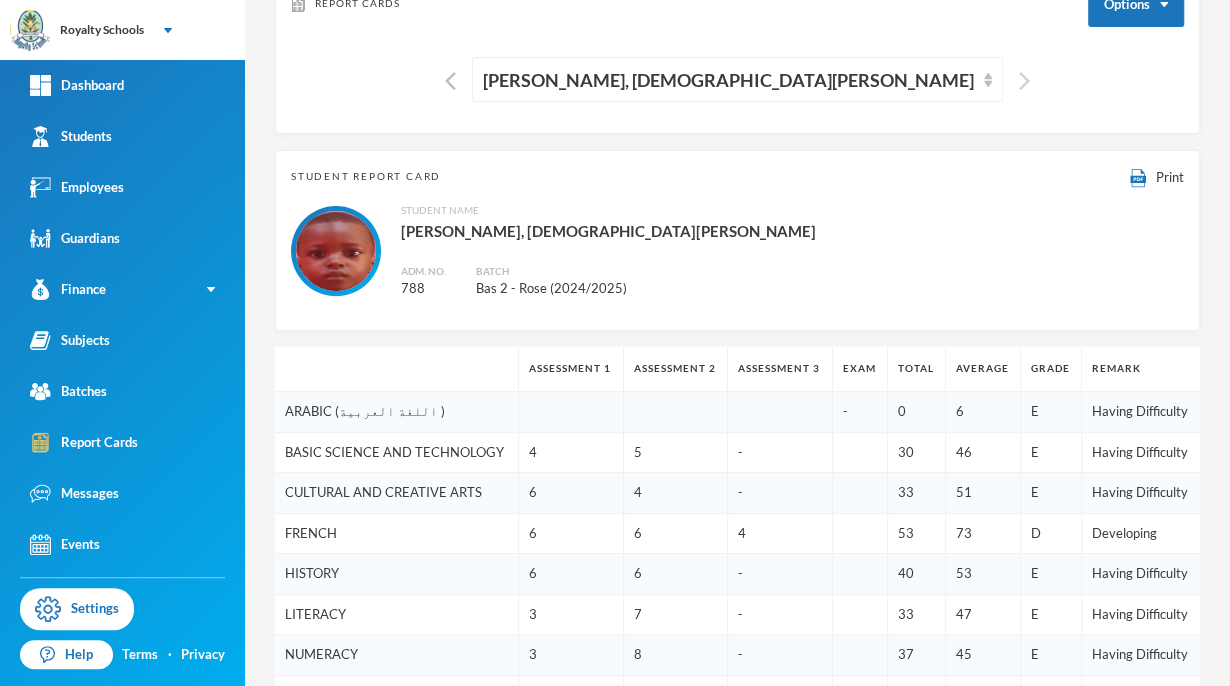 click at bounding box center (1024, 81) 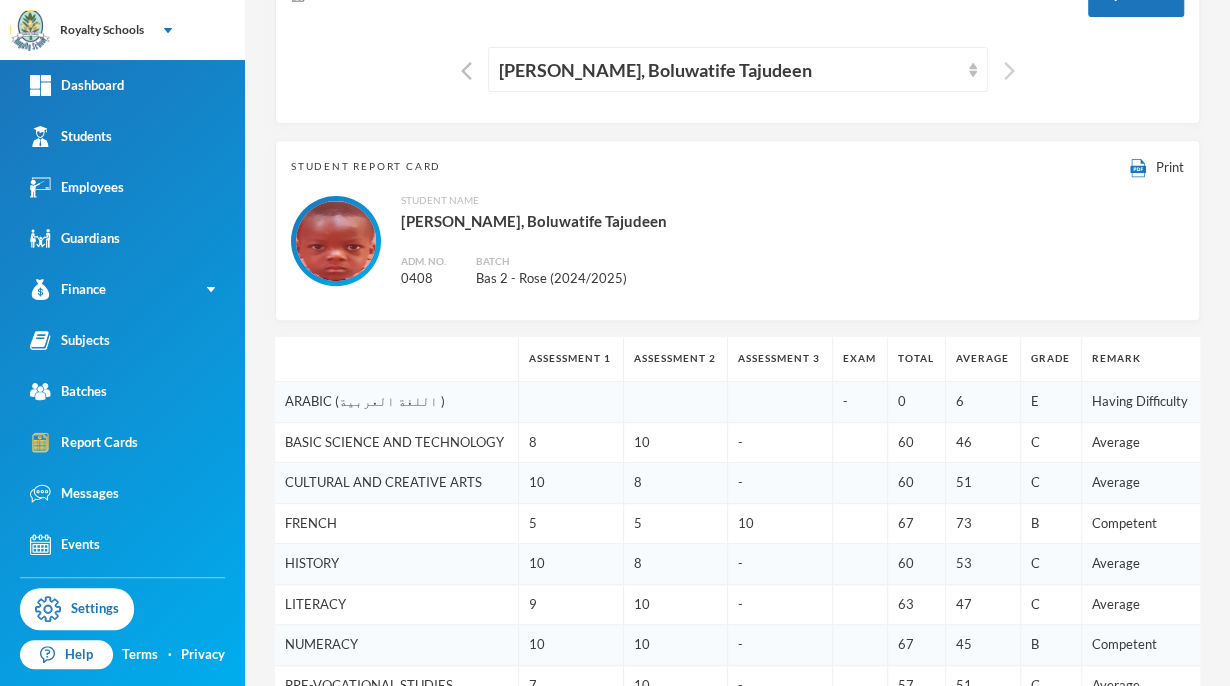 scroll, scrollTop: 0, scrollLeft: 0, axis: both 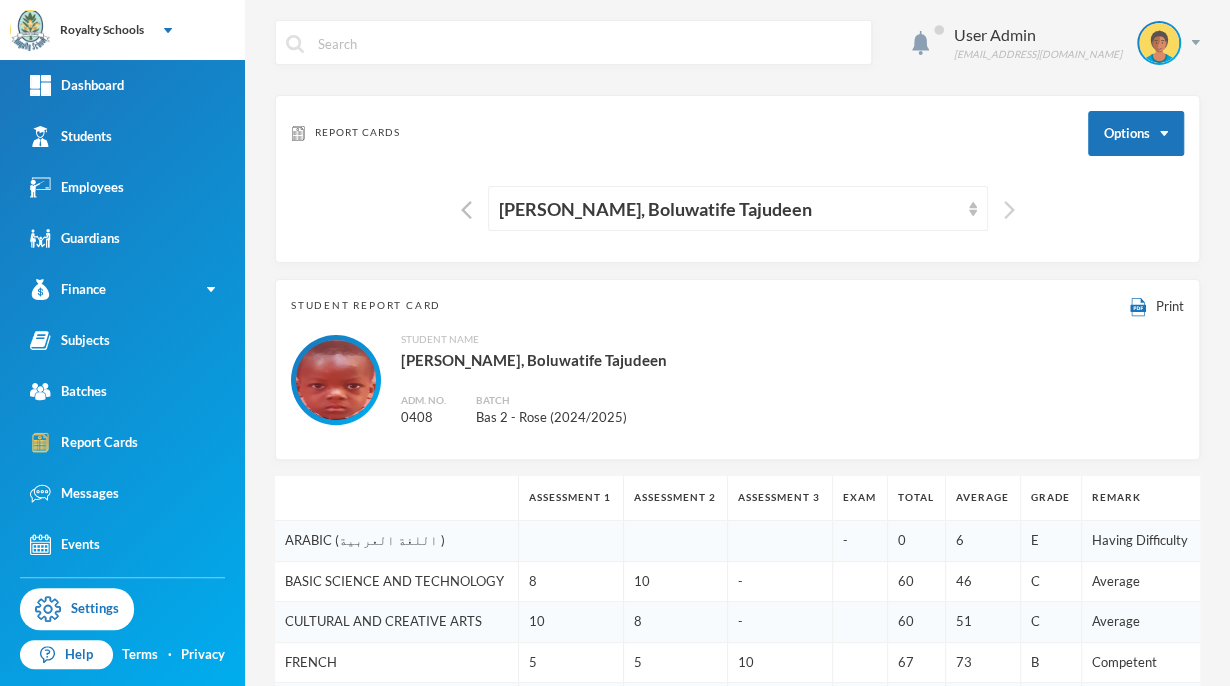 click at bounding box center [1009, 210] 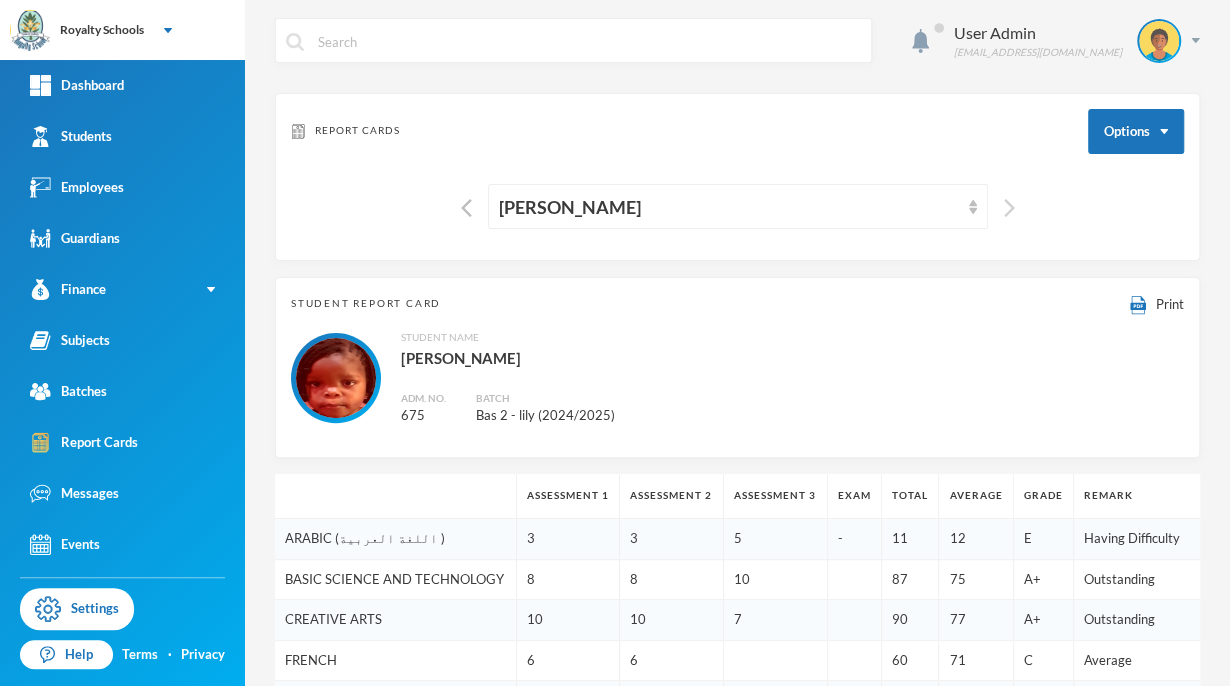 scroll, scrollTop: 4, scrollLeft: 0, axis: vertical 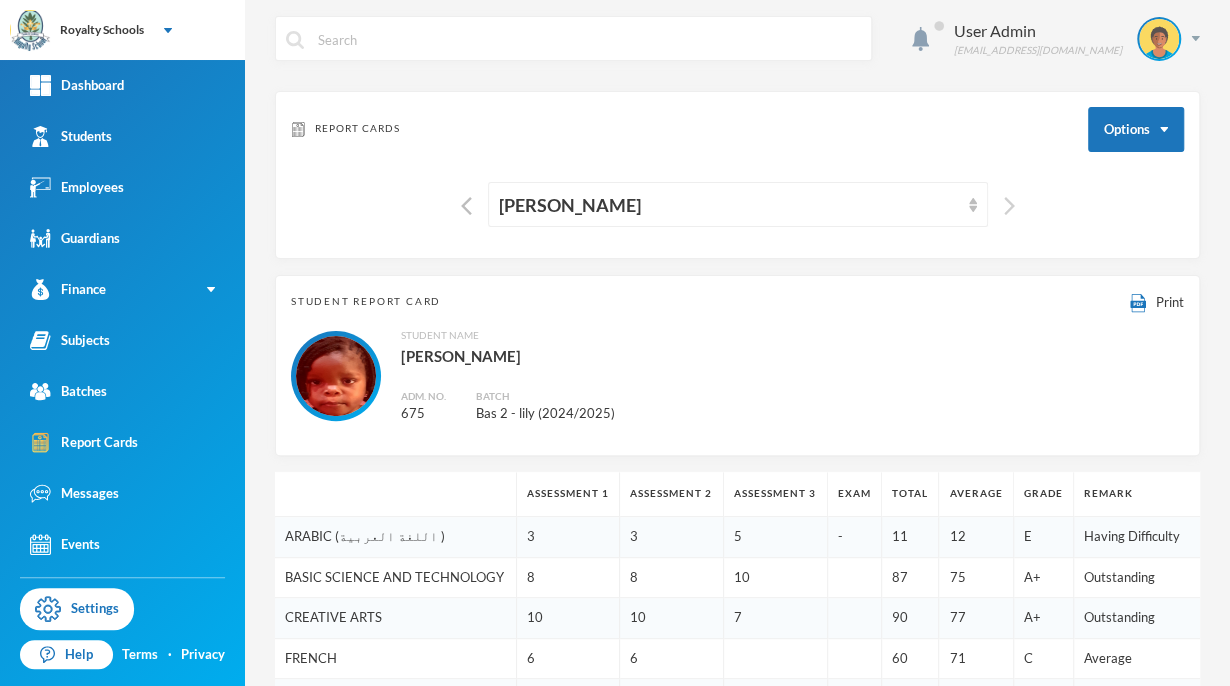 click at bounding box center [1009, 206] 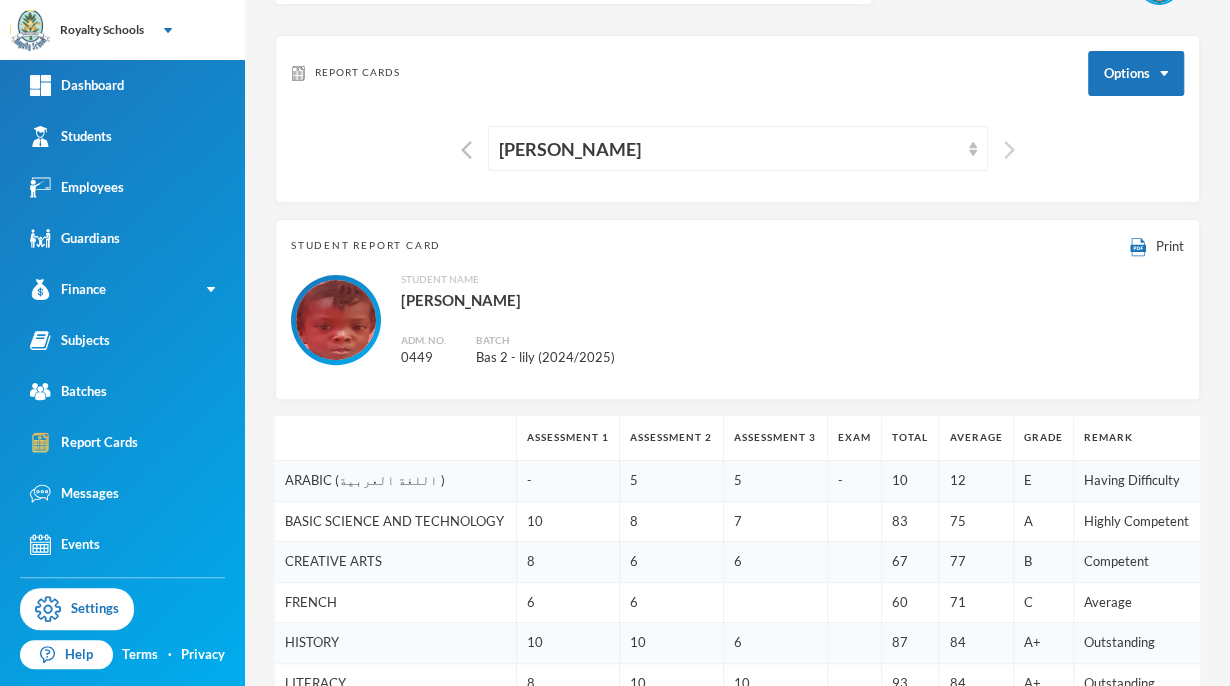 scroll, scrollTop: 51, scrollLeft: 0, axis: vertical 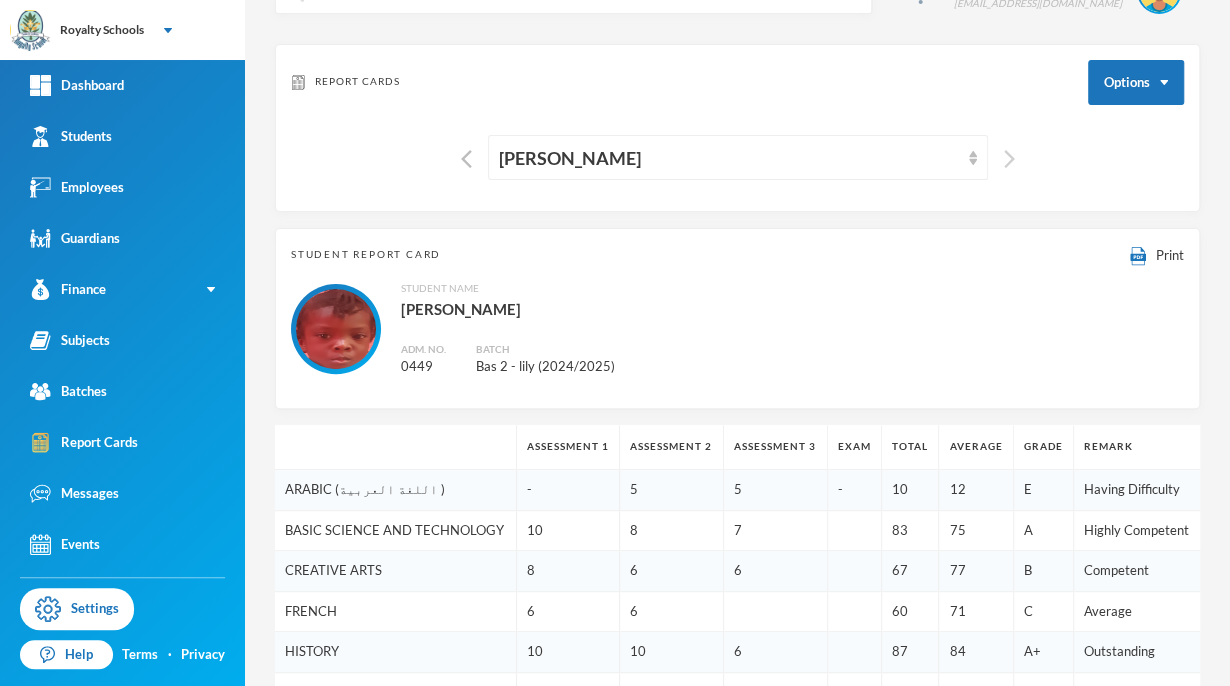 click at bounding box center [1009, 159] 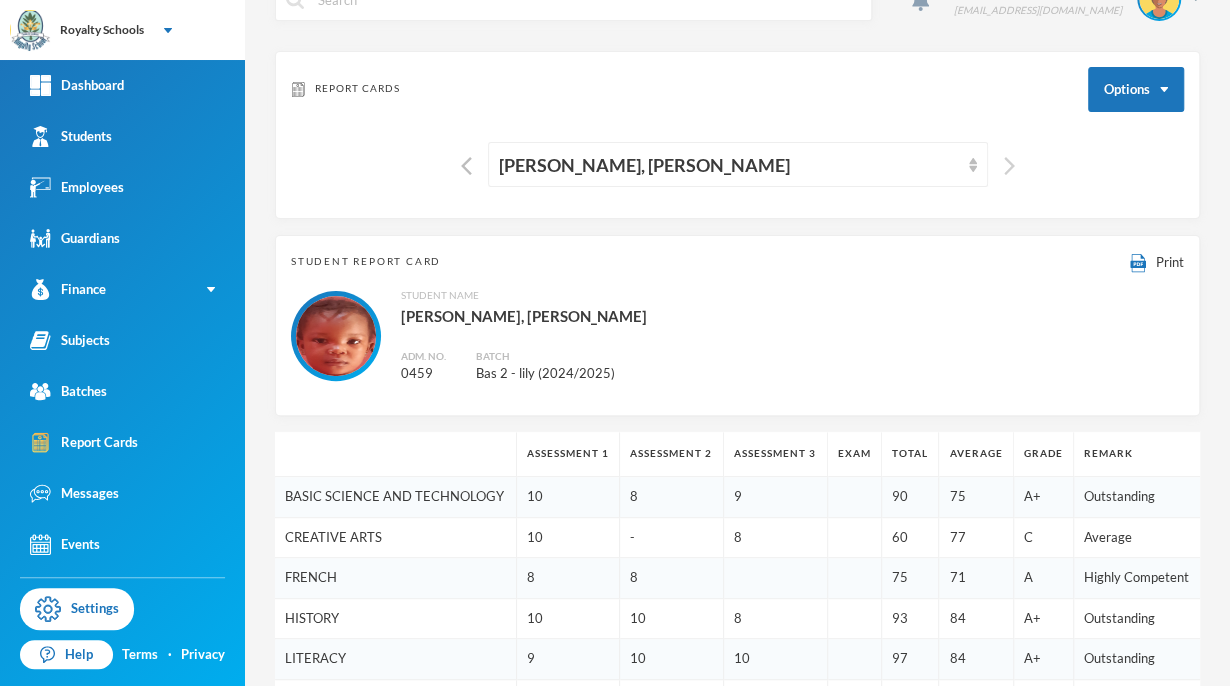 scroll, scrollTop: 0, scrollLeft: 0, axis: both 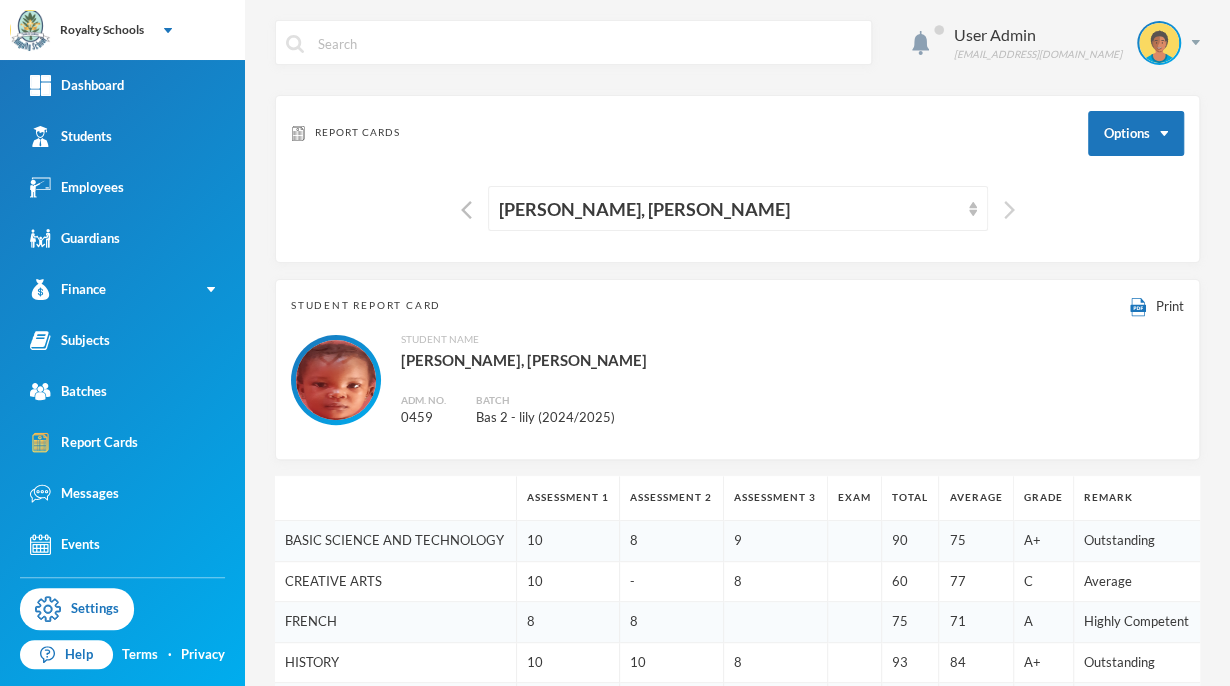 click at bounding box center [1009, 210] 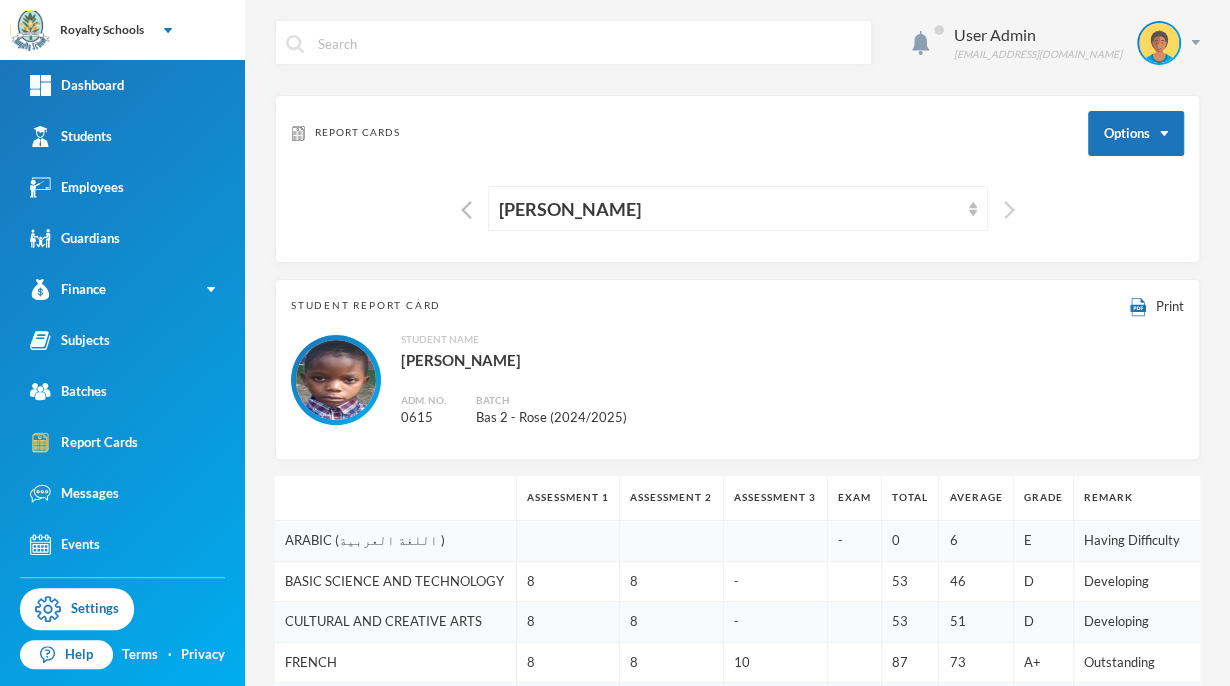 click at bounding box center [1009, 210] 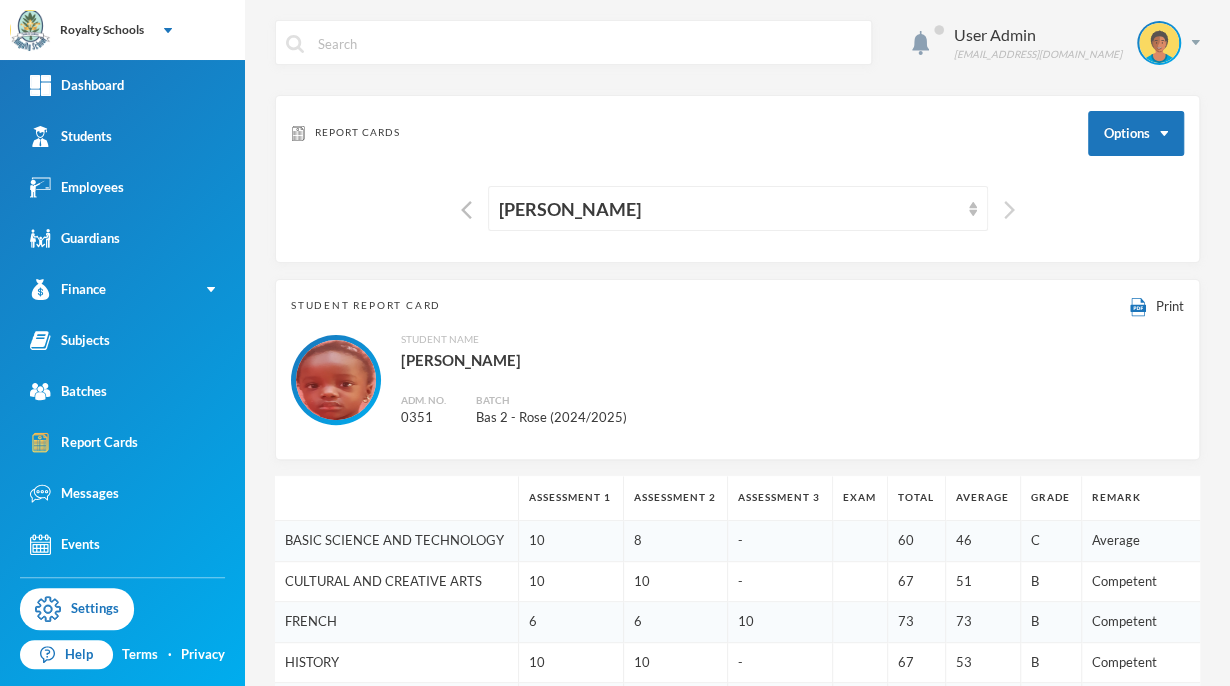 click at bounding box center [1009, 210] 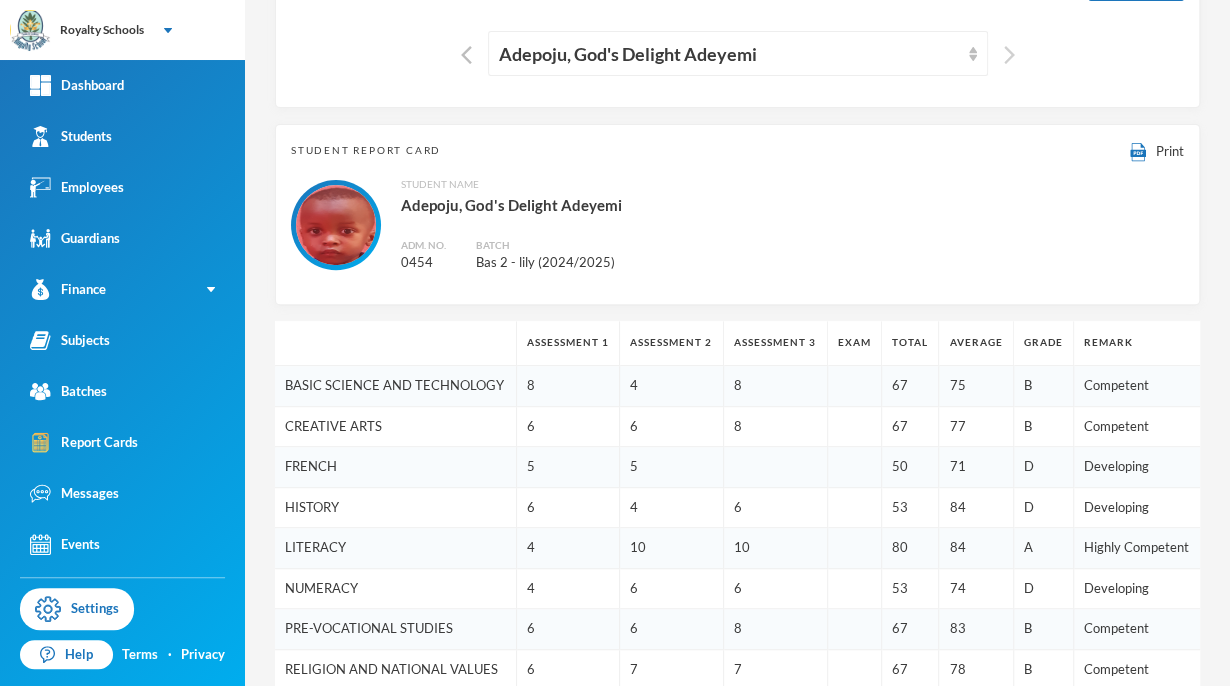 scroll, scrollTop: 0, scrollLeft: 0, axis: both 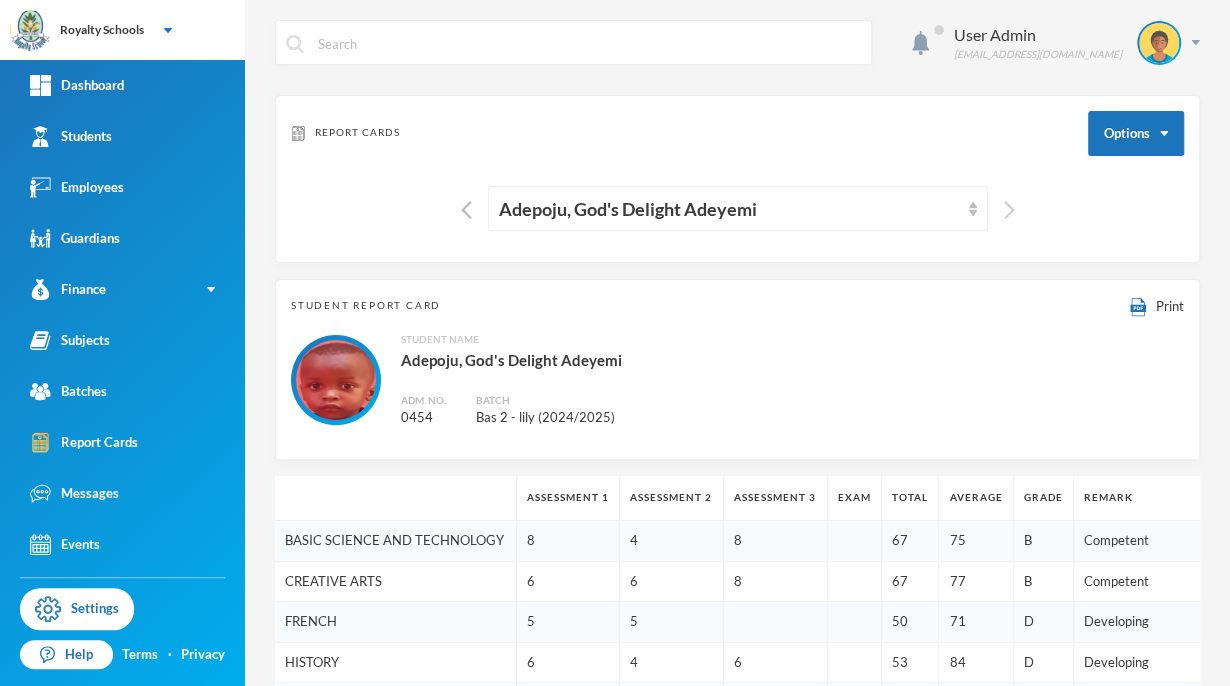 click at bounding box center [1009, 210] 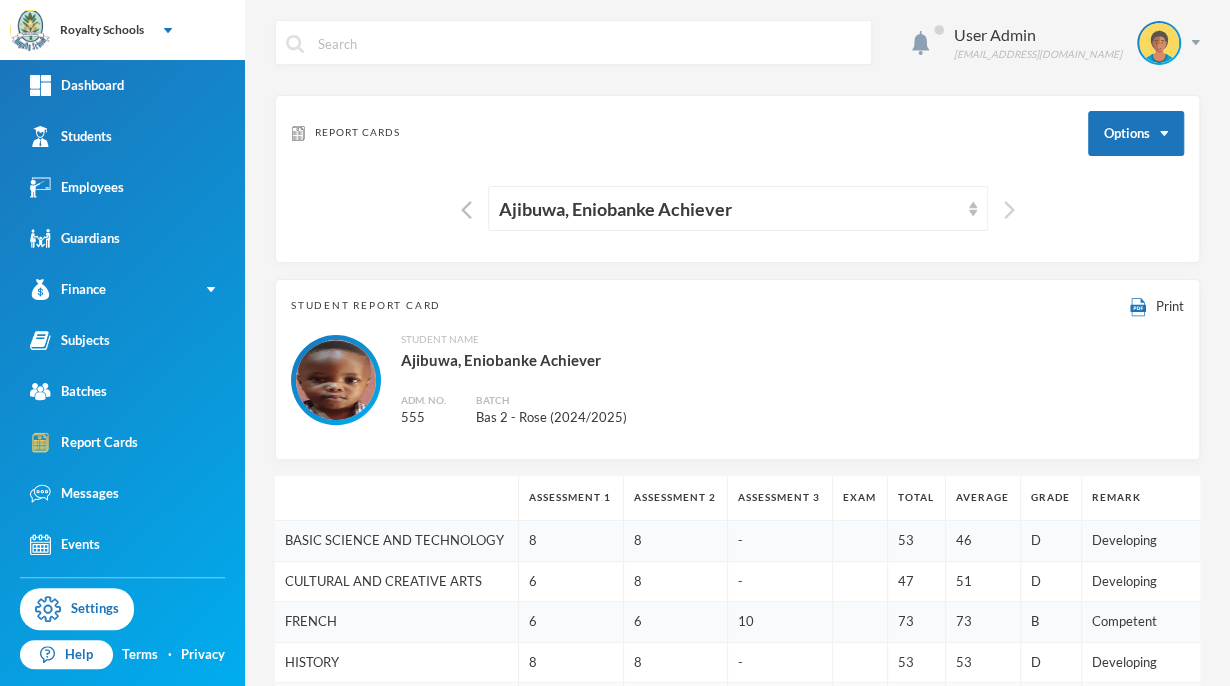 click at bounding box center [1009, 210] 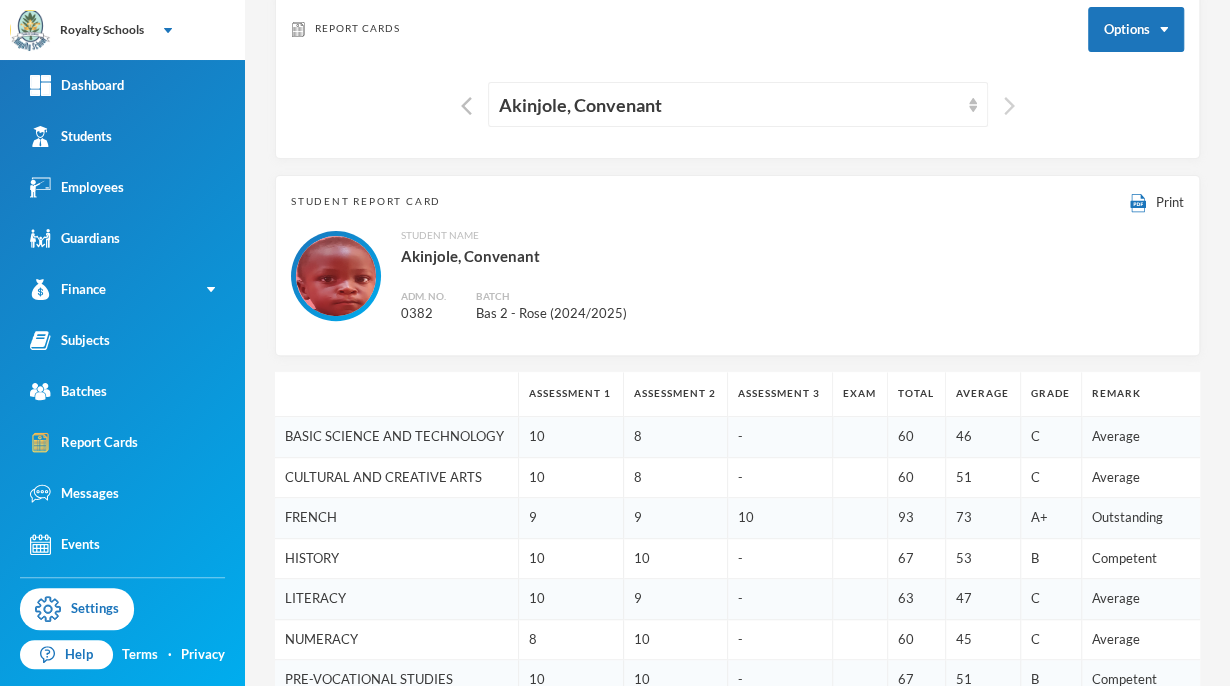 scroll, scrollTop: 83, scrollLeft: 0, axis: vertical 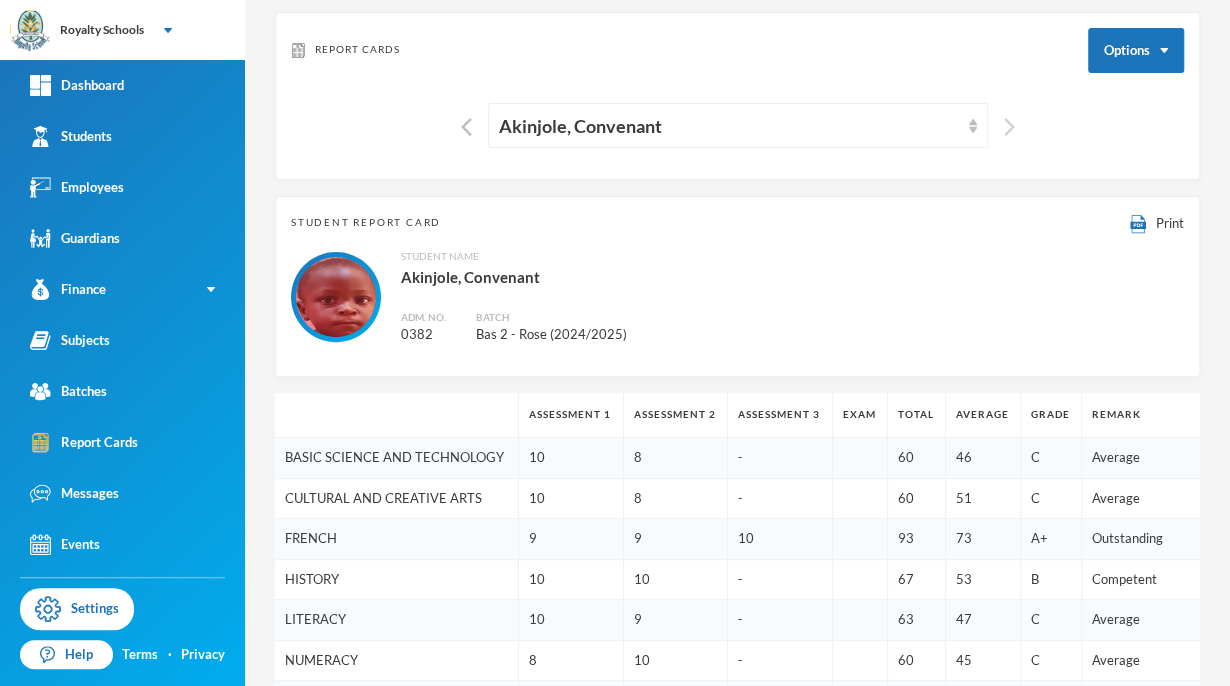 click at bounding box center (1009, 127) 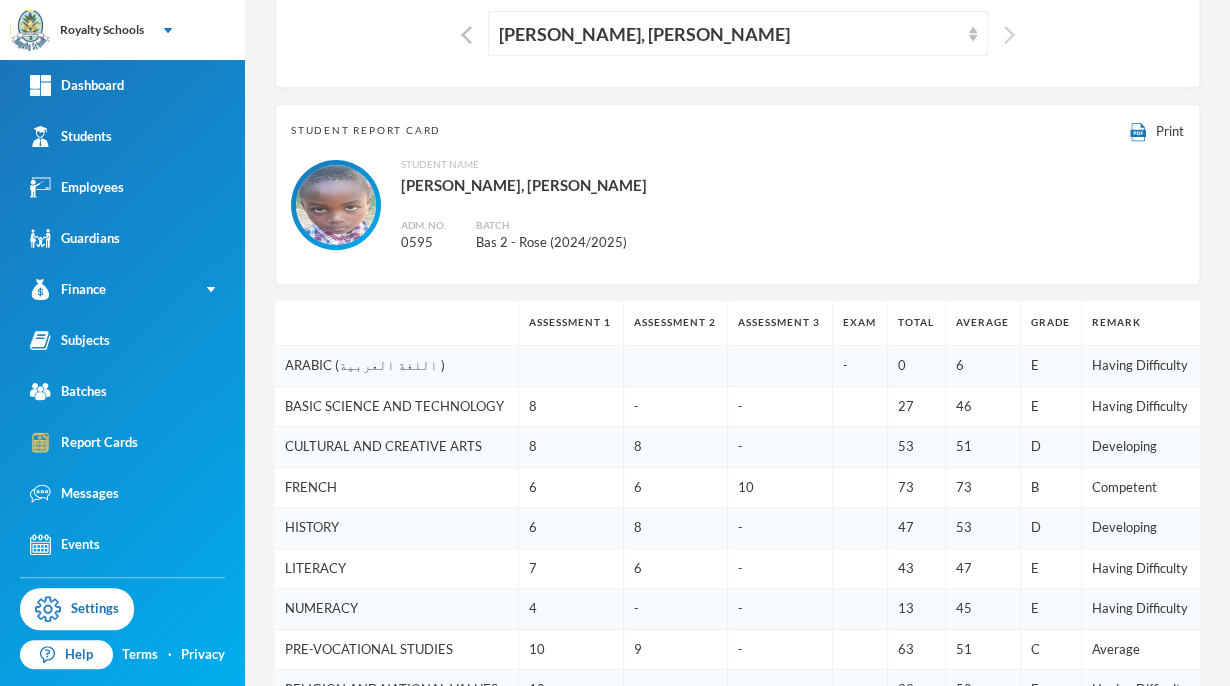 scroll, scrollTop: 158, scrollLeft: 0, axis: vertical 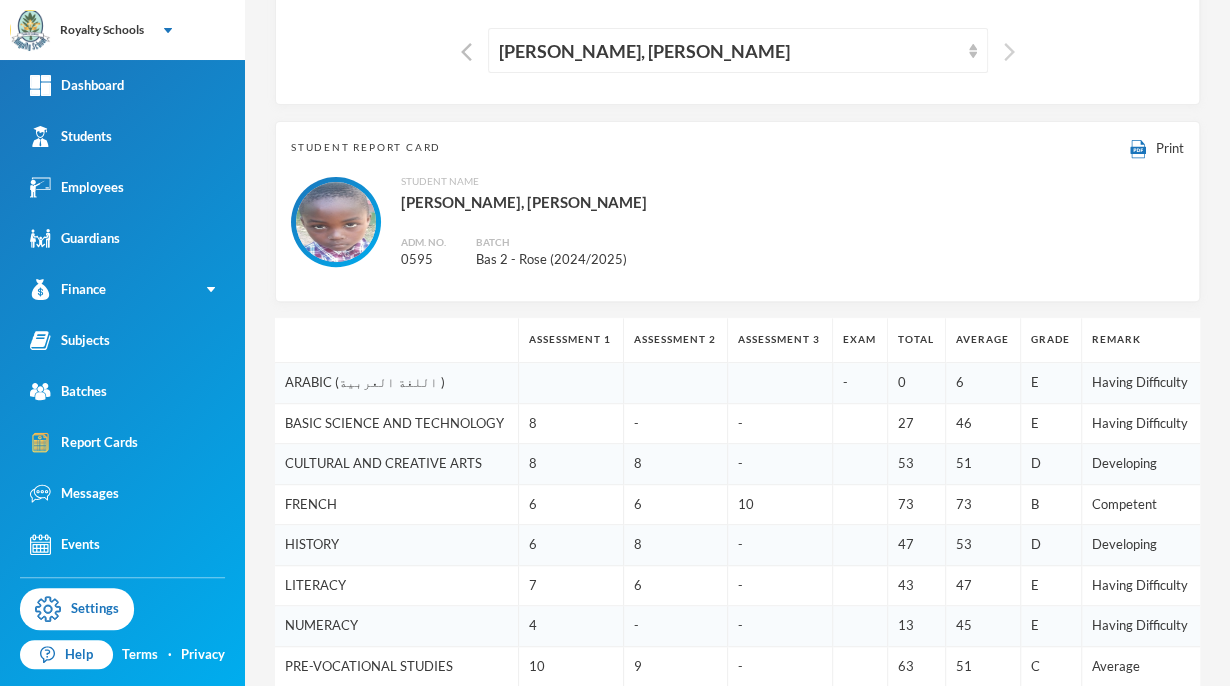 click at bounding box center [1009, 52] 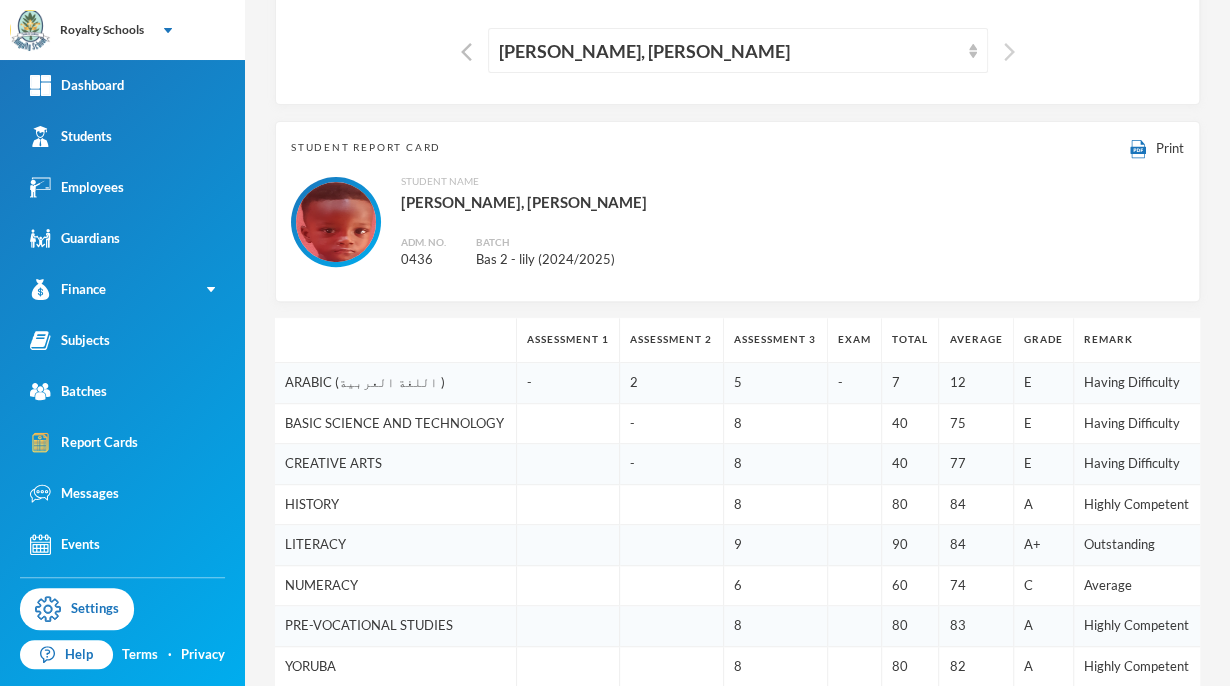 click at bounding box center [1009, 52] 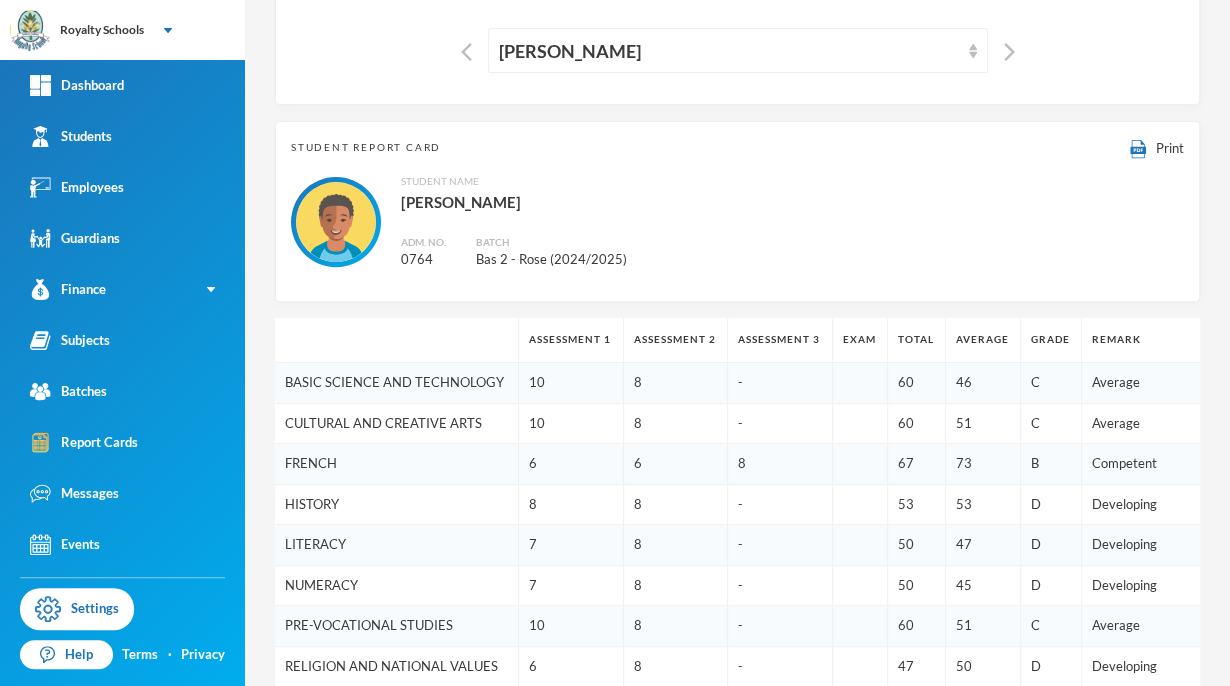 click on "Student Report Card Print" at bounding box center [737, 148] 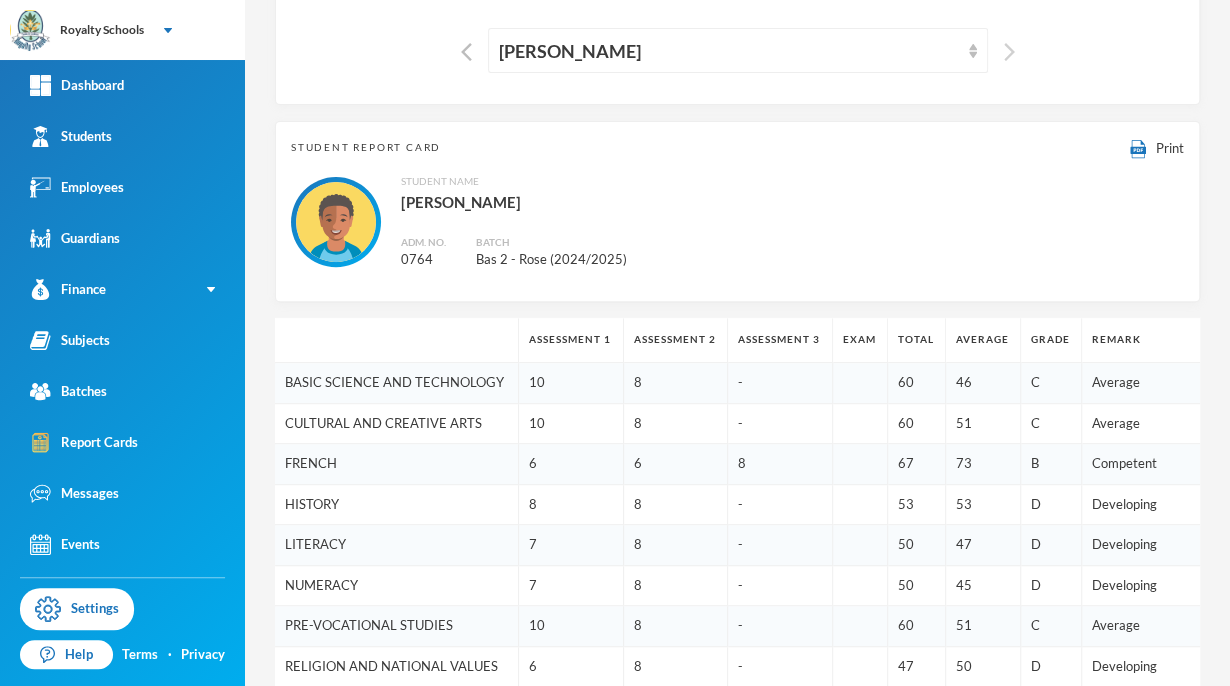 click at bounding box center (1009, 52) 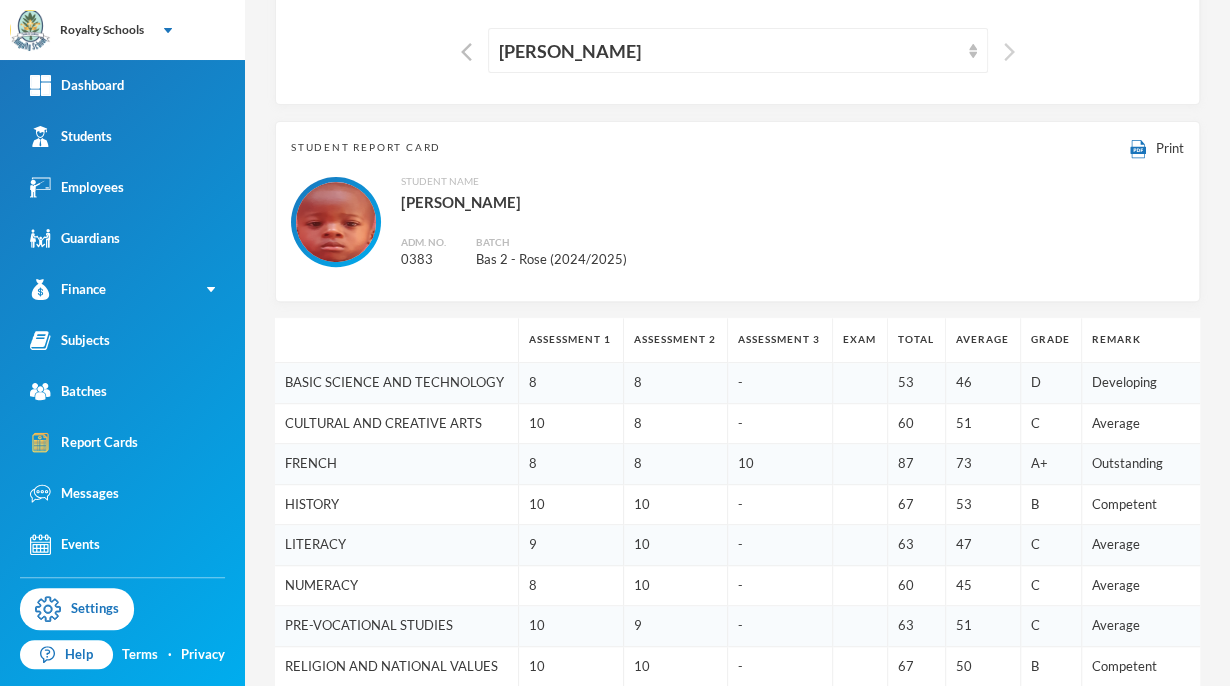 click at bounding box center [1009, 52] 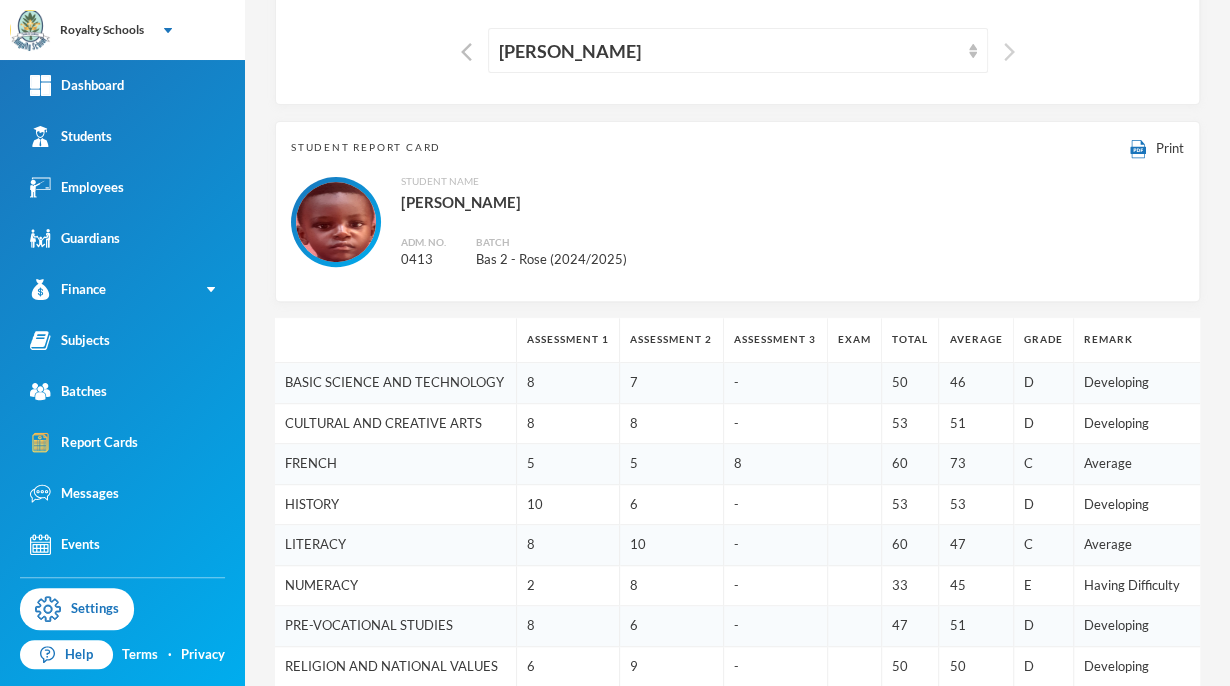 click at bounding box center (1009, 52) 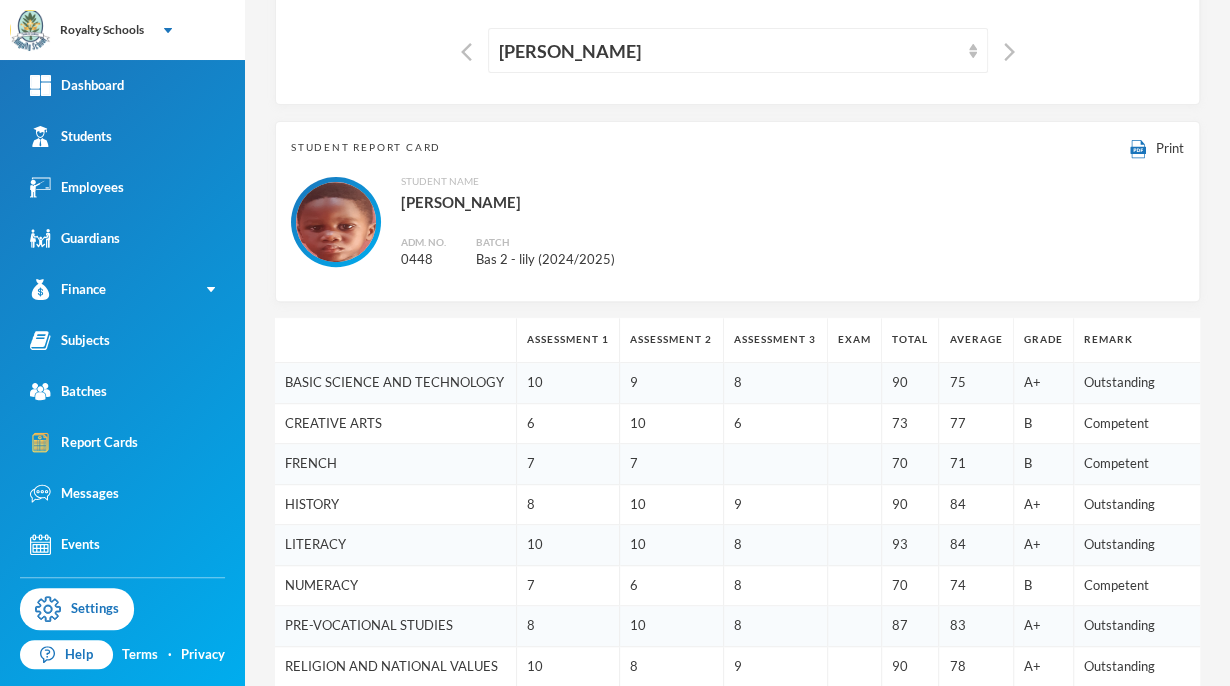 click on "Report Cards Options [PERSON_NAME]" at bounding box center (737, 21) 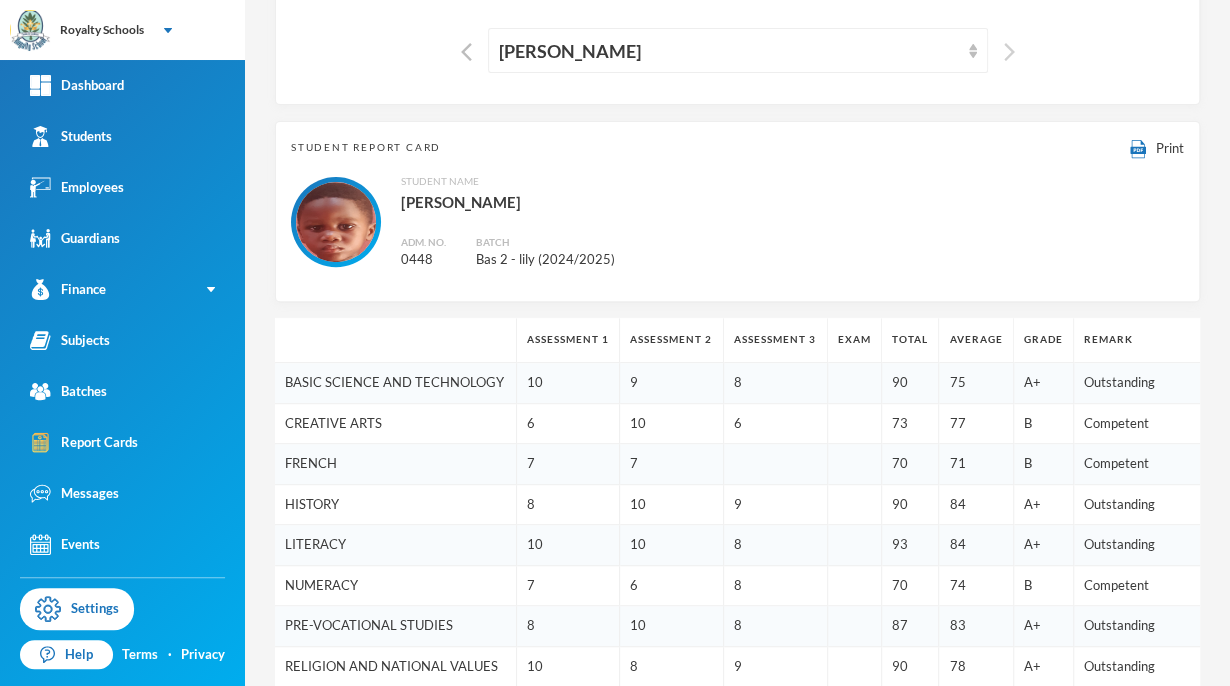 click at bounding box center (1009, 52) 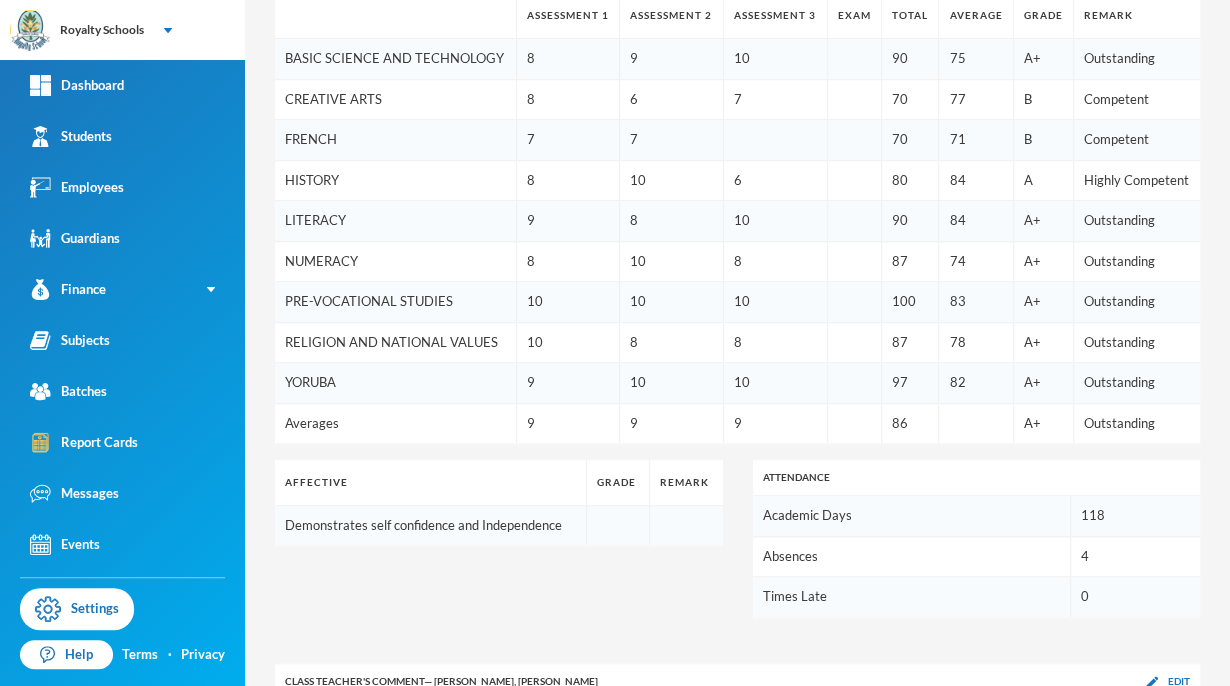 scroll, scrollTop: 485, scrollLeft: 0, axis: vertical 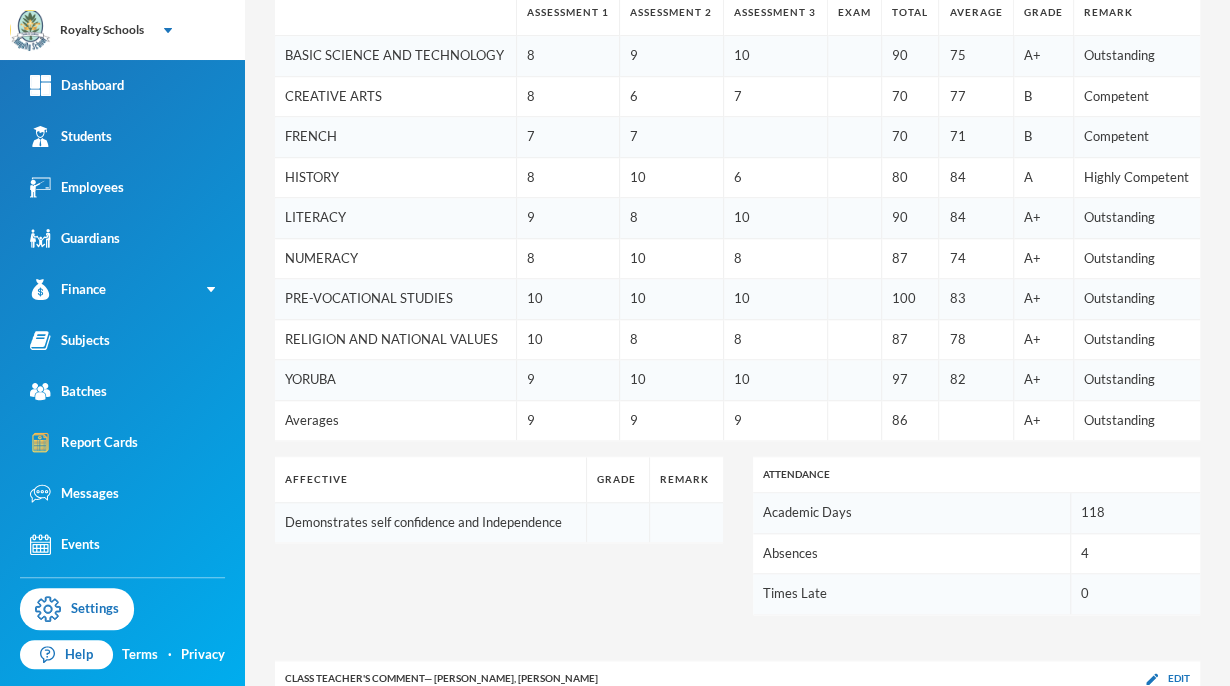 click on "A+" at bounding box center [1043, 56] 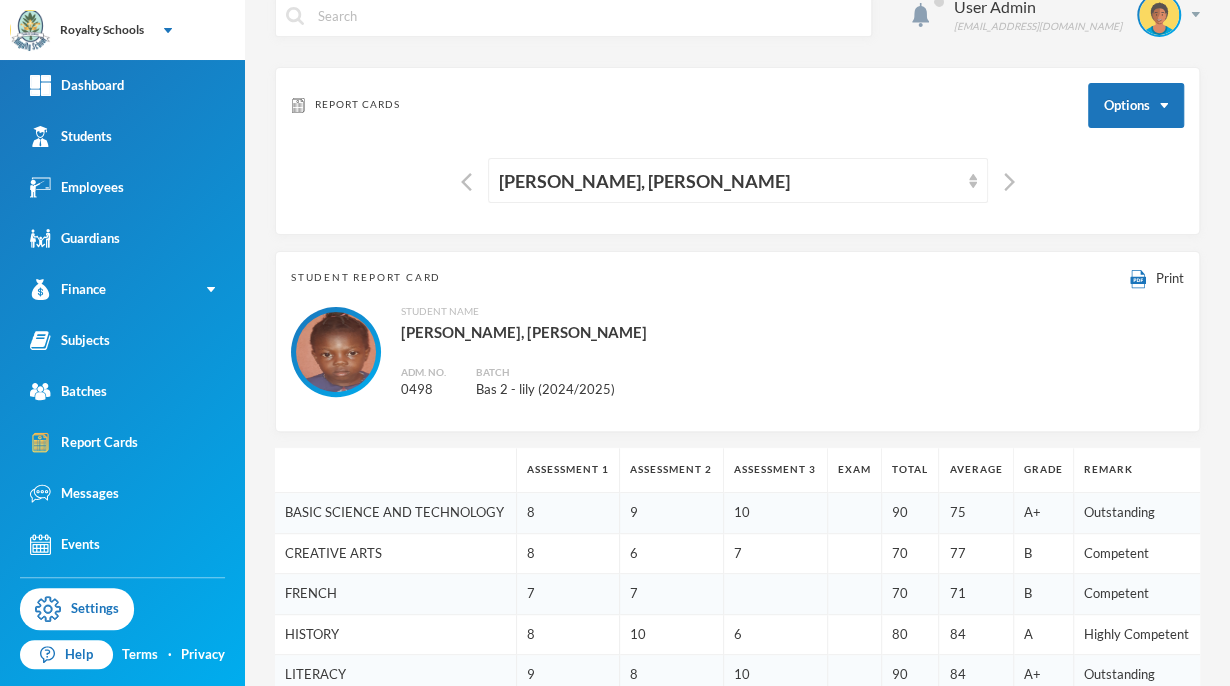 scroll, scrollTop: 0, scrollLeft: 0, axis: both 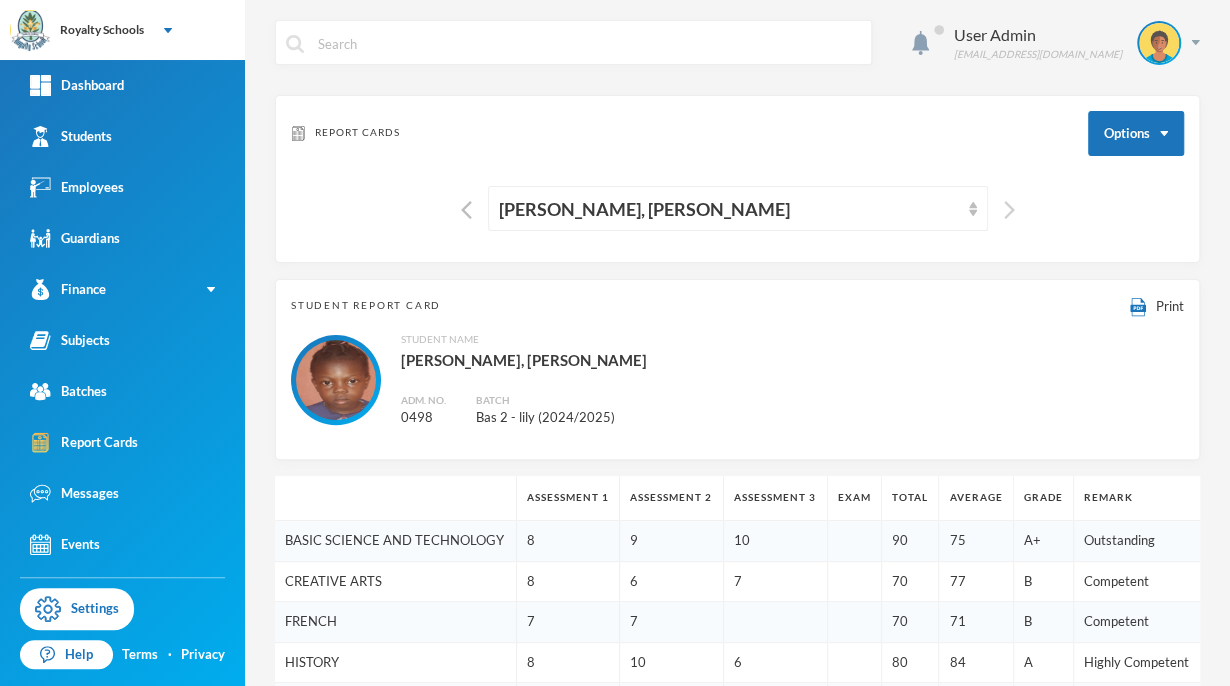 click at bounding box center (1009, 210) 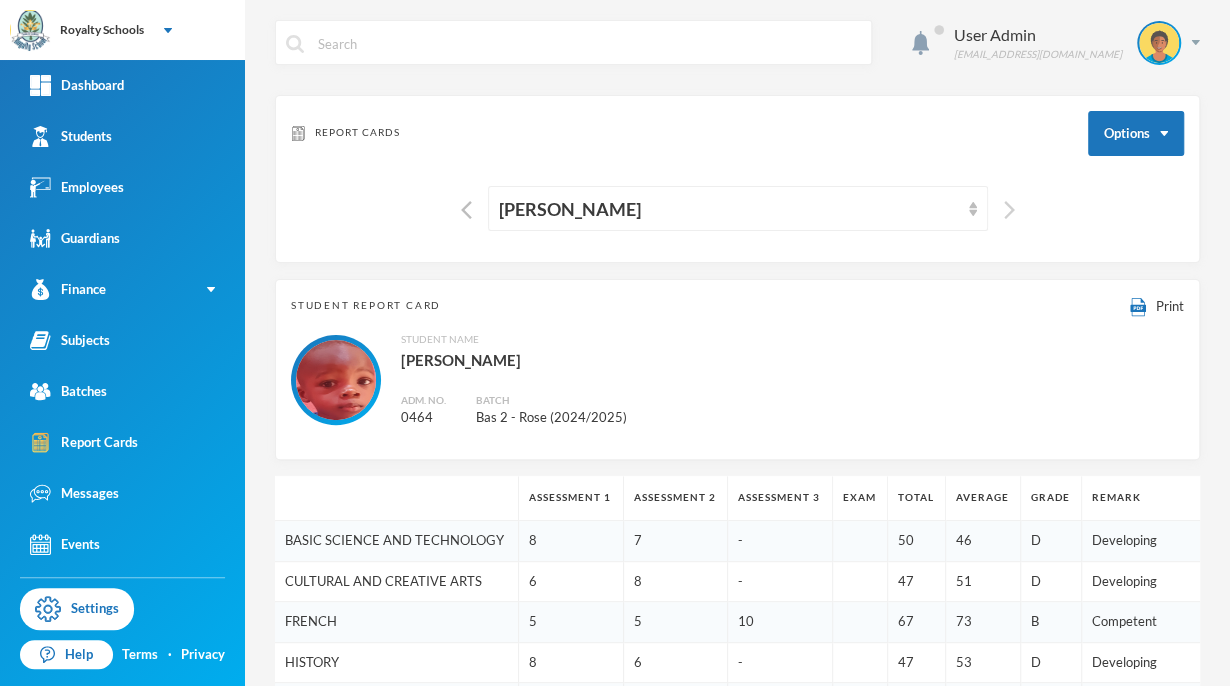 click at bounding box center (1009, 210) 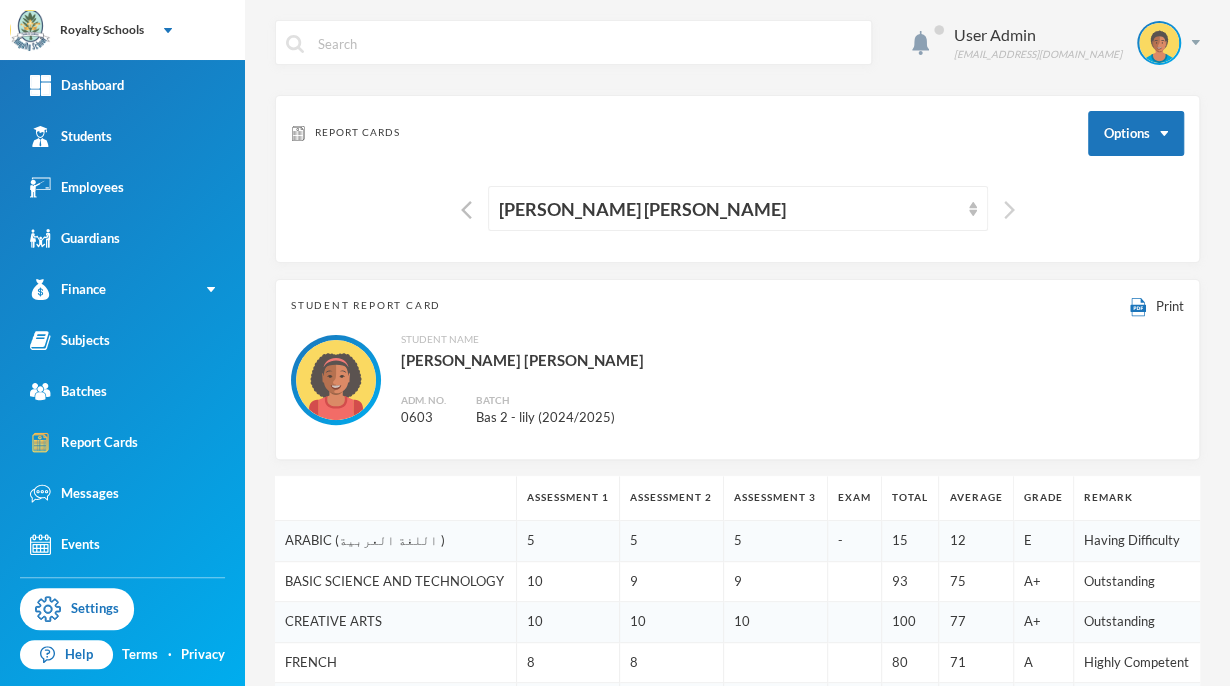 click at bounding box center [1009, 210] 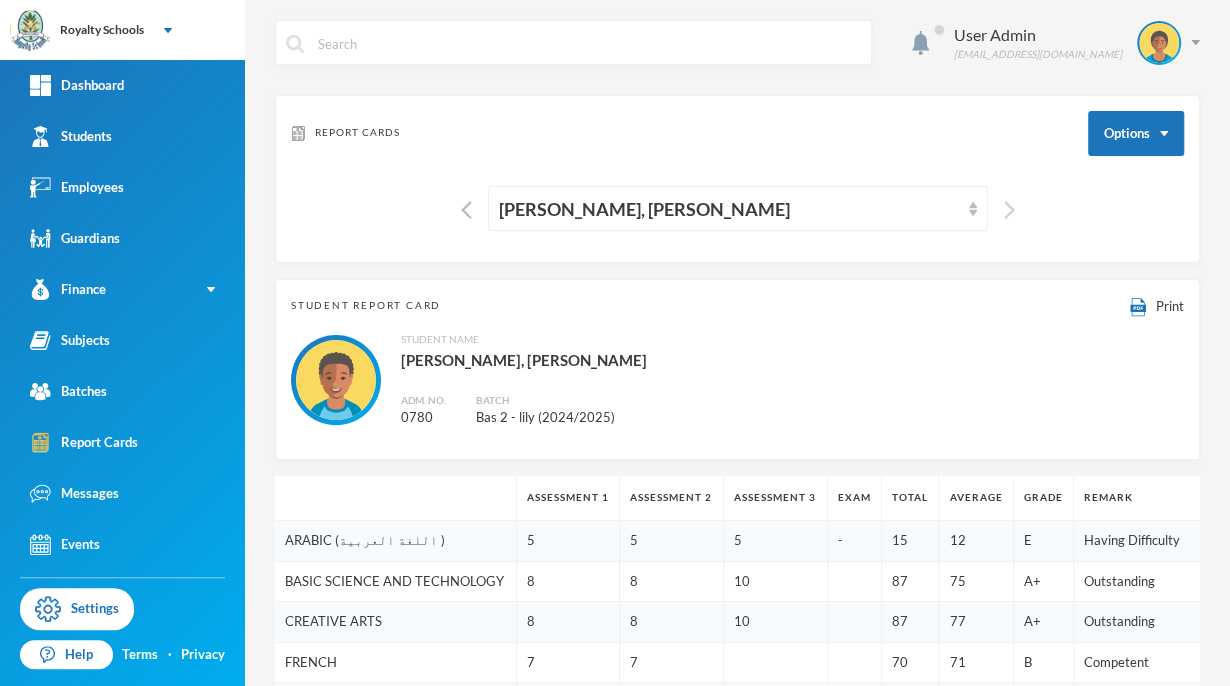 click at bounding box center [1009, 210] 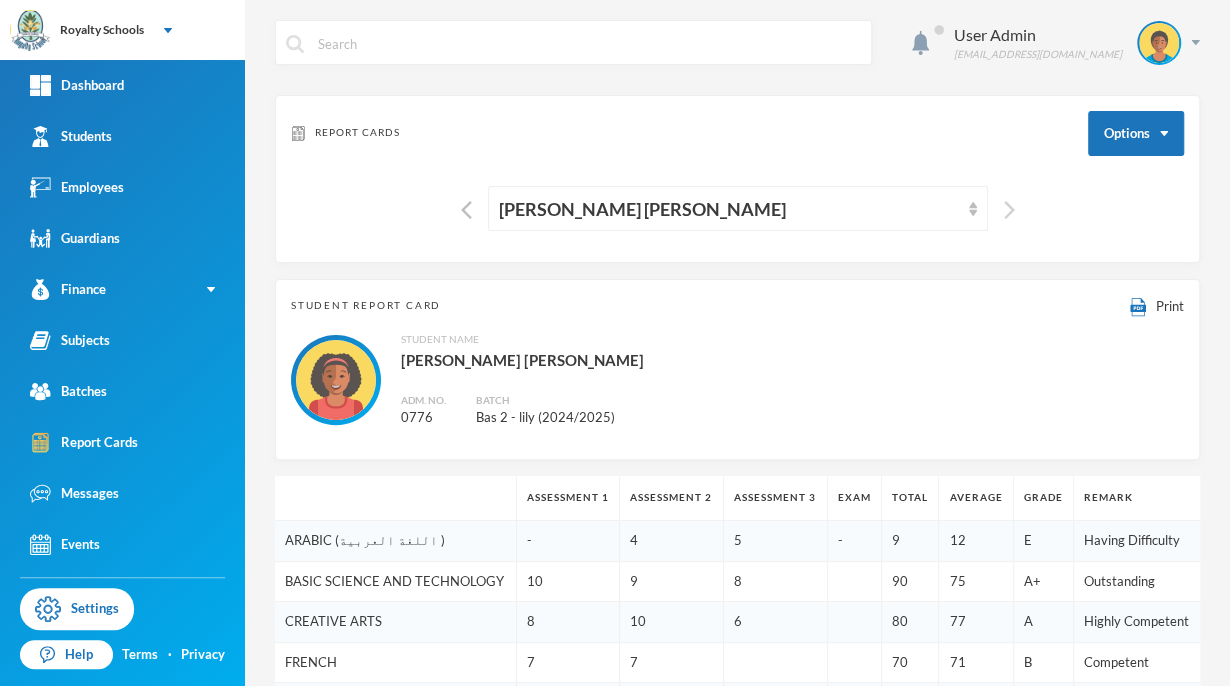 click at bounding box center [1009, 210] 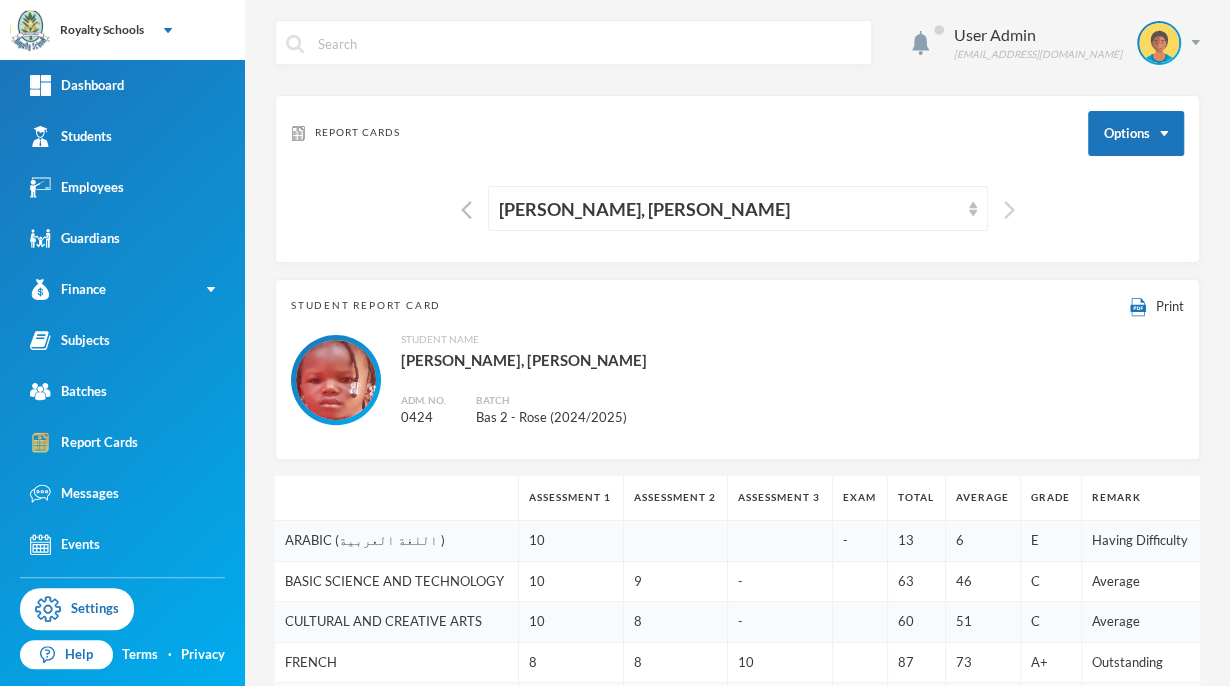 click at bounding box center (1009, 210) 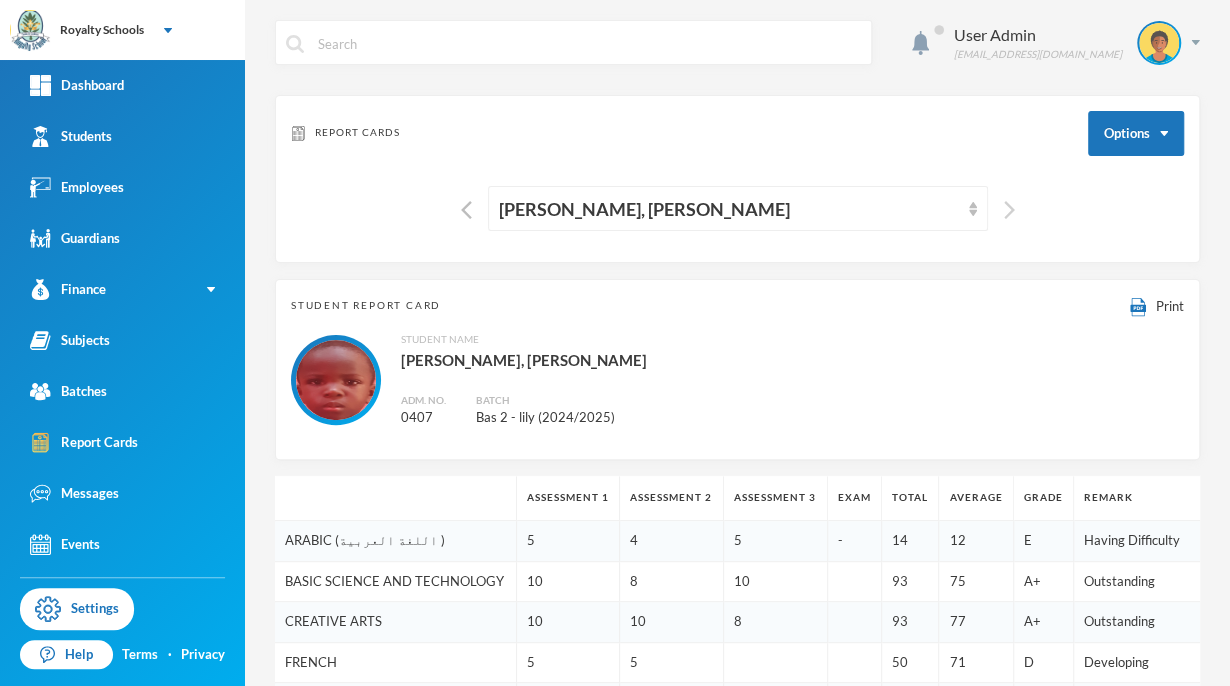 click at bounding box center (1009, 210) 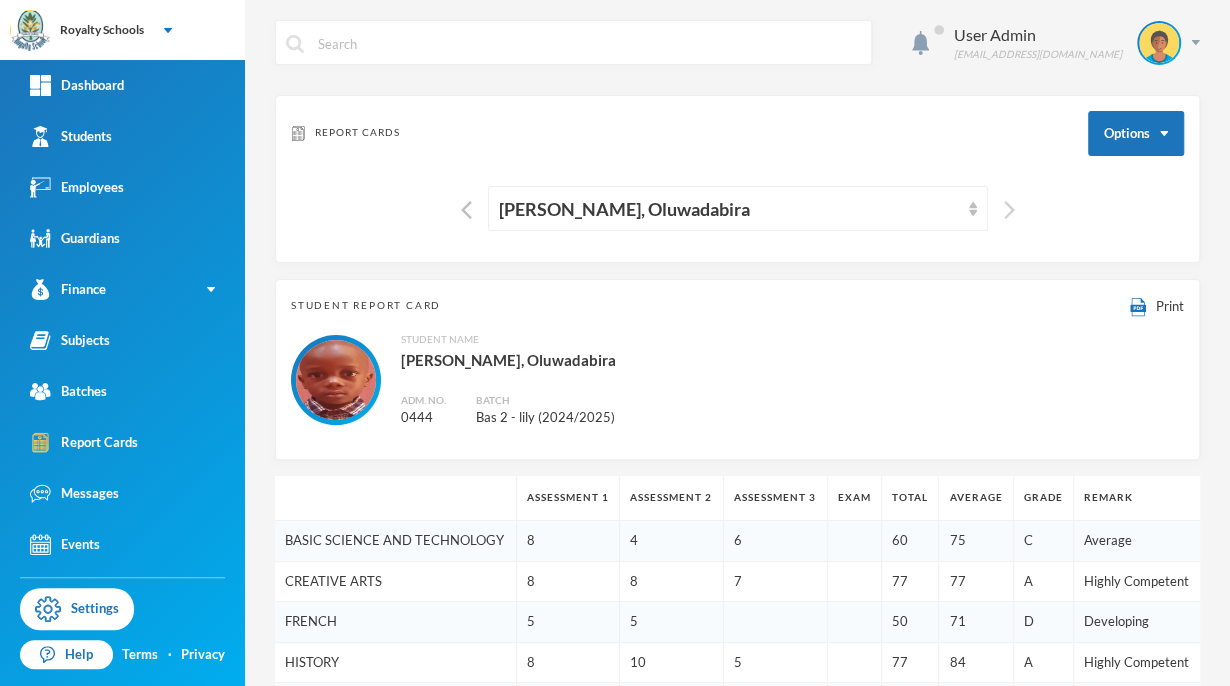 click at bounding box center (1009, 210) 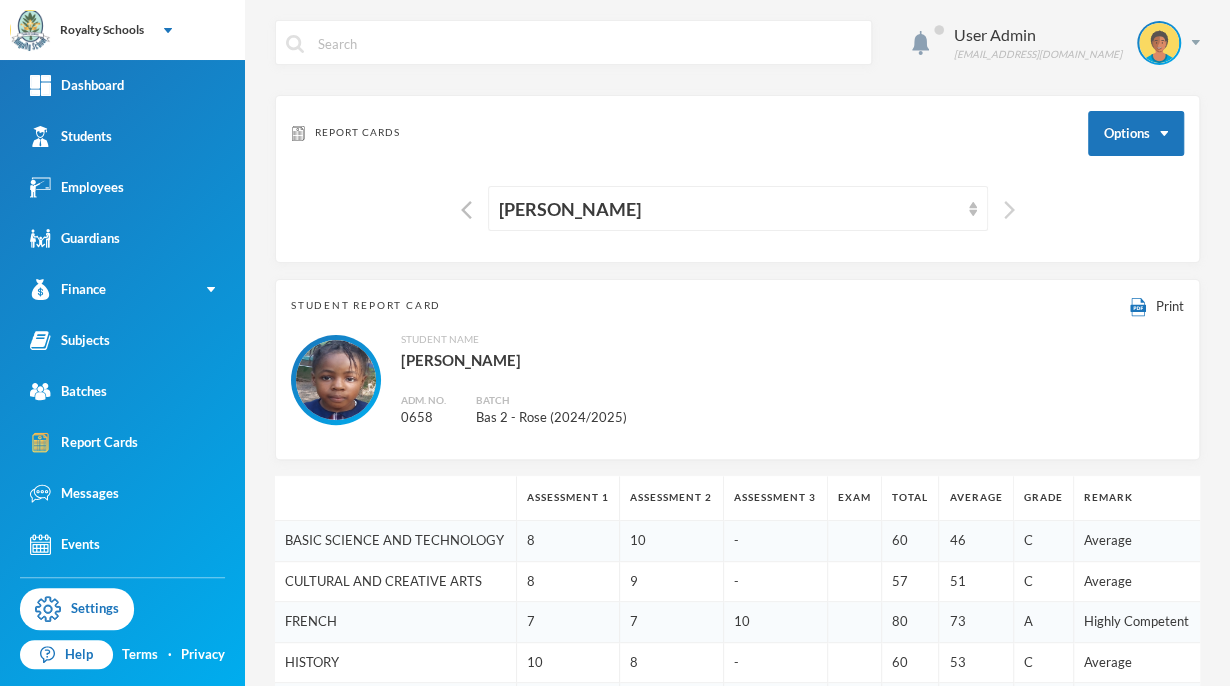 click at bounding box center [1009, 210] 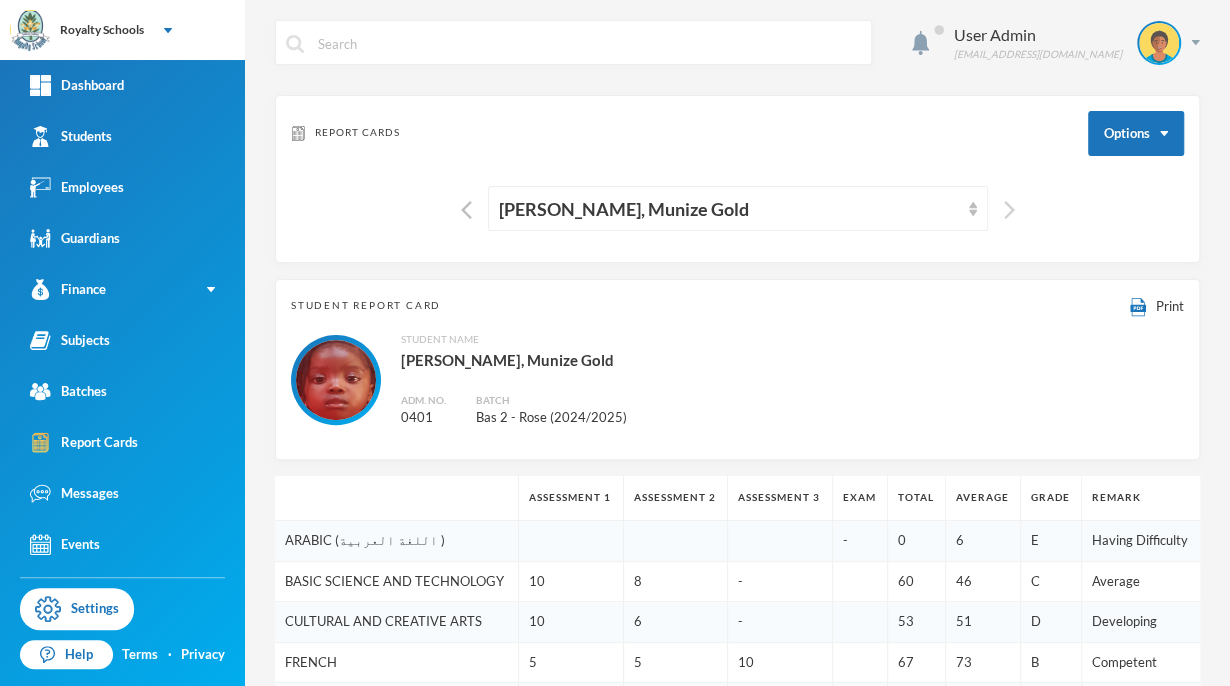 click at bounding box center (1009, 210) 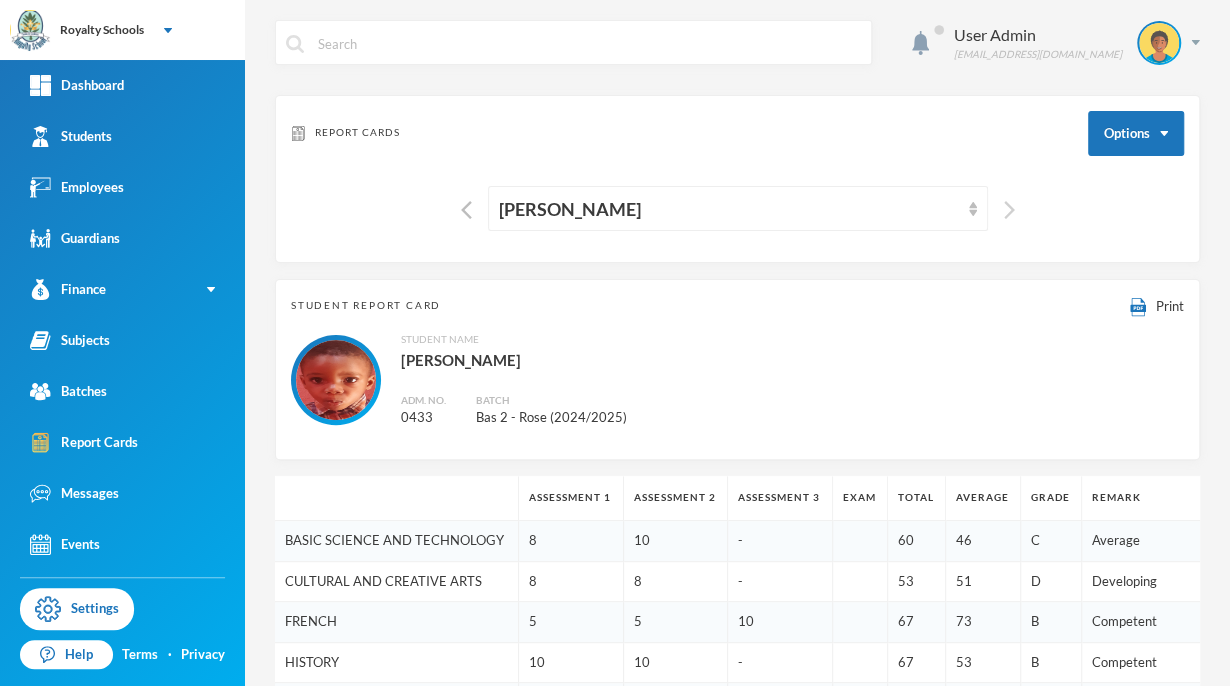 click at bounding box center (1009, 210) 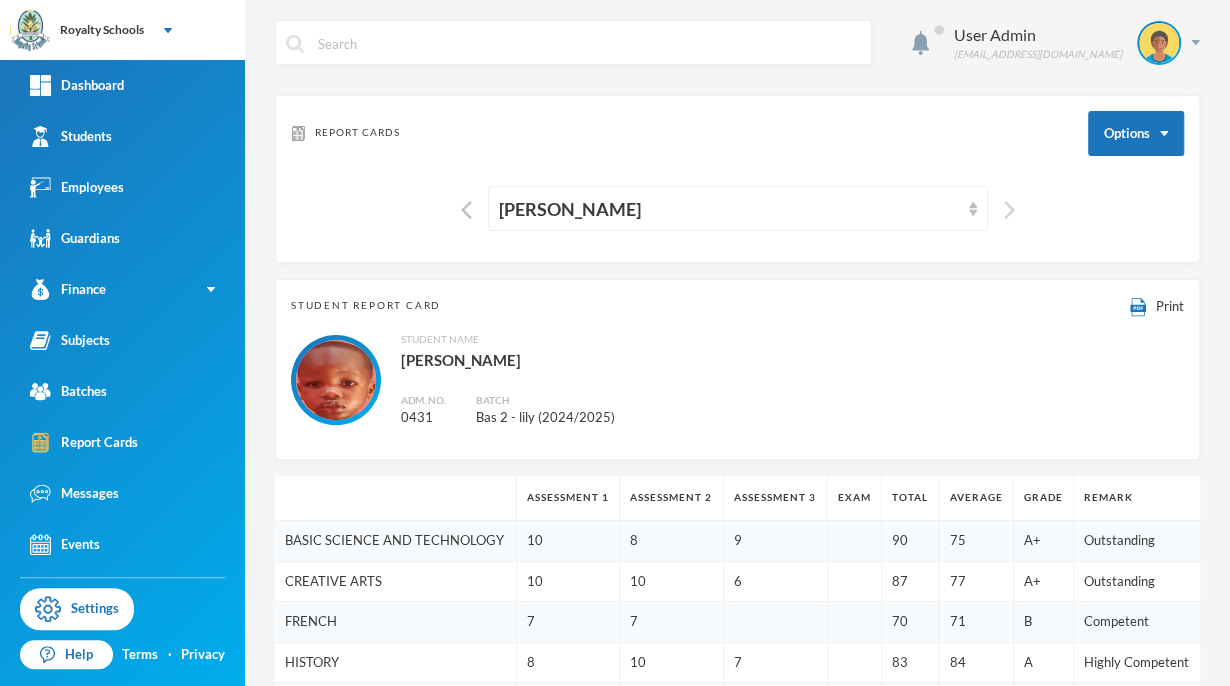 click at bounding box center [1009, 210] 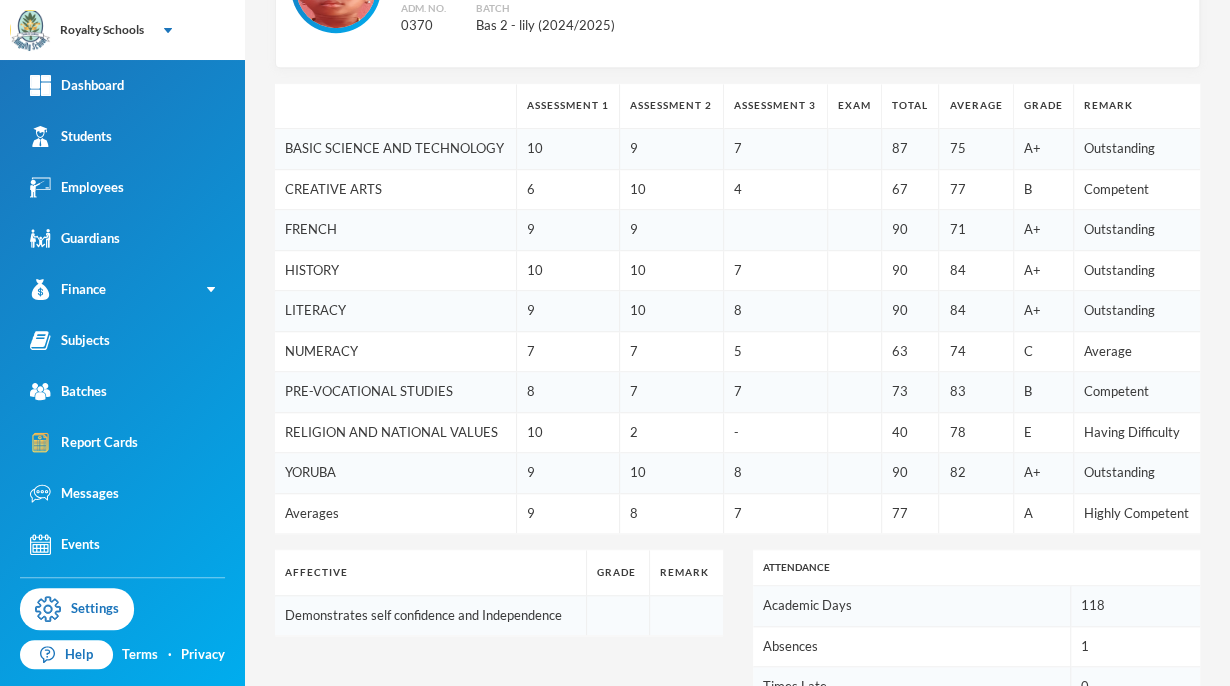 scroll, scrollTop: 422, scrollLeft: 0, axis: vertical 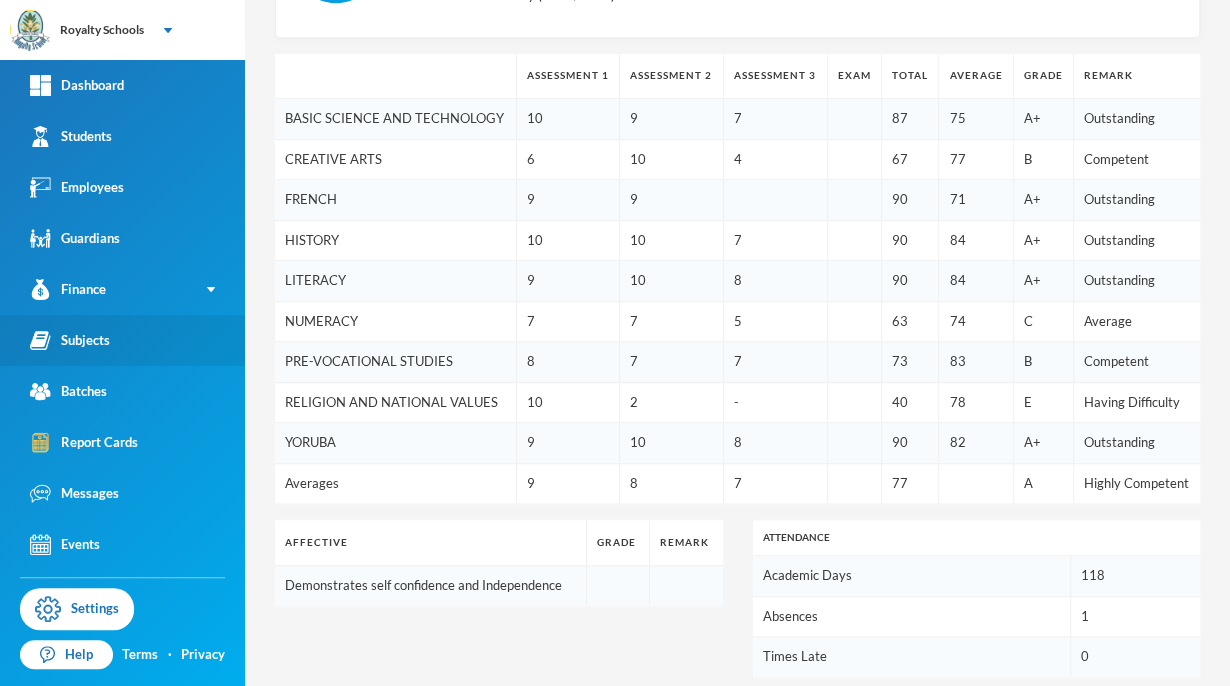 click on "Subjects" at bounding box center (122, 340) 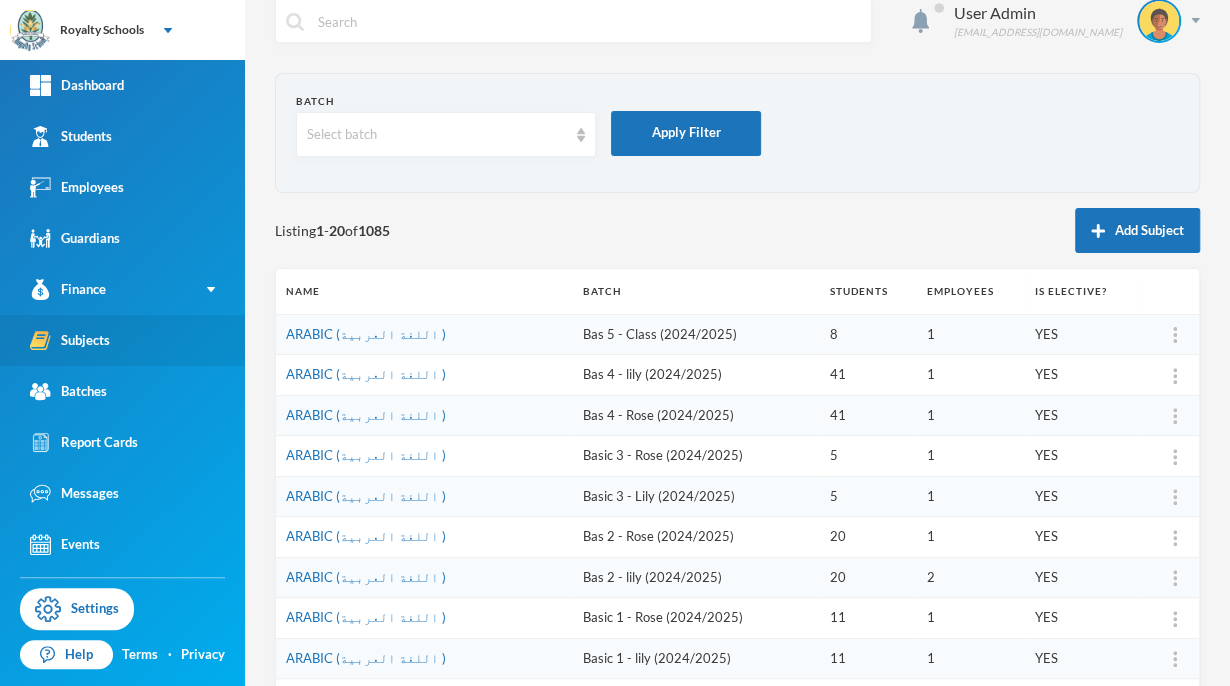 scroll, scrollTop: 24, scrollLeft: 0, axis: vertical 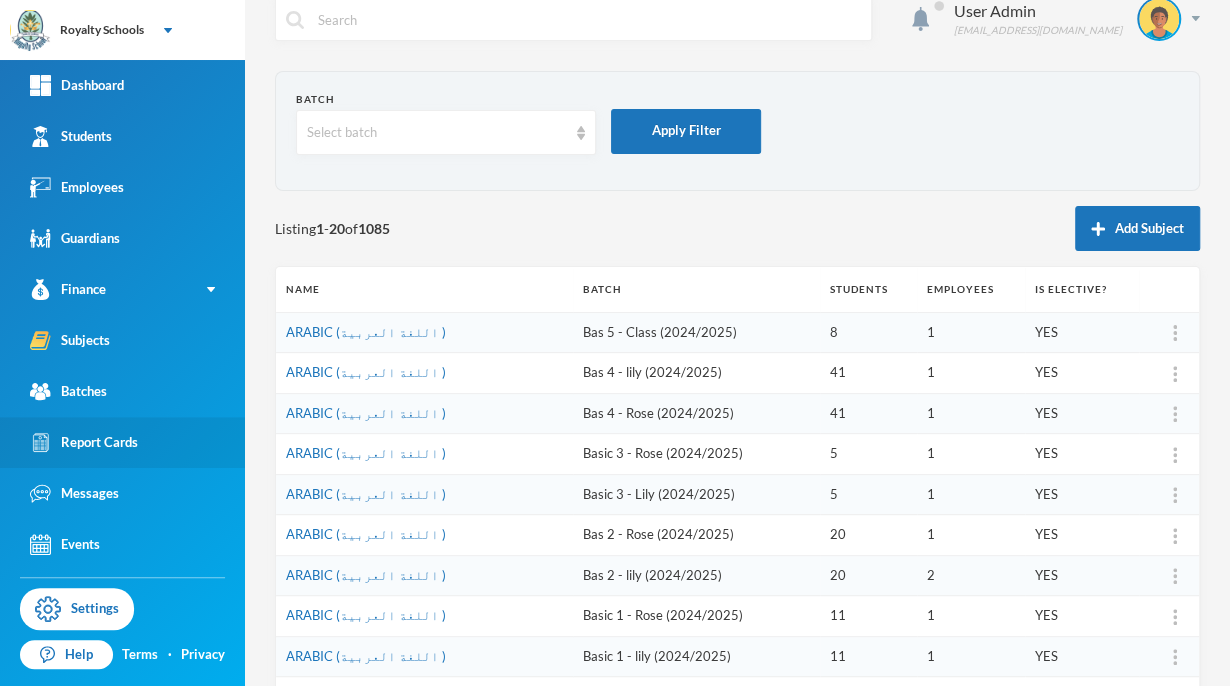 click on "Report Cards" at bounding box center (122, 442) 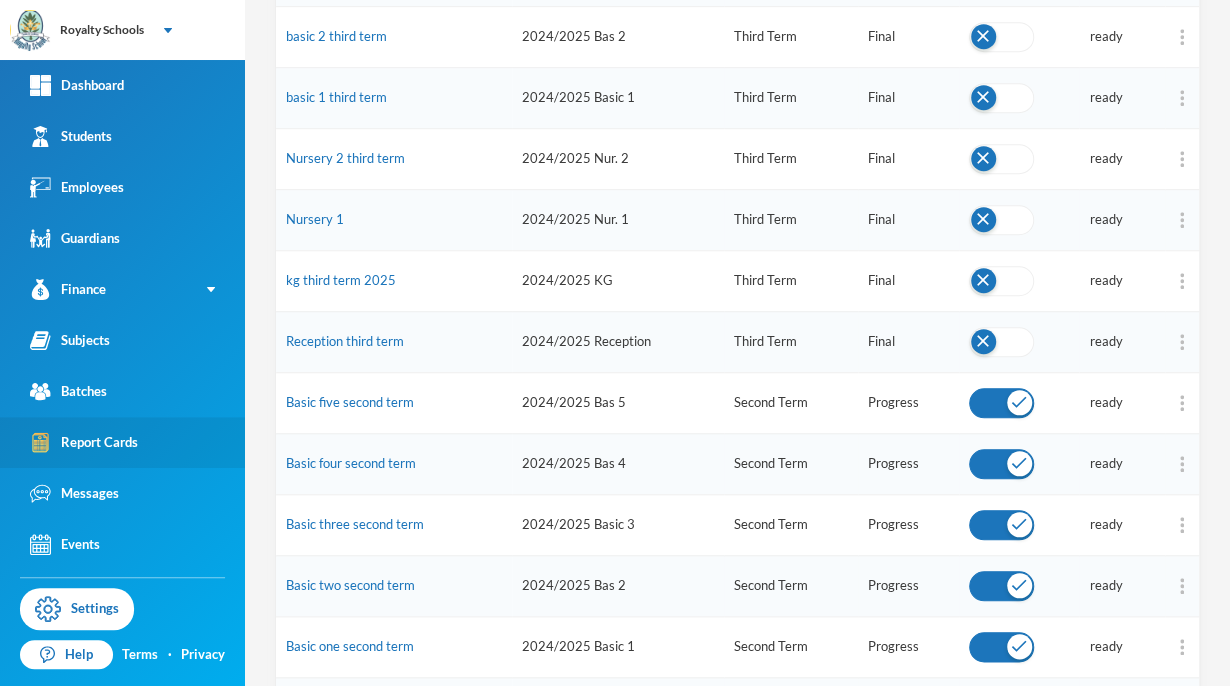 scroll, scrollTop: 516, scrollLeft: 0, axis: vertical 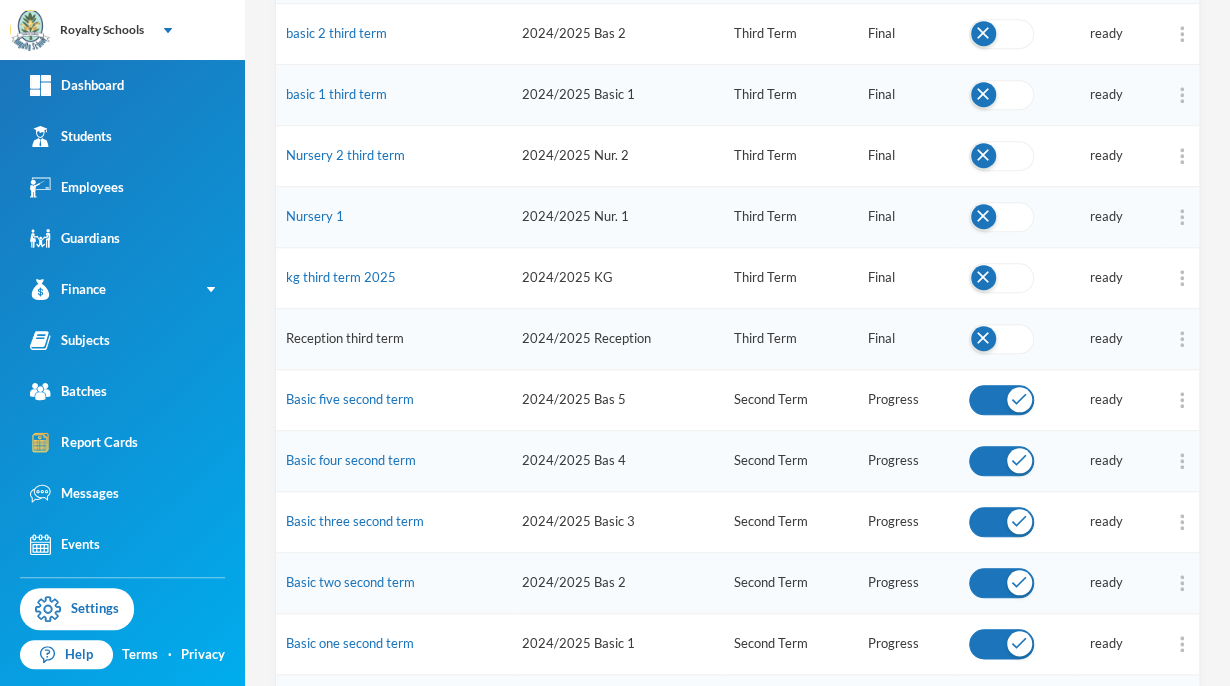 click on "Reception third term" at bounding box center (345, 338) 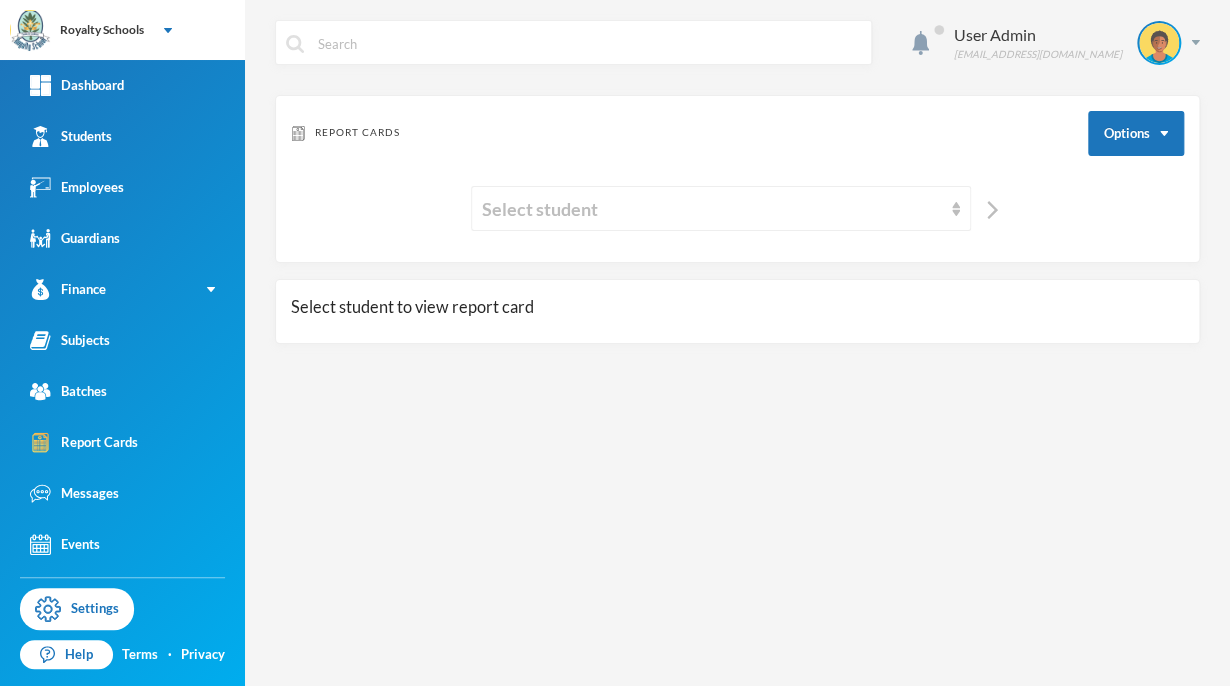 scroll, scrollTop: 0, scrollLeft: 0, axis: both 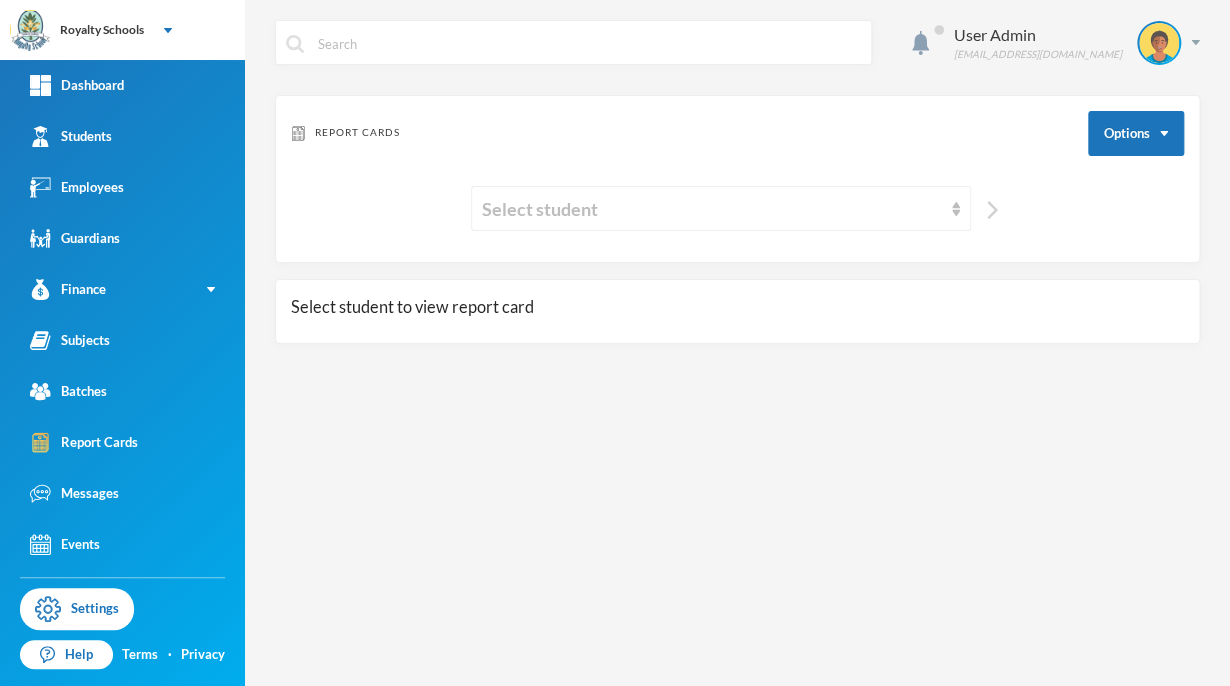 click at bounding box center [992, 210] 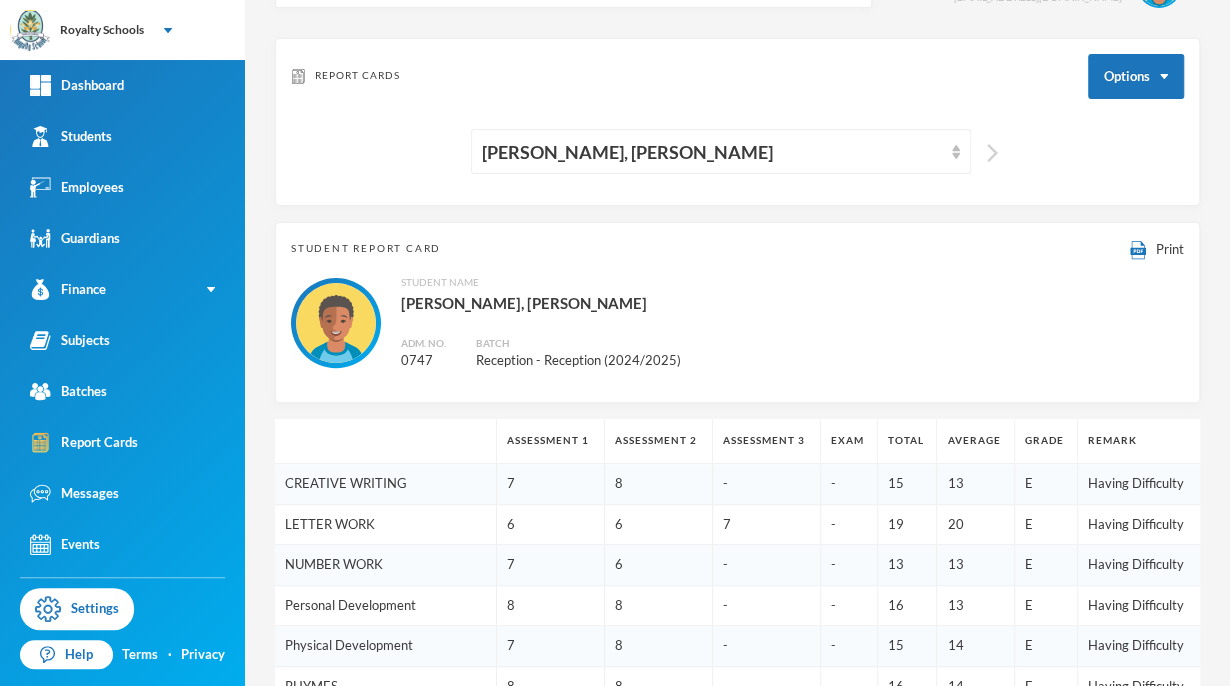 scroll, scrollTop: 52, scrollLeft: 0, axis: vertical 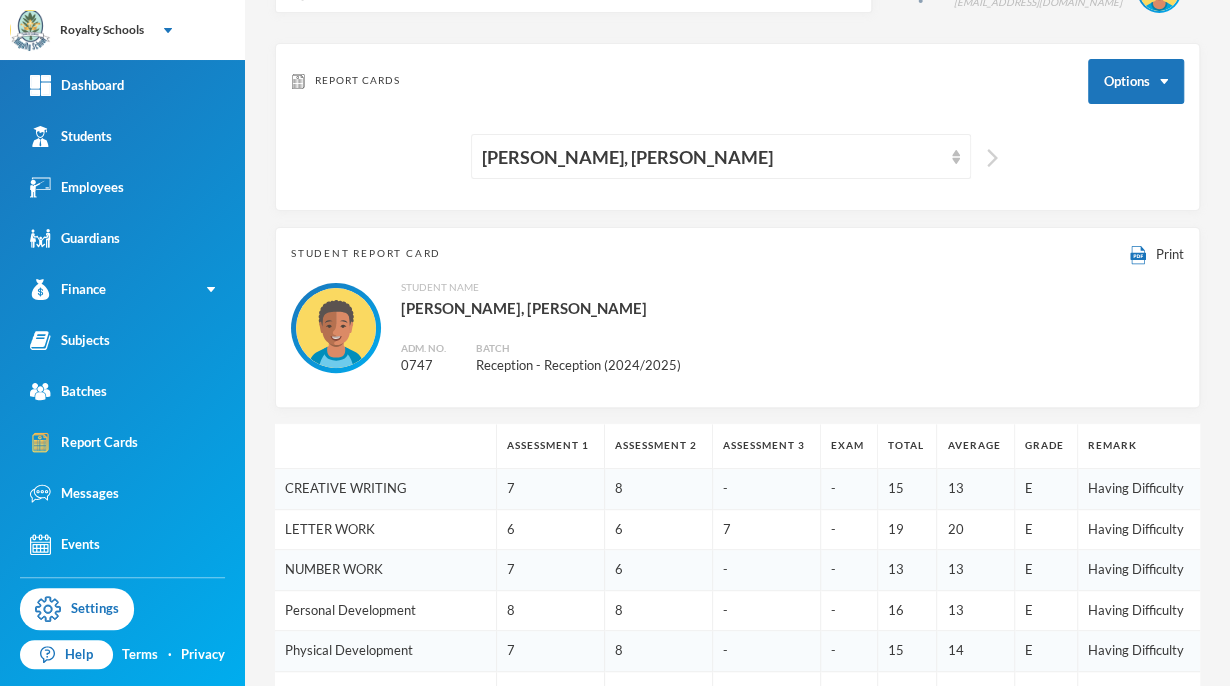 click at bounding box center (992, 158) 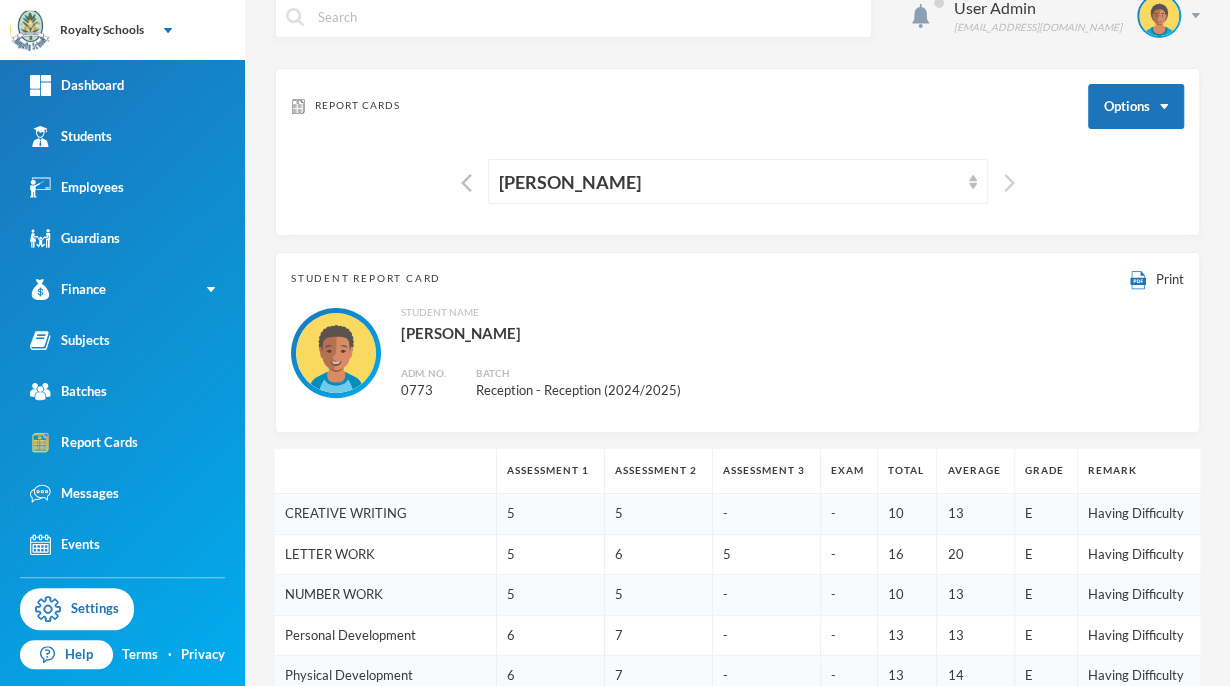 scroll, scrollTop: 0, scrollLeft: 0, axis: both 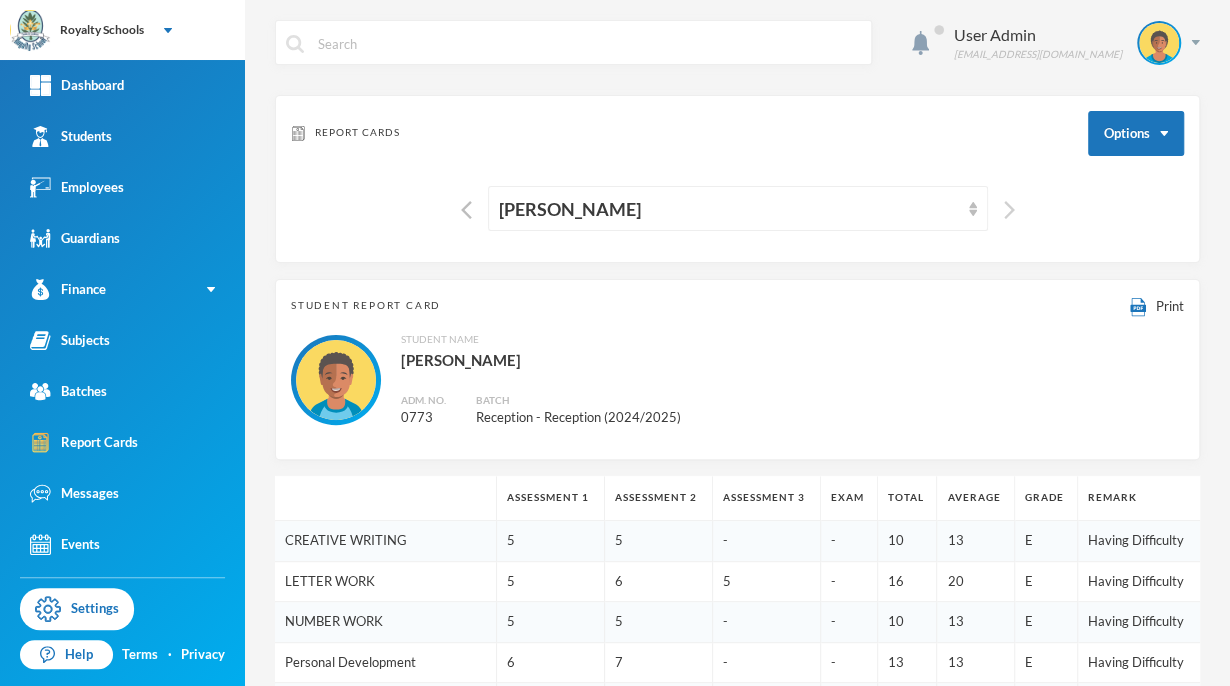 click at bounding box center [1009, 210] 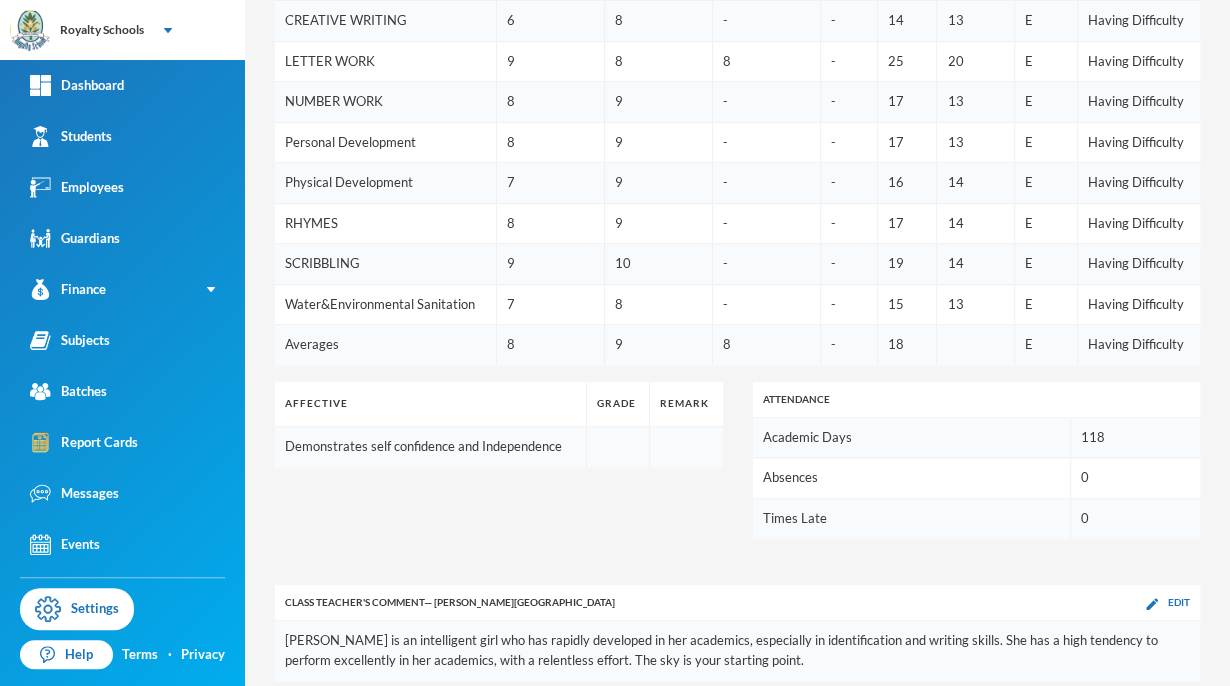 scroll, scrollTop: 539, scrollLeft: 0, axis: vertical 